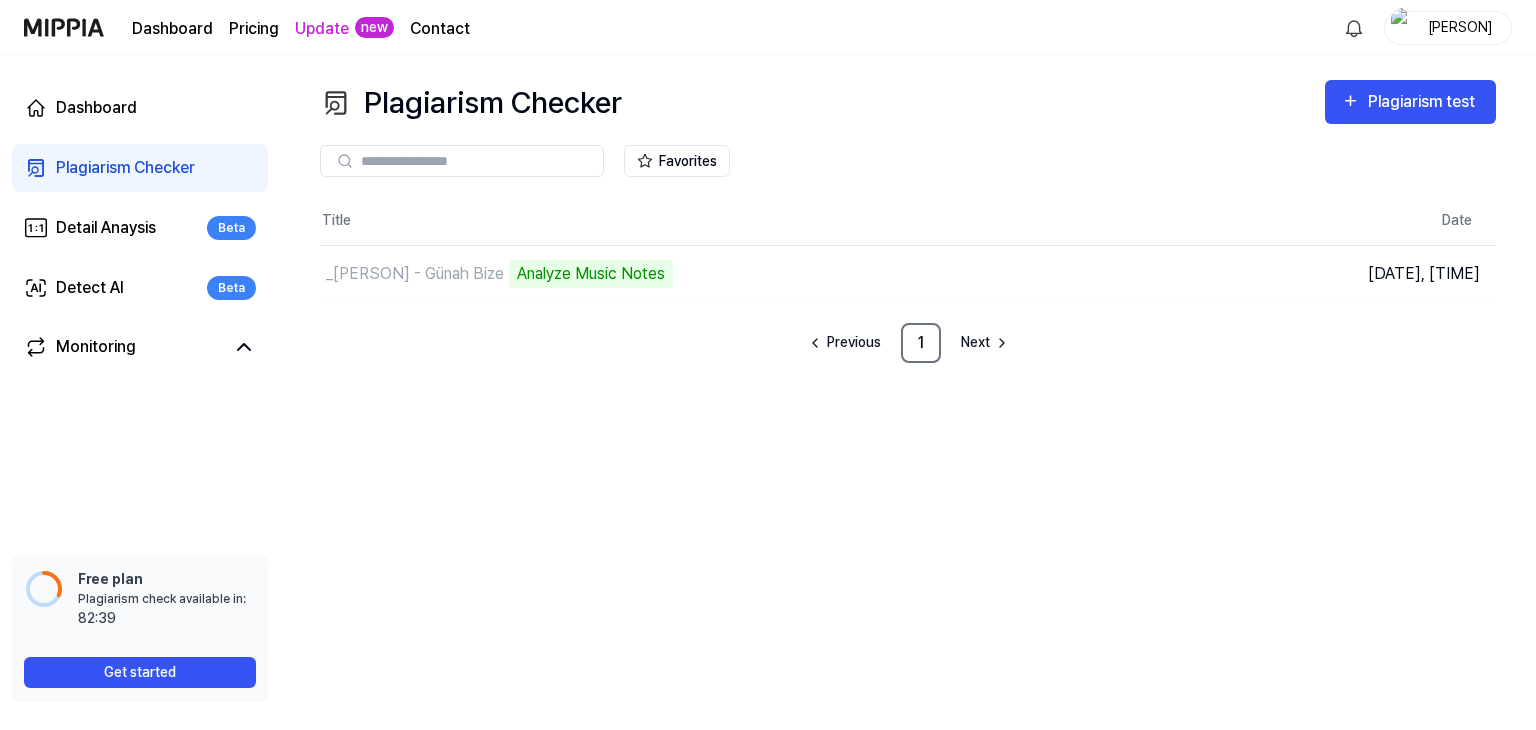 scroll, scrollTop: 0, scrollLeft: 0, axis: both 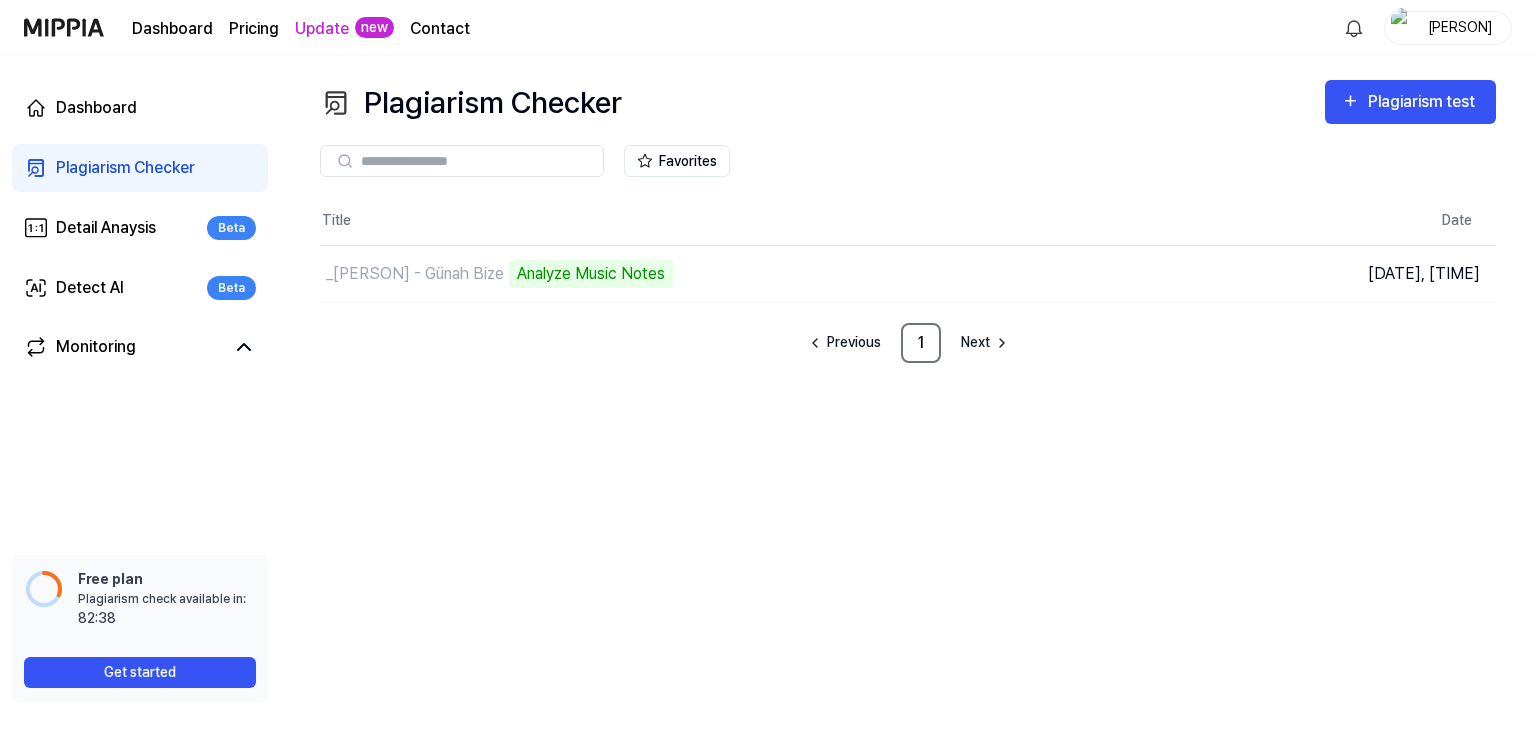 click on "Plagiarism Checker  Plagiarism test Plagiarism Checker Detail Analysis Detect AI Favorites Title Date _[PERSON] - Günah Bize  Analyze Music Notes Open [DATE], [TIME] Previous 1 Next" at bounding box center [908, 393] 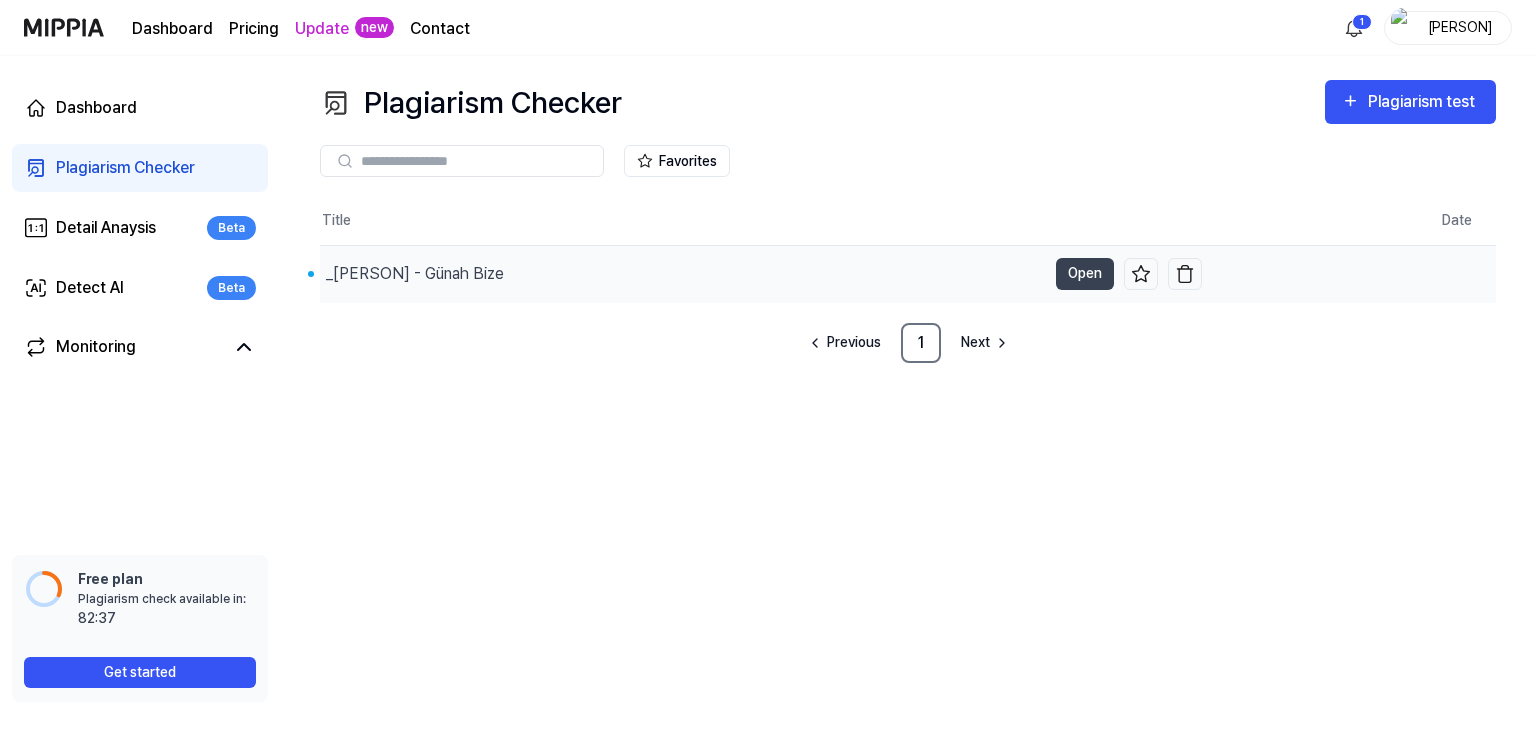 drag, startPoint x: 557, startPoint y: 271, endPoint x: 644, endPoint y: 273, distance: 87.02299 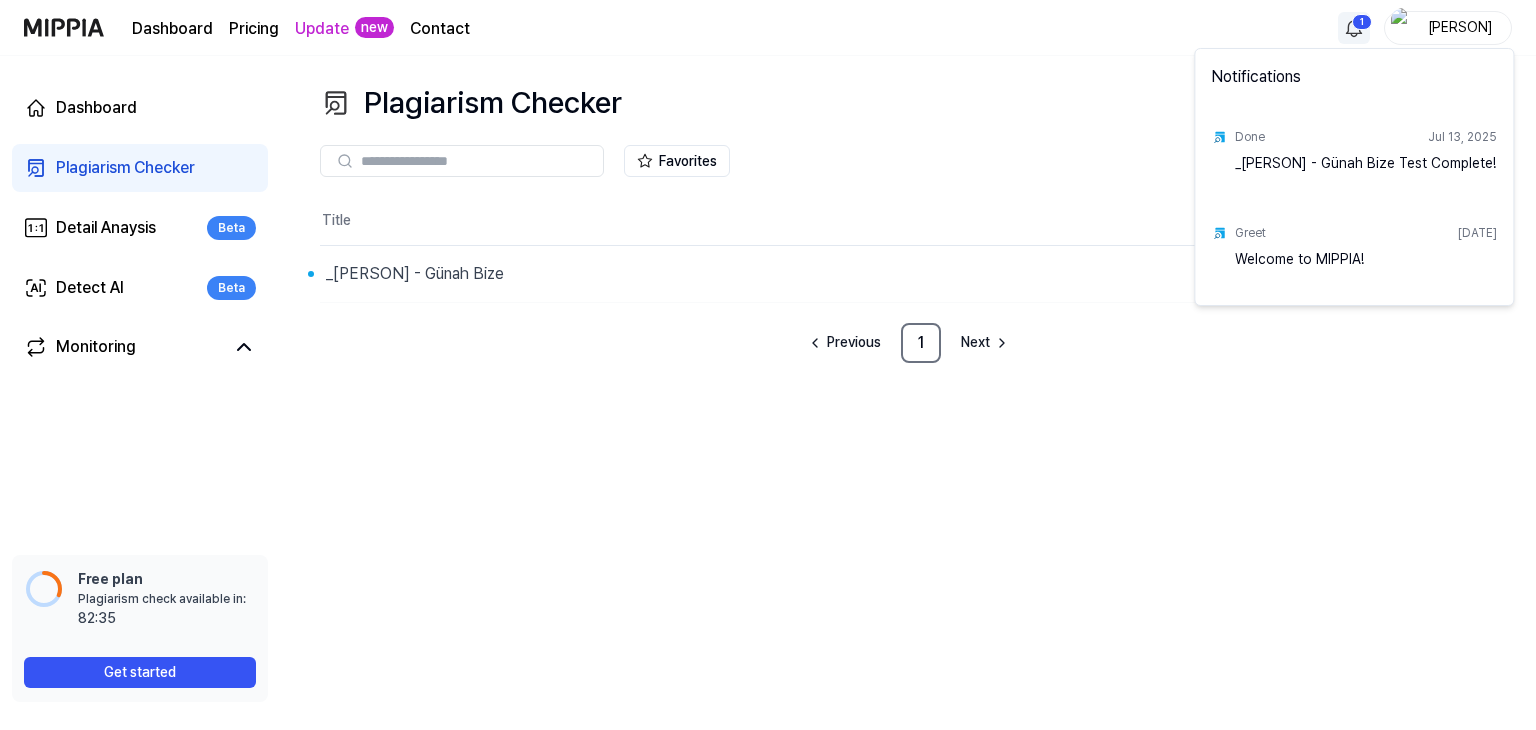 click on "Dashboard Pricing Update new Contact 1 [PERSON] Dashboard Plagiarism Checker Detail Anaysis Beta Detect AI Beta Monitoring Free plan Plagiarism check available in:  available in:      82:35 Get started Plagiarism Checker  Plagiarism test Plagiarism Checker Detail Analysis Detect AI Favorites Title Date _[PERSON] - Günah Bize  Open [DATE], [TIME] Previous 1 Next Notifications Done [DATE] _[PERSON] - Günah Bize  Test Complete! Greet [DATE] Welcome to MIPPIA!" at bounding box center [768, 365] 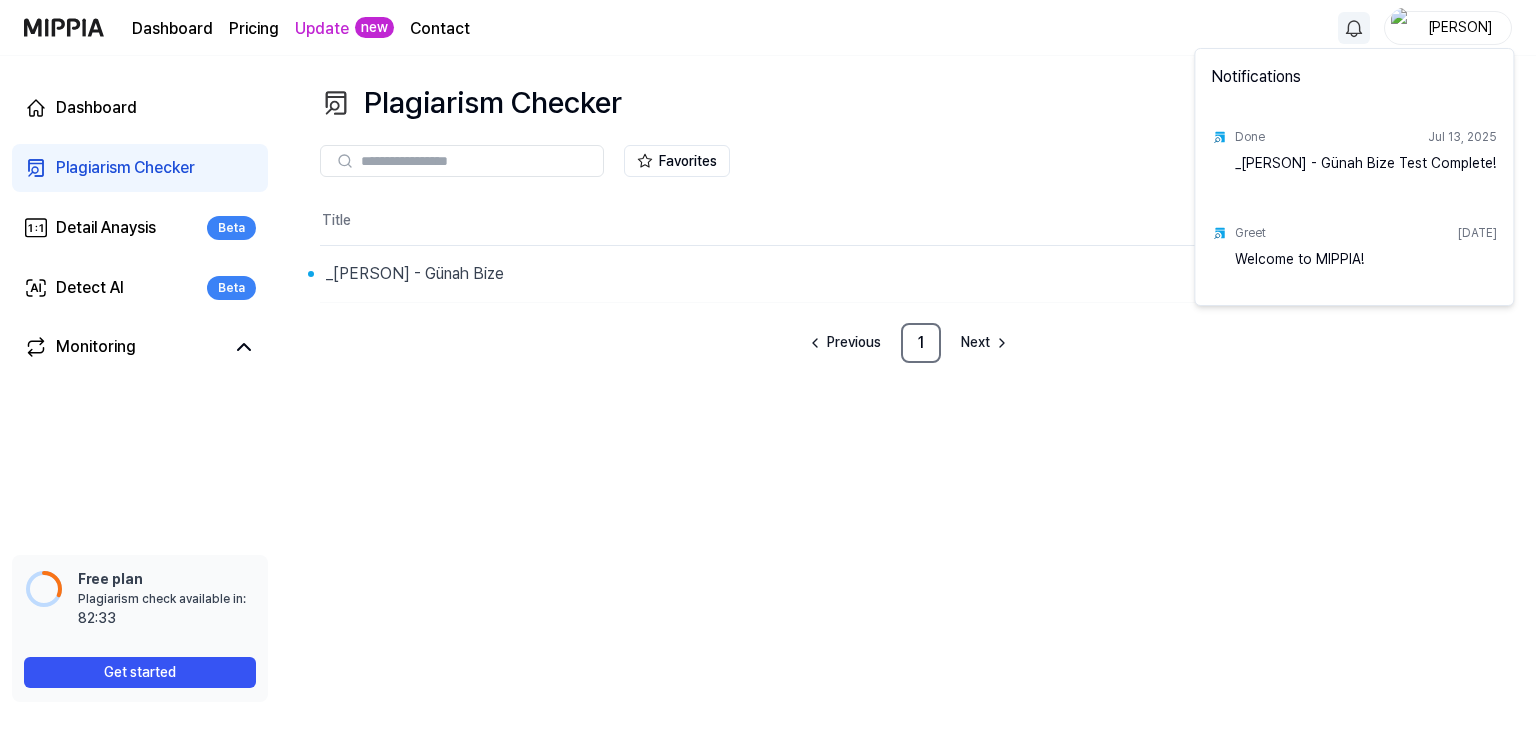 click on "Done" at bounding box center (1250, 137) 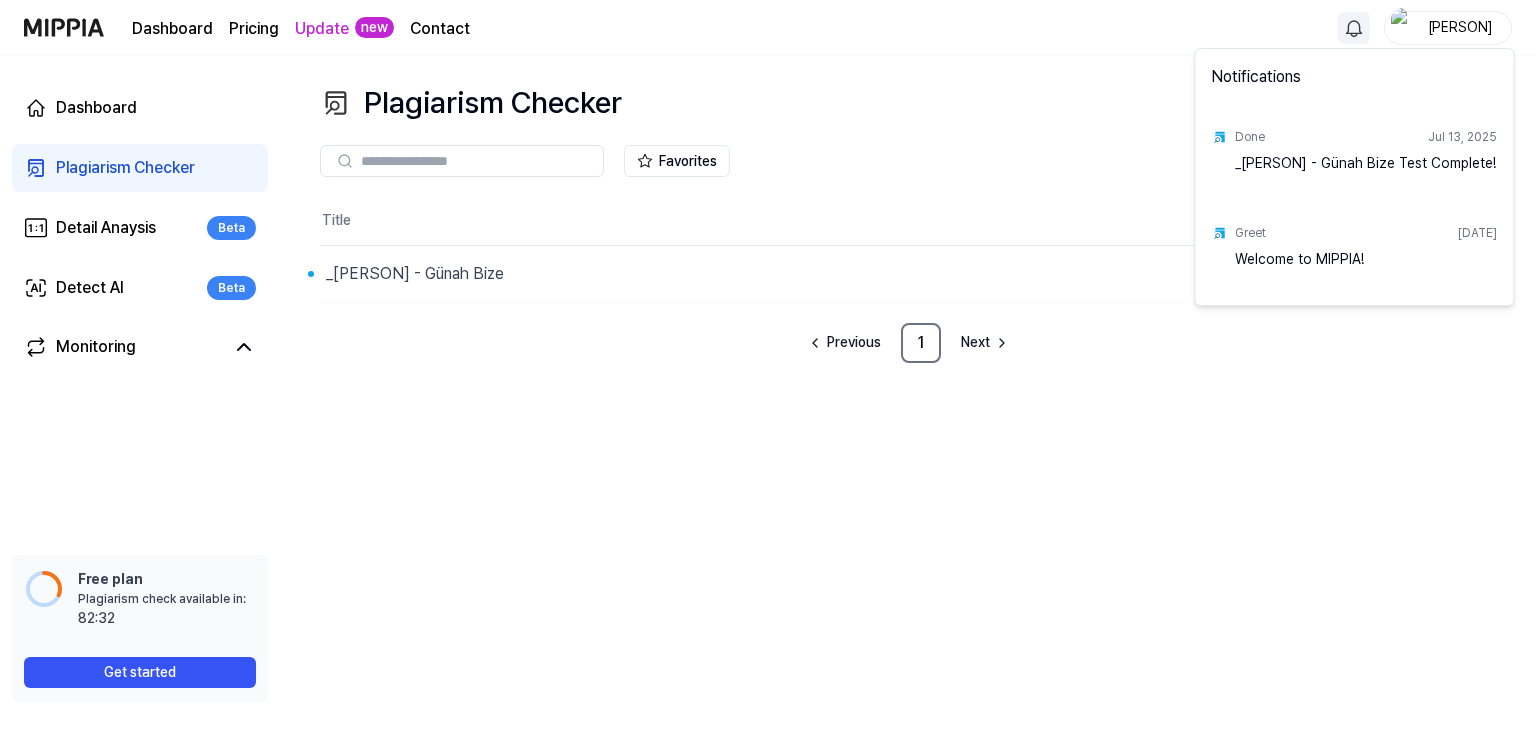 click on "Dashboard Pricing Update new Contact [PERSON] Dashboard Plagiarism Checker Detail Anaysis Beta Detect AI Beta Monitoring Free plan Plagiarism check available in:  available in:      82:32 Get started Plagiarism Checker  Plagiarism test Plagiarism Checker Detail Analysis Detect AI Favorites Title Date _[PERSON] - Günah Bize  Open [DATE], [TIME] Previous 1 Next Notifications Done [DATE] _[PERSON] - Günah Bize  Test Complete! Greet [DATE] Welcome to MIPPIA!" at bounding box center (768, 365) 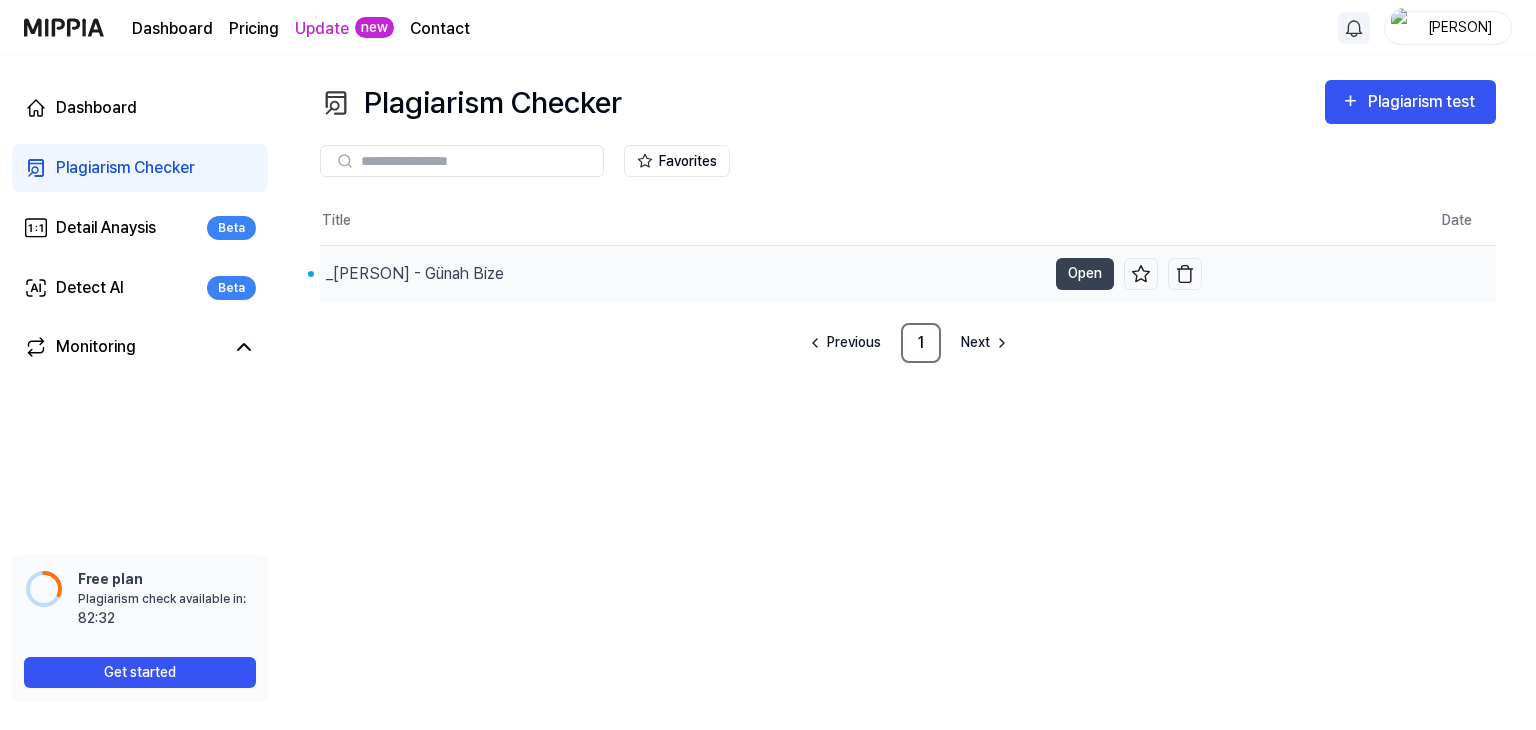 click on "_[PERSON] - Günah Bize" at bounding box center (683, 274) 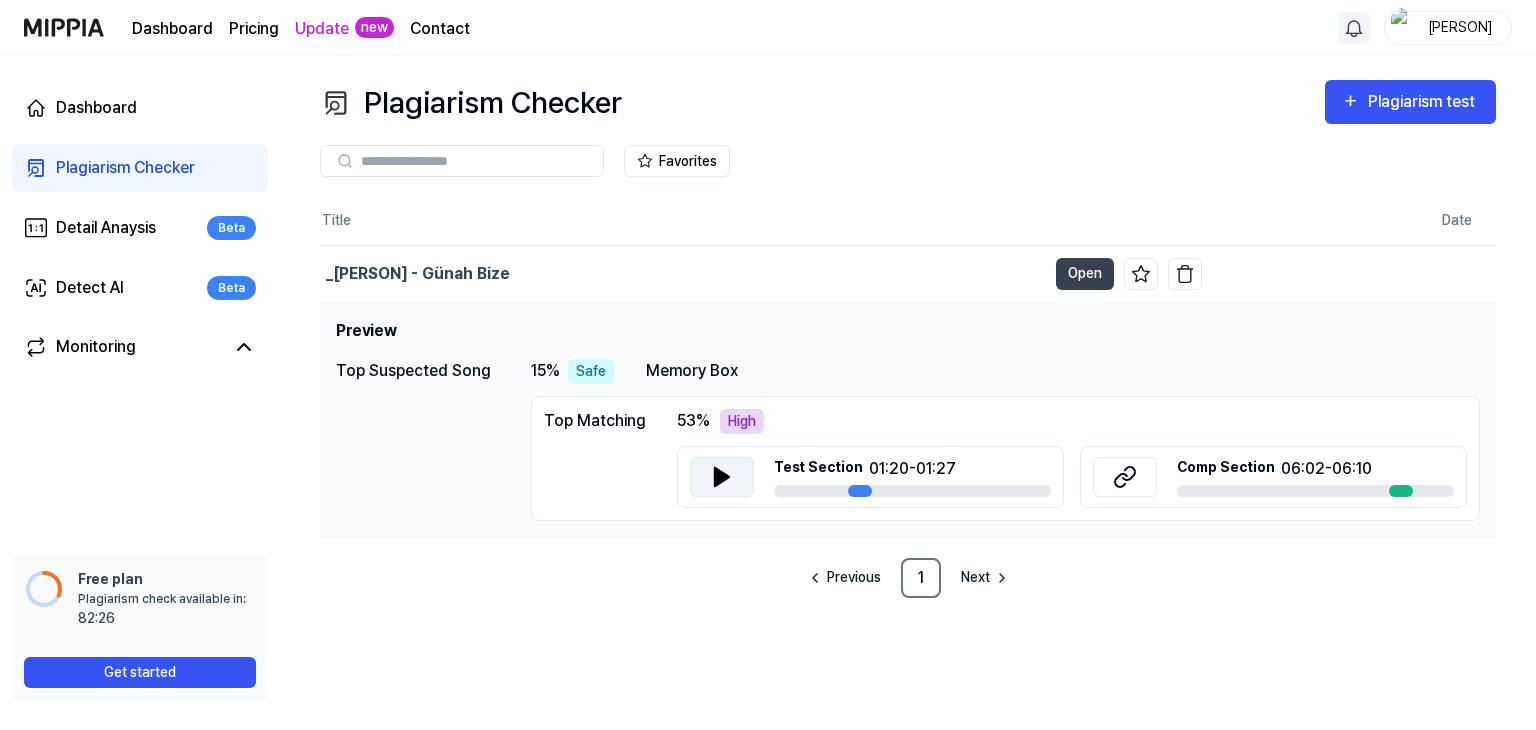 click 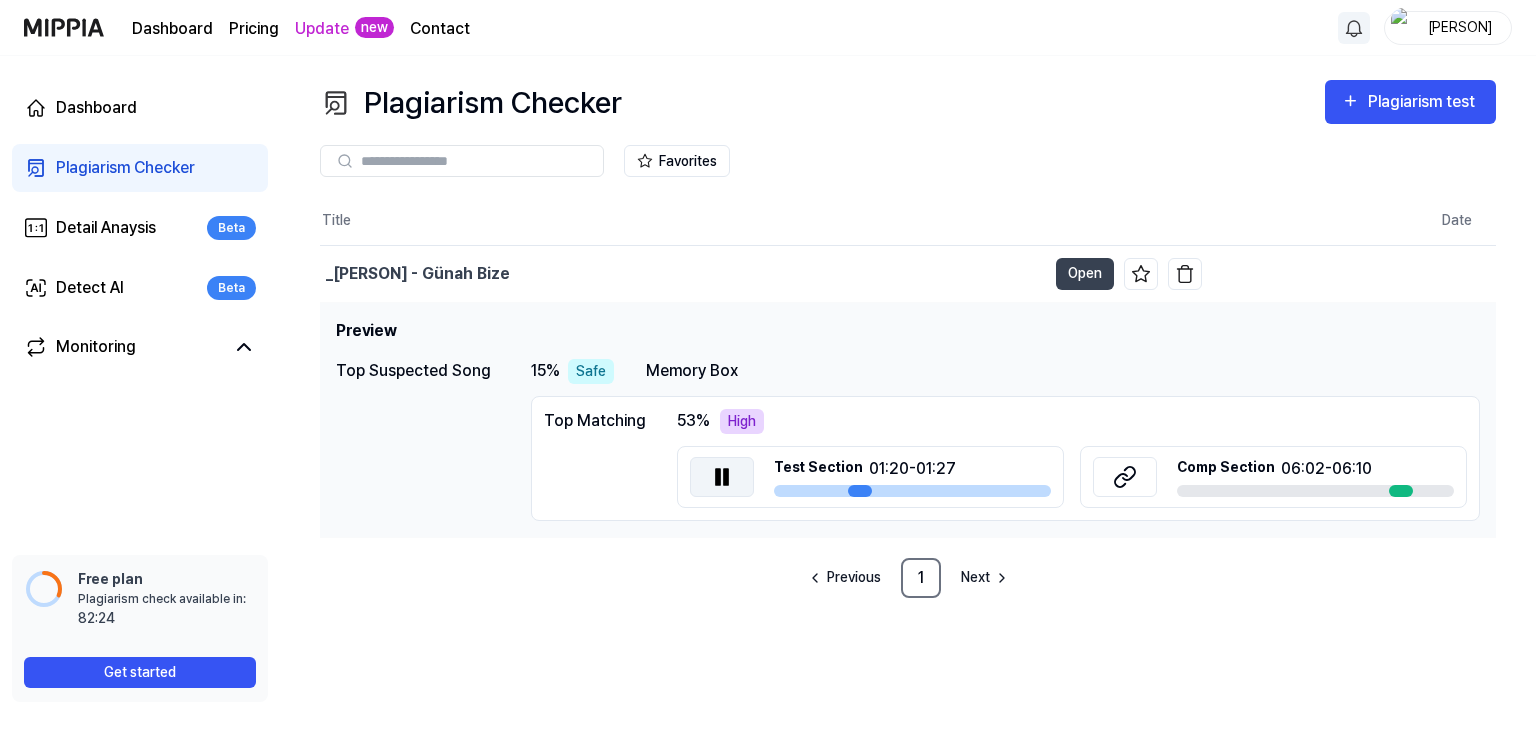 click 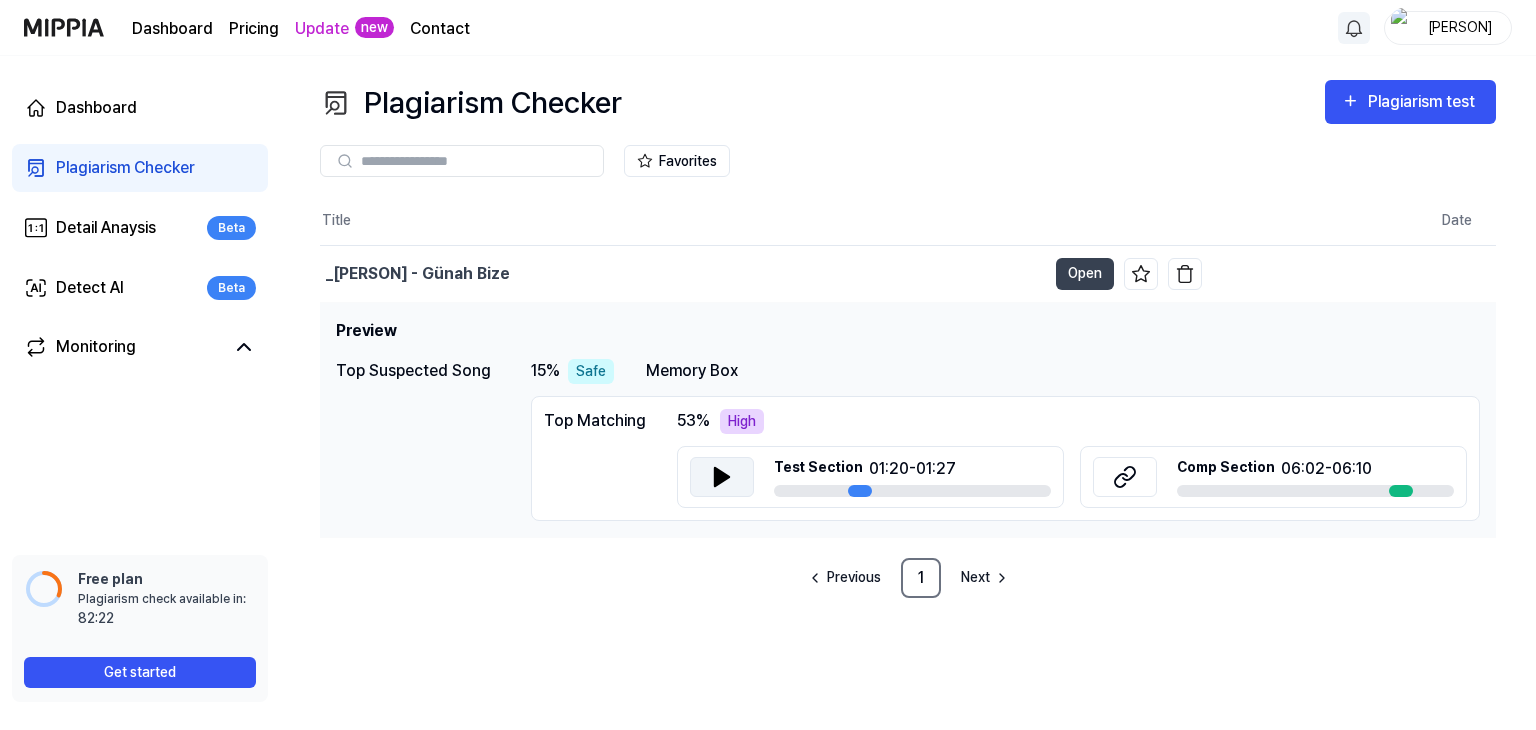 type 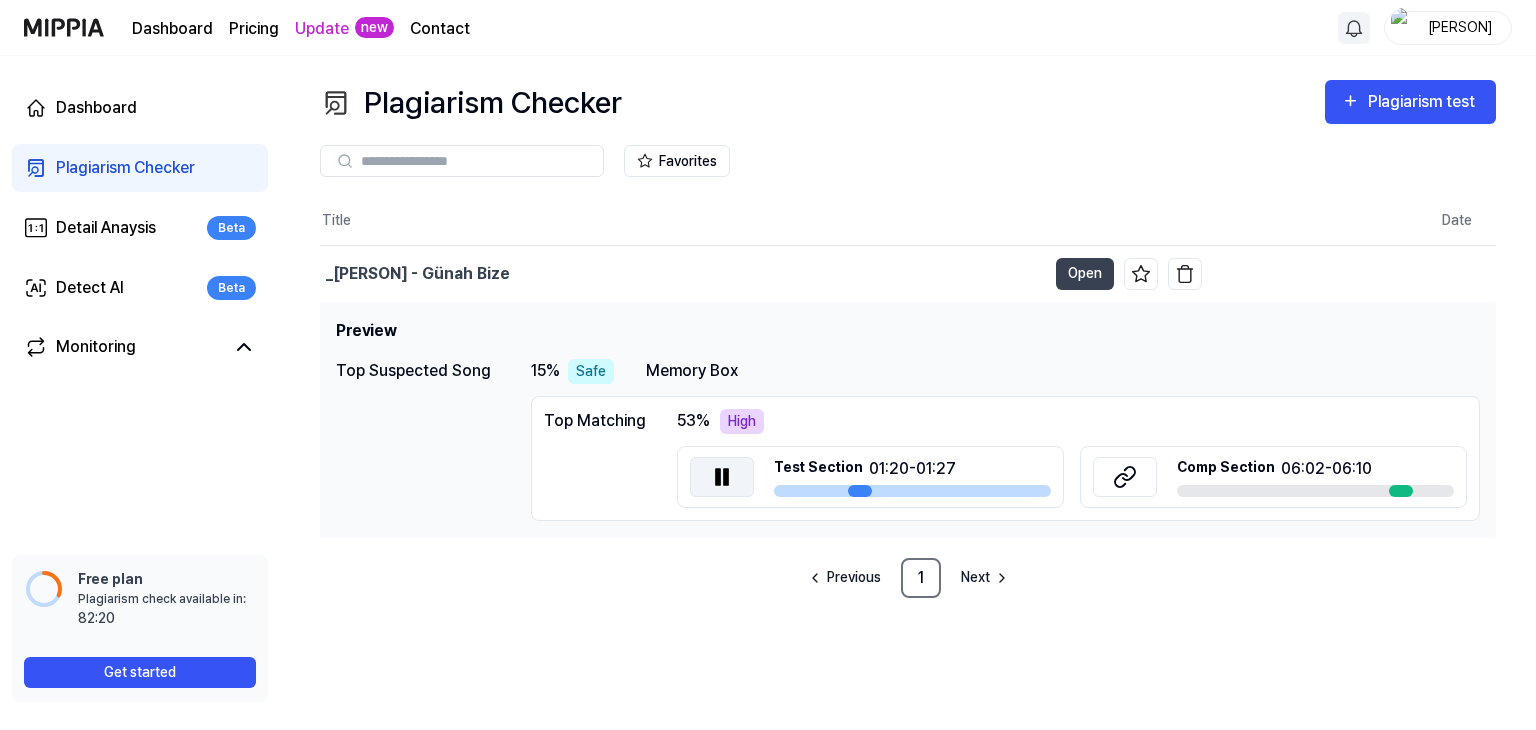 click 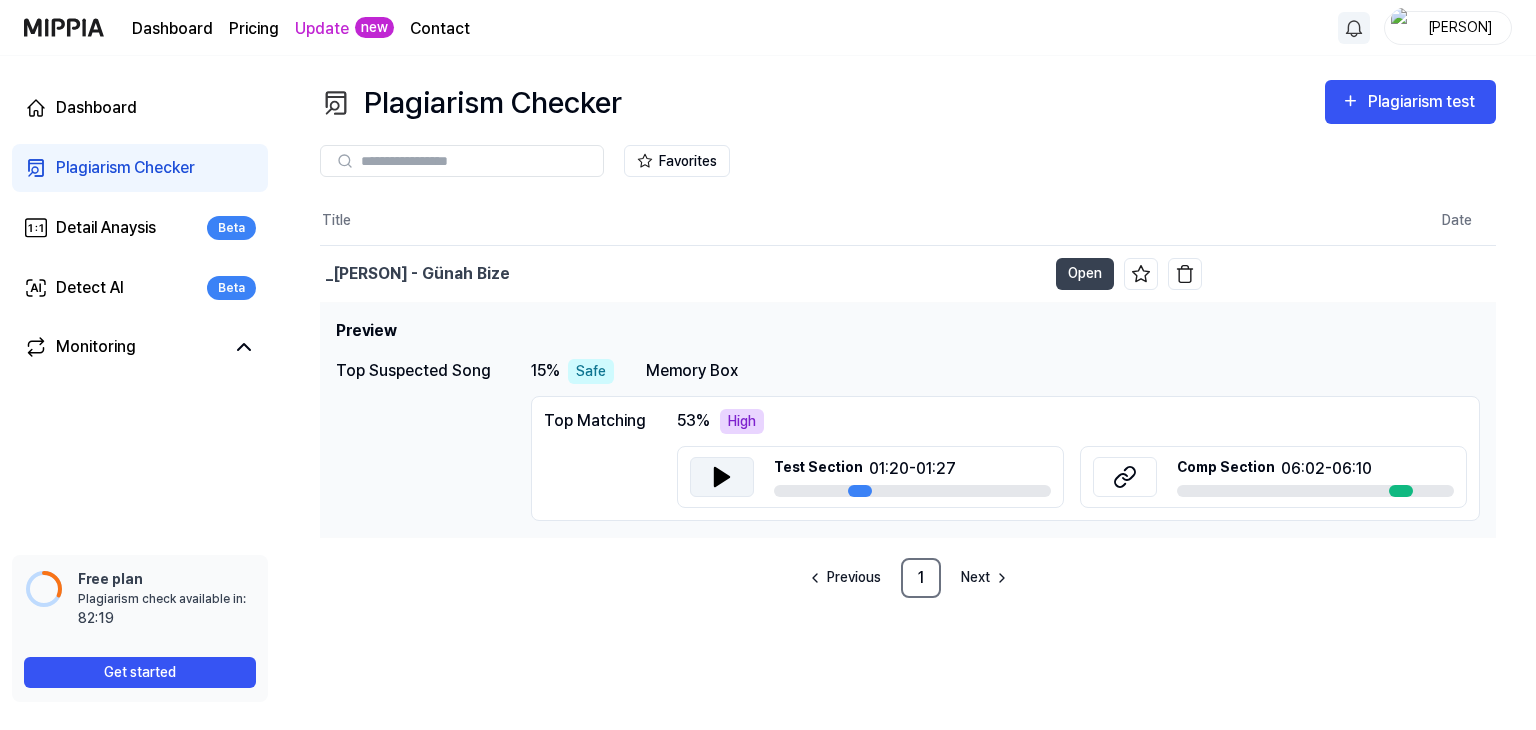 click on "Comp Section" at bounding box center [1226, 469] 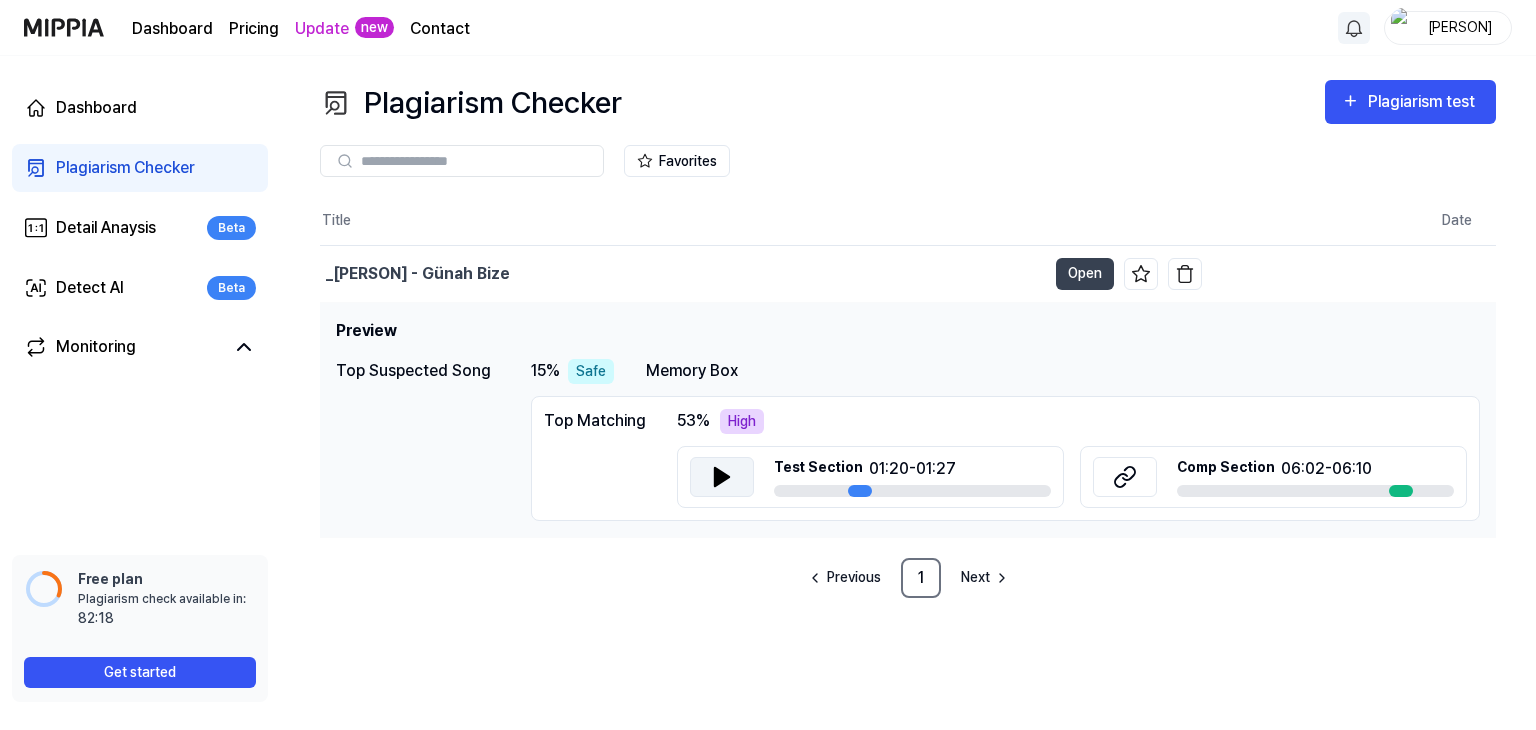drag, startPoint x: 1208, startPoint y: 460, endPoint x: 1173, endPoint y: 468, distance: 35.902645 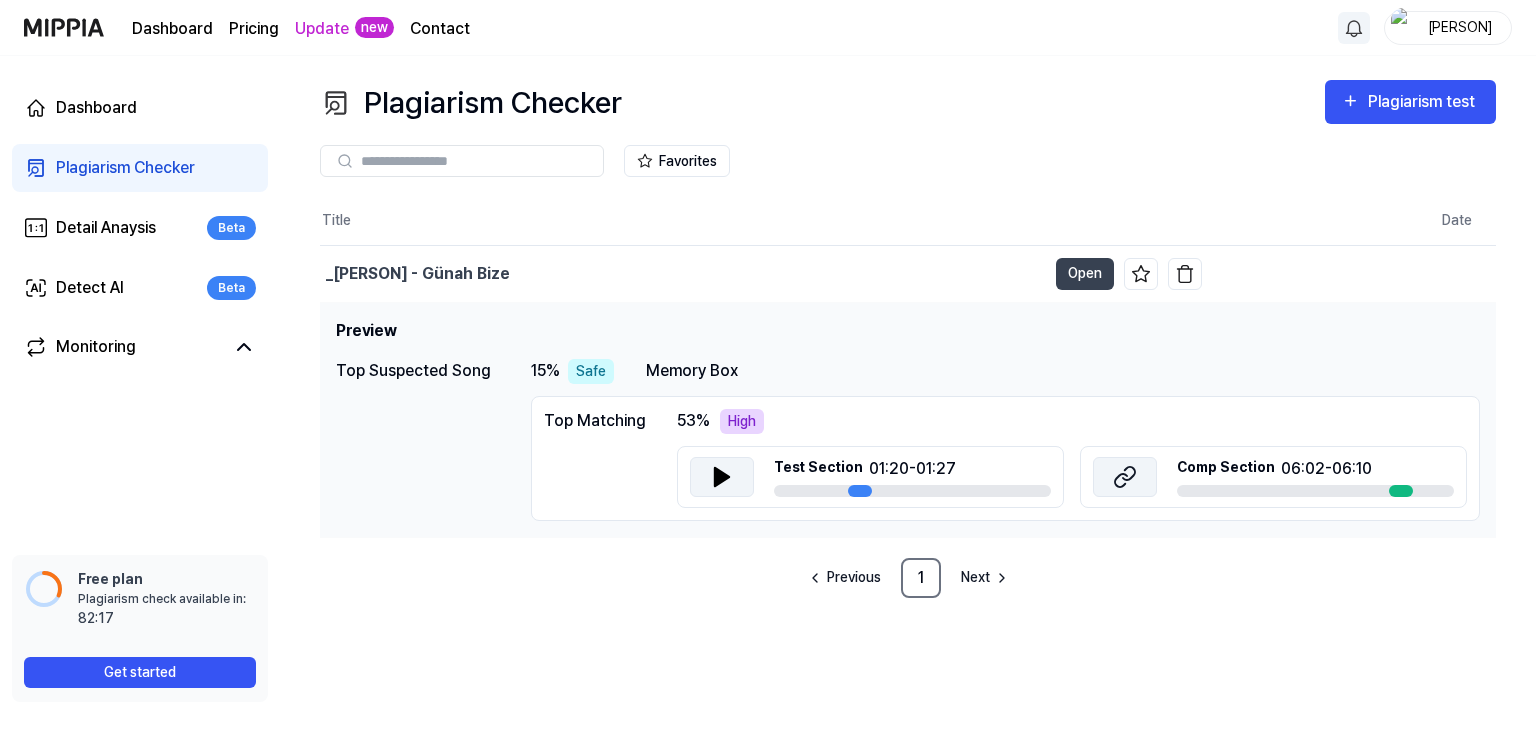 click 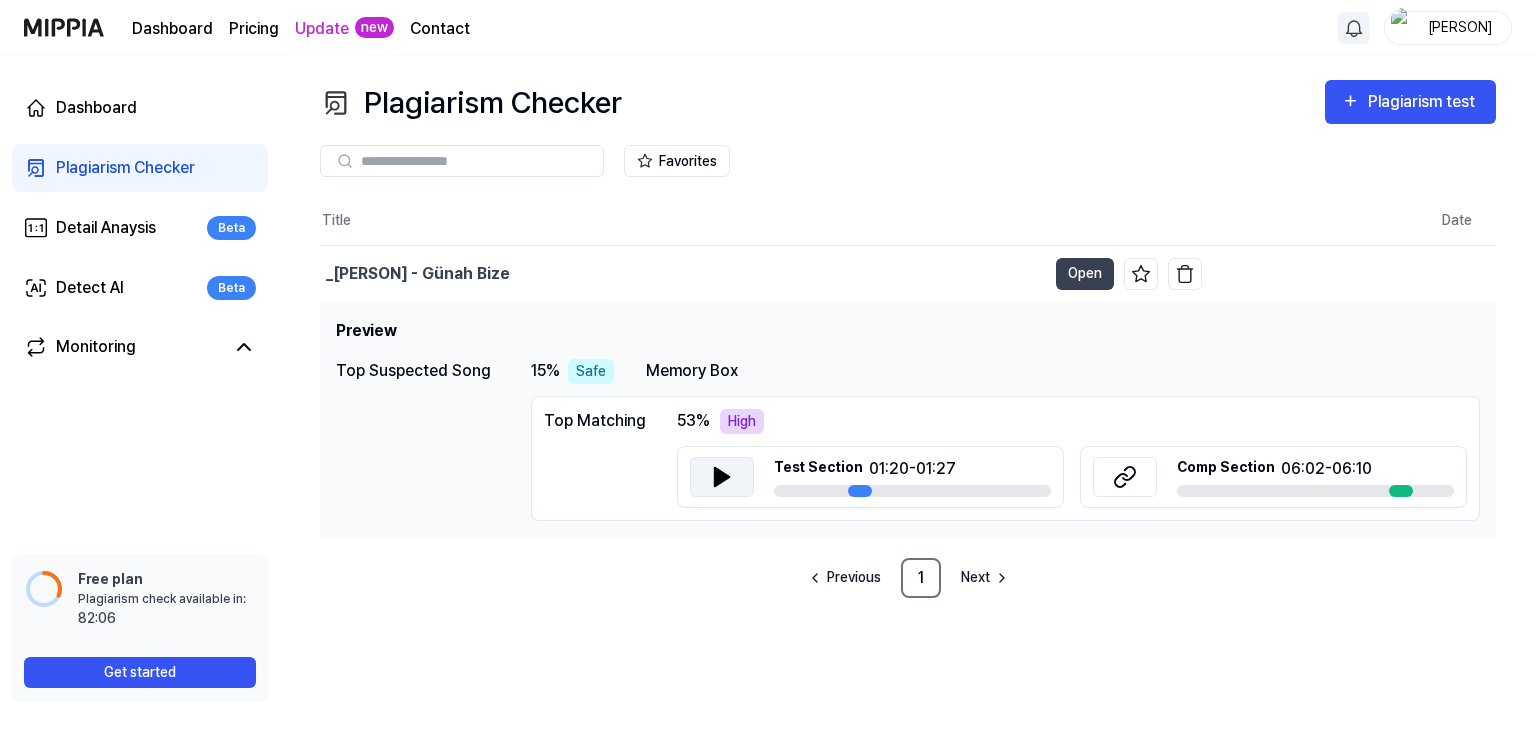 click on "Previous 1 Next" at bounding box center (908, 578) 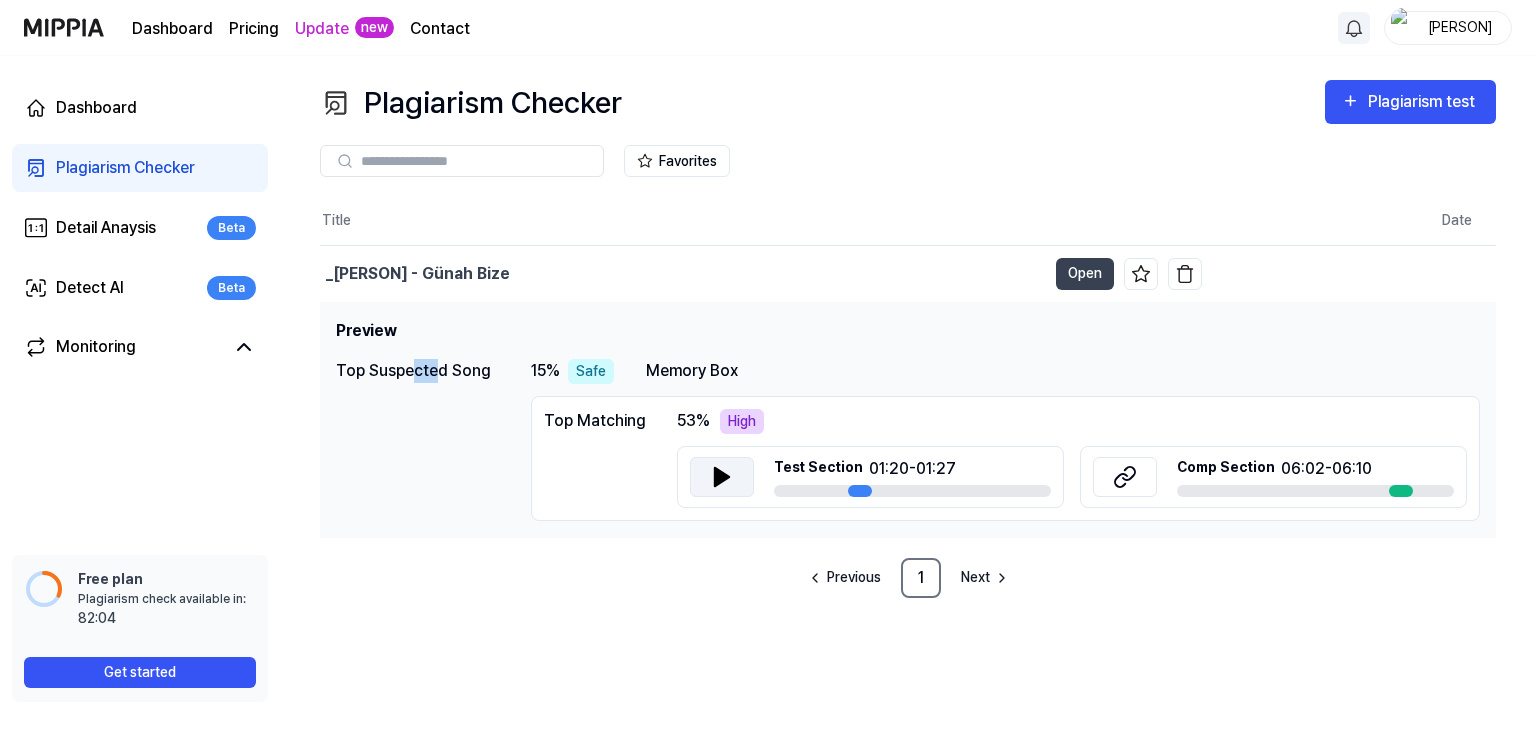drag, startPoint x: 436, startPoint y: 367, endPoint x: 408, endPoint y: 373, distance: 28.635643 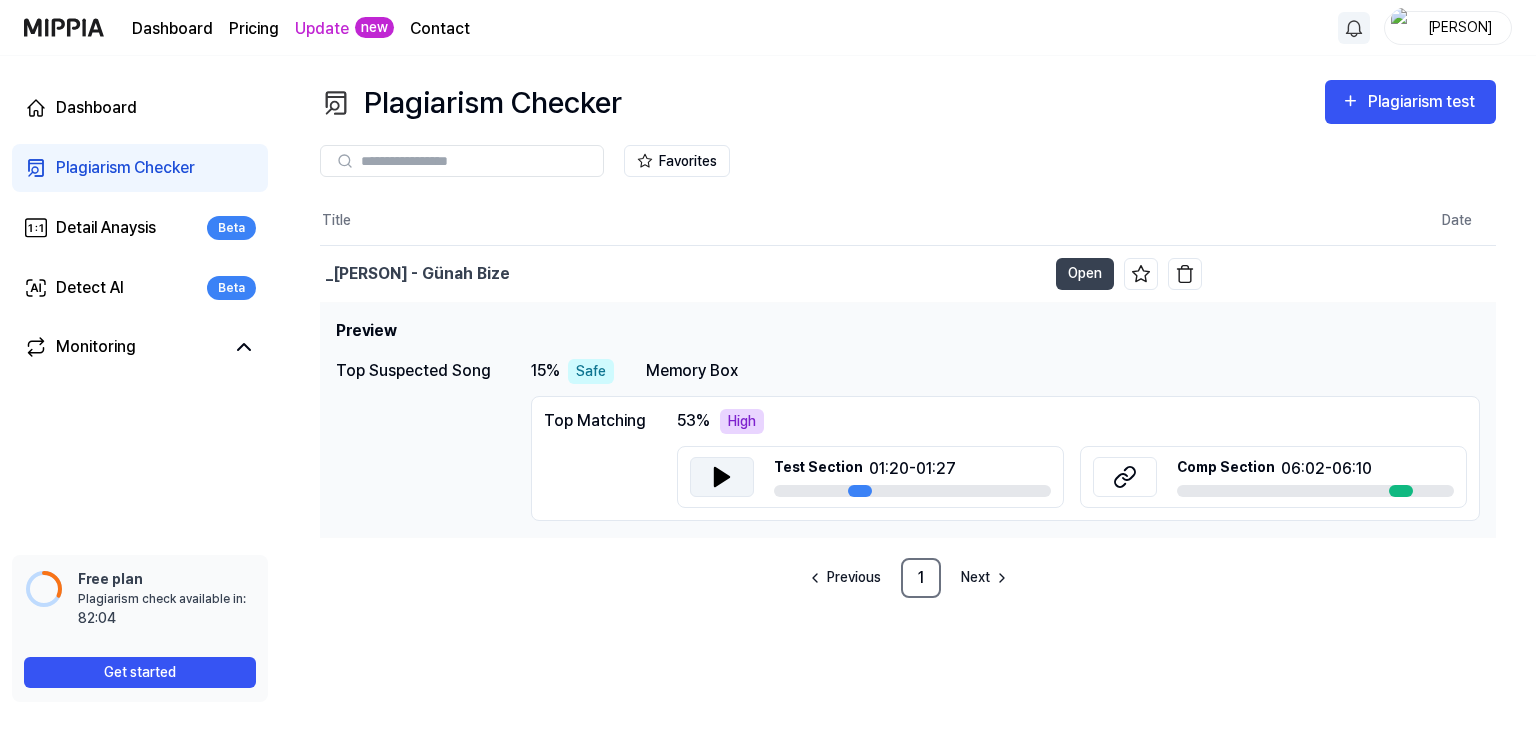 click on "Top Suspected Song" at bounding box center (413, 440) 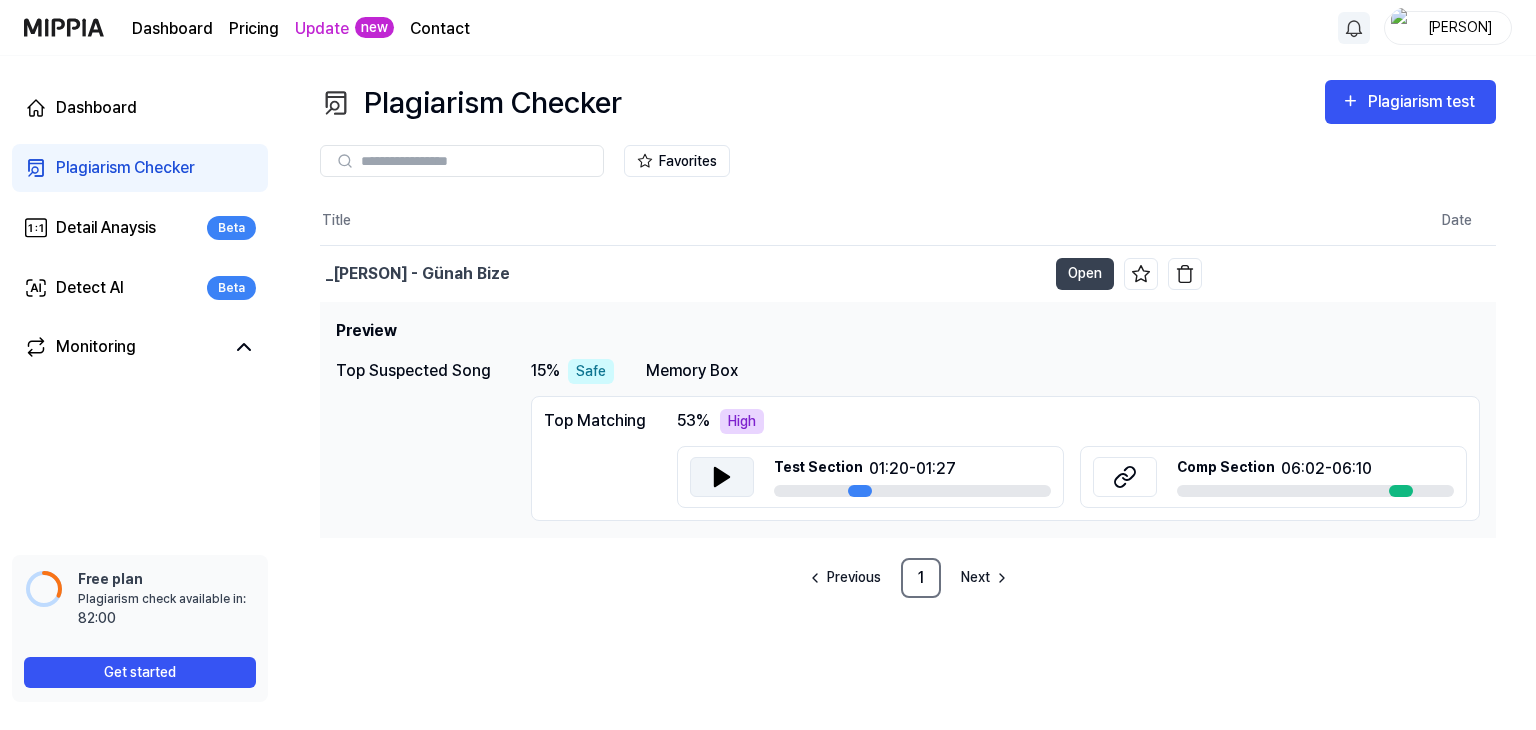 click on "Free plan Plagiarism check available in:  available in:      82:00 Get started" at bounding box center (140, 628) 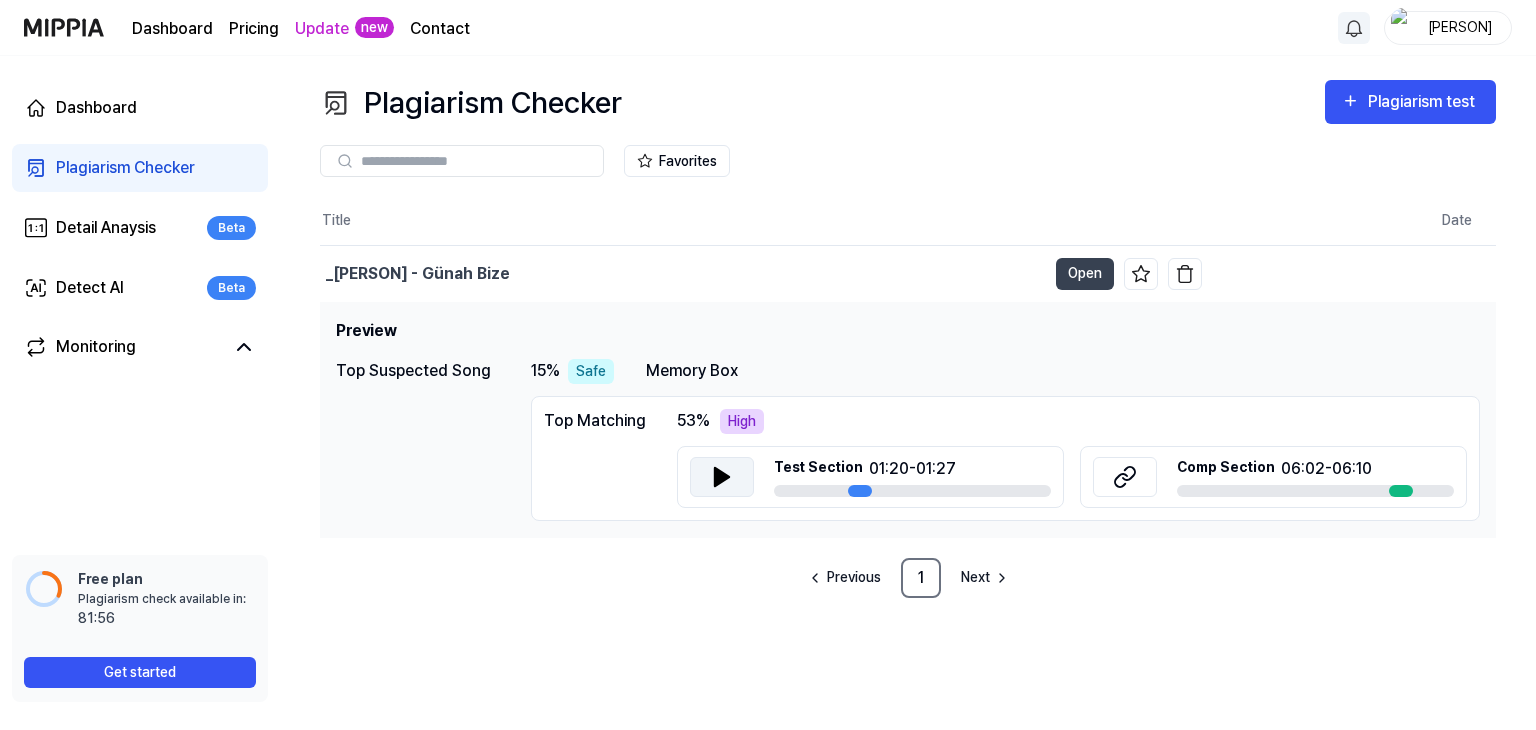 click 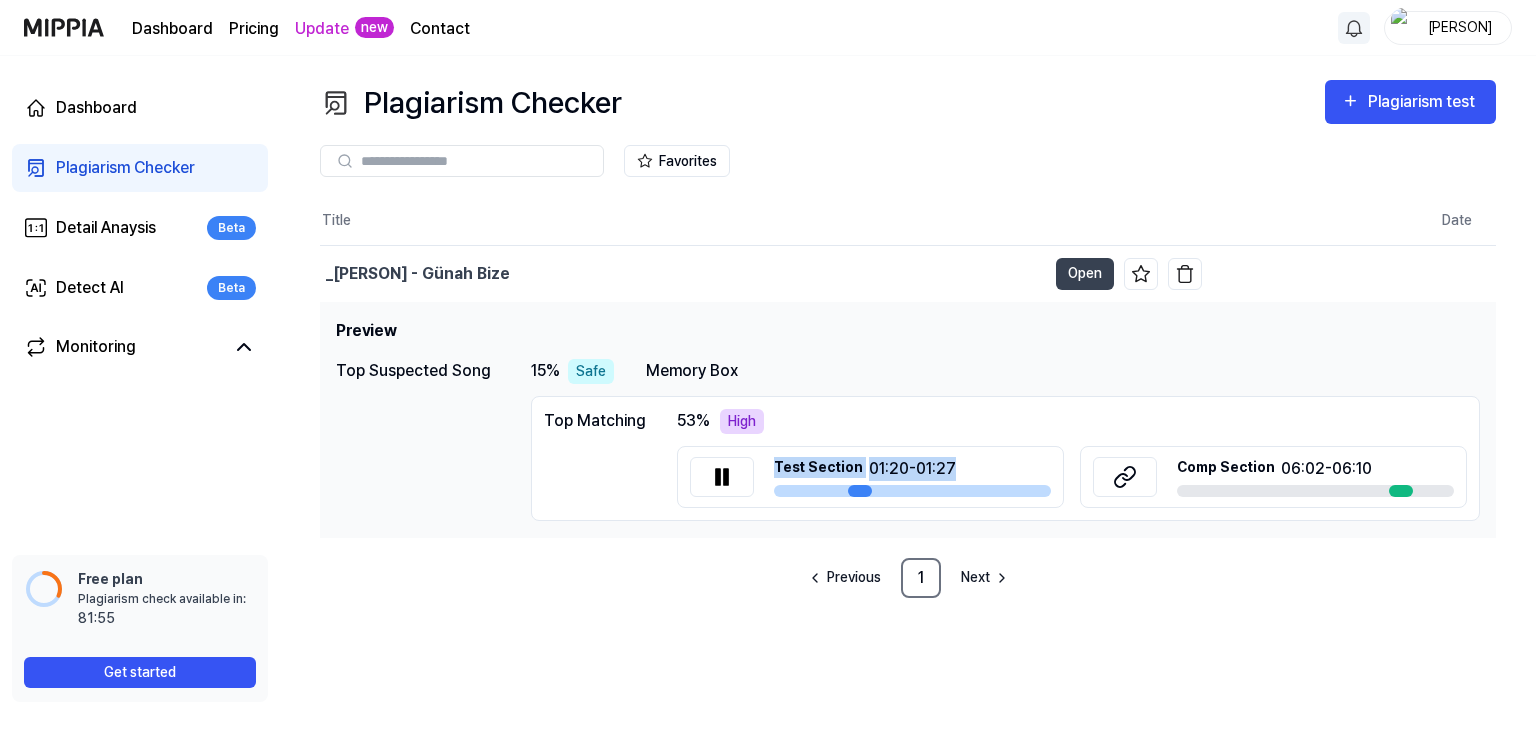 drag, startPoint x: 850, startPoint y: 489, endPoint x: 727, endPoint y: 497, distance: 123.25989 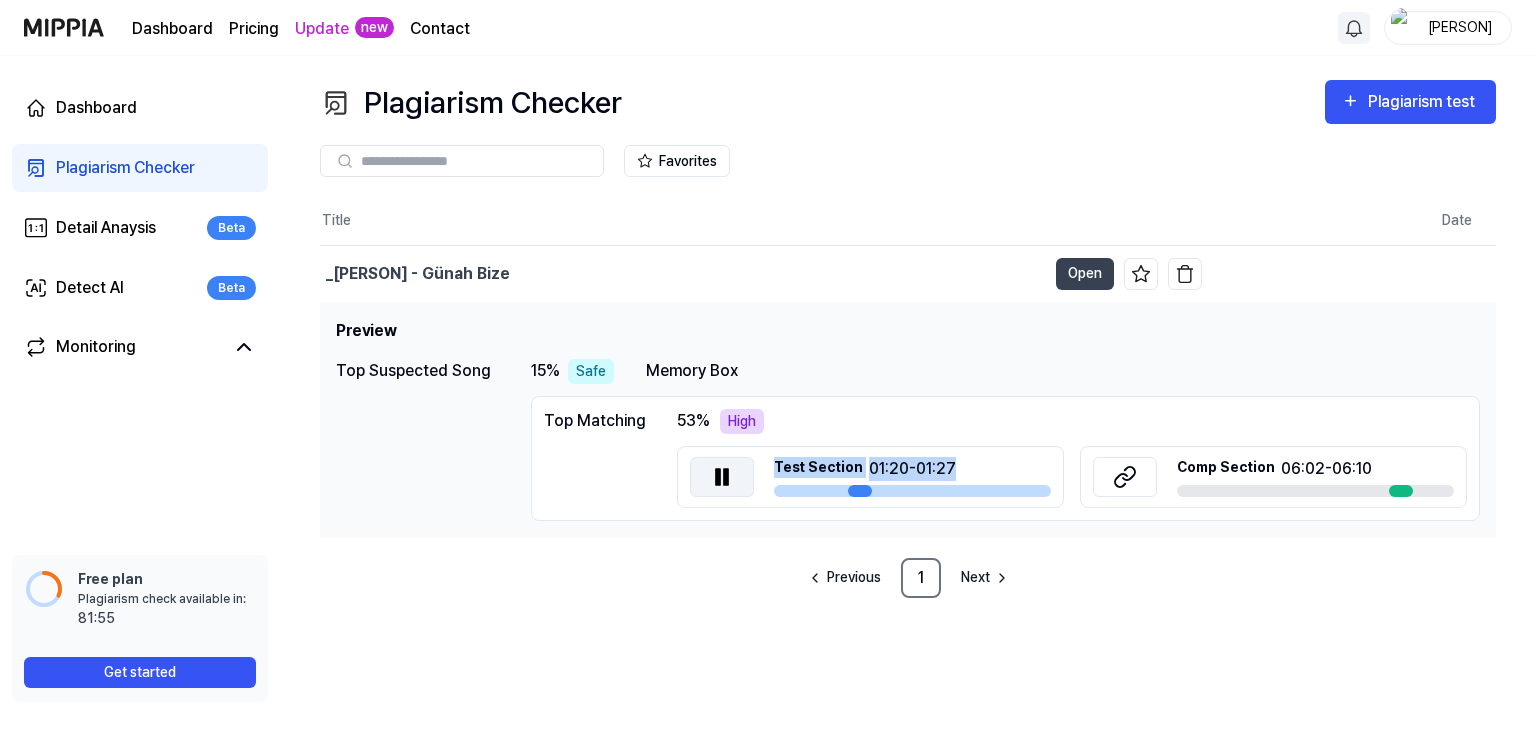 click 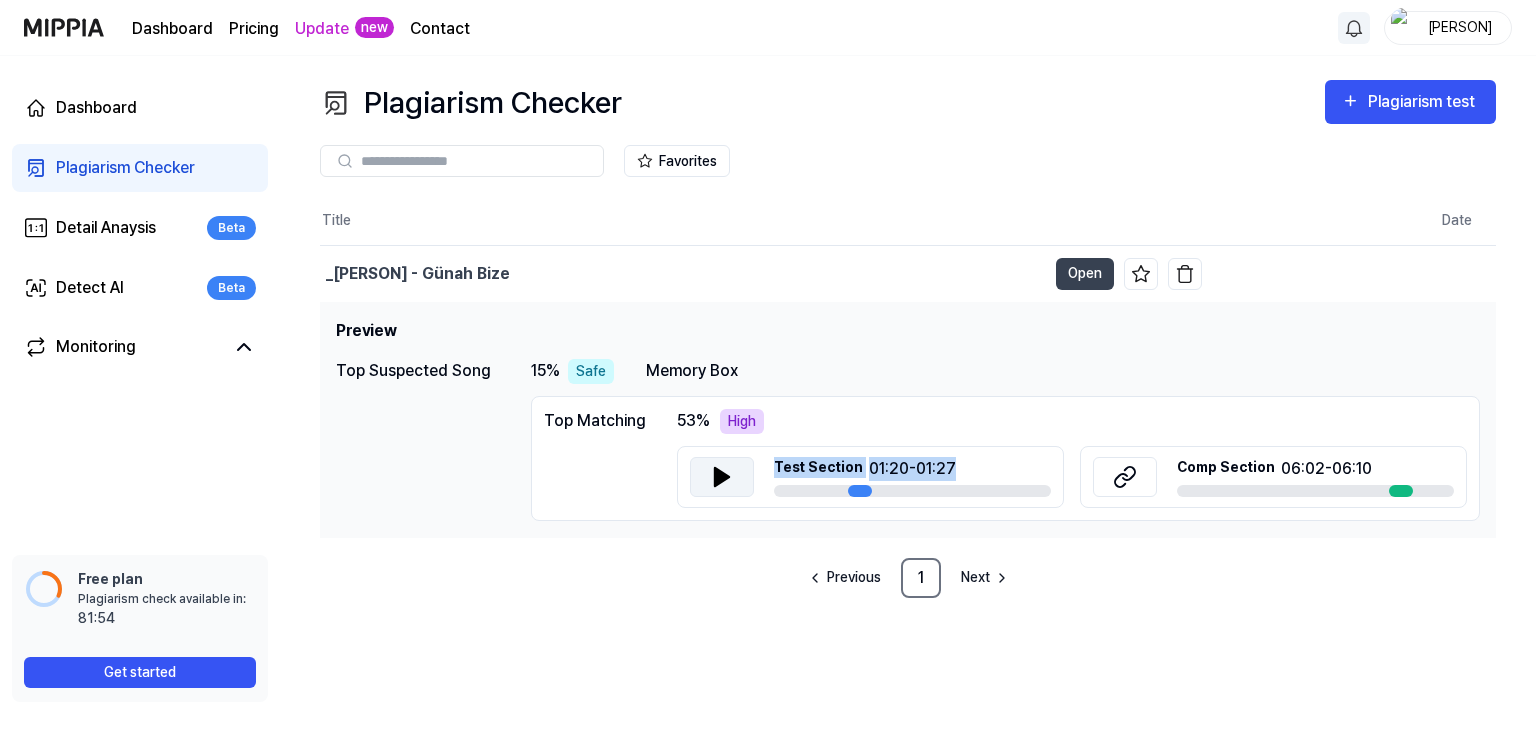 click on "Test Section" at bounding box center [818, 469] 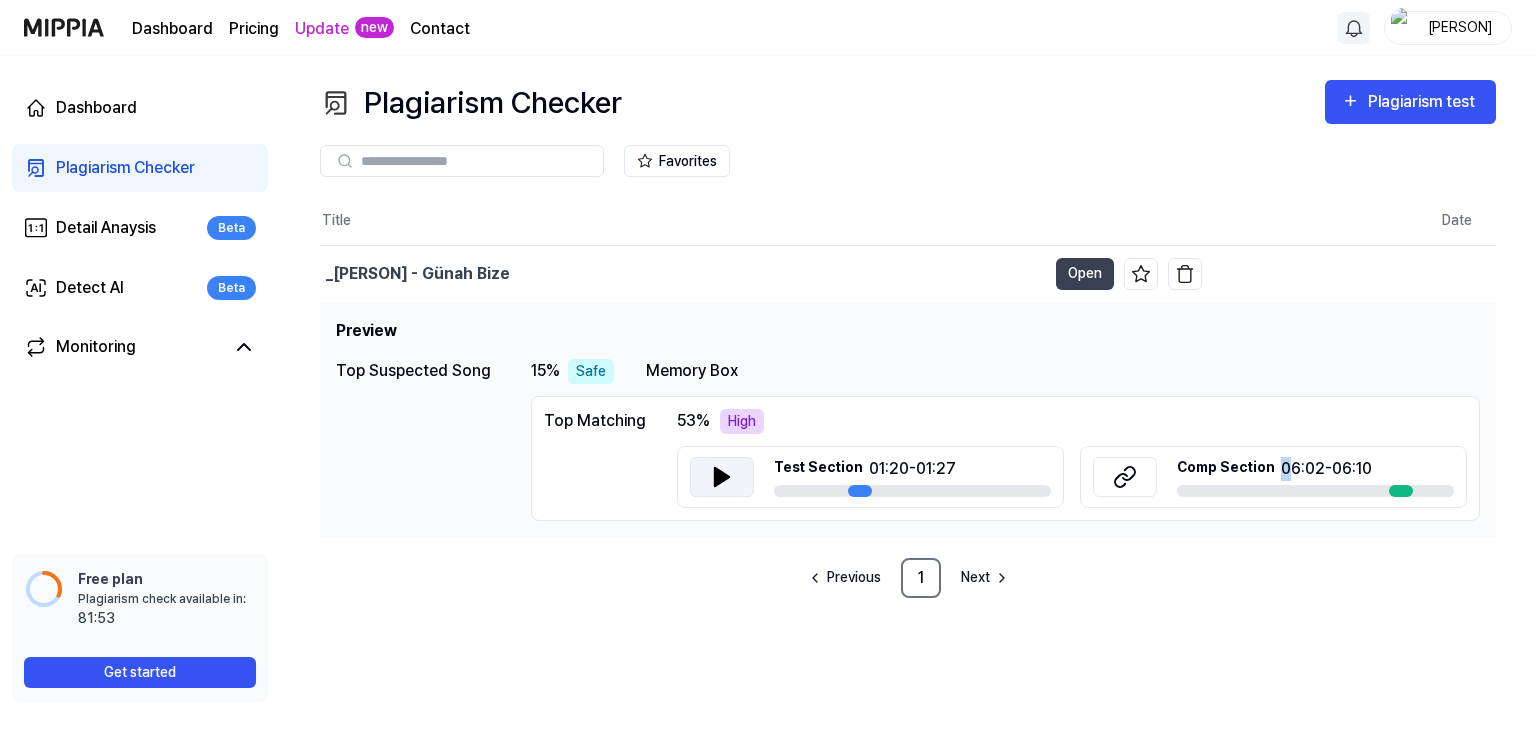 drag, startPoint x: 1278, startPoint y: 461, endPoint x: 1294, endPoint y: 461, distance: 16 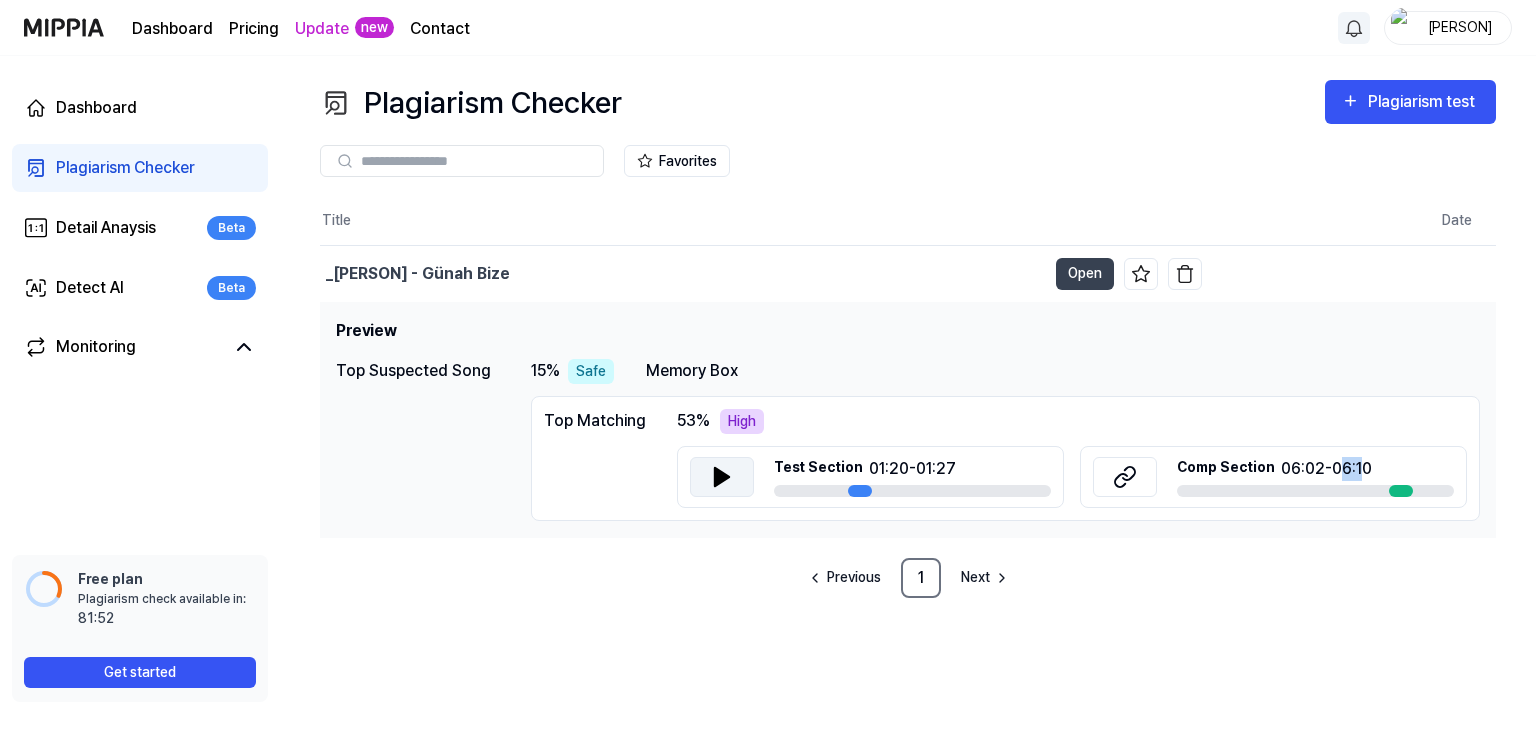 drag, startPoint x: 1330, startPoint y: 463, endPoint x: 1384, endPoint y: 463, distance: 54 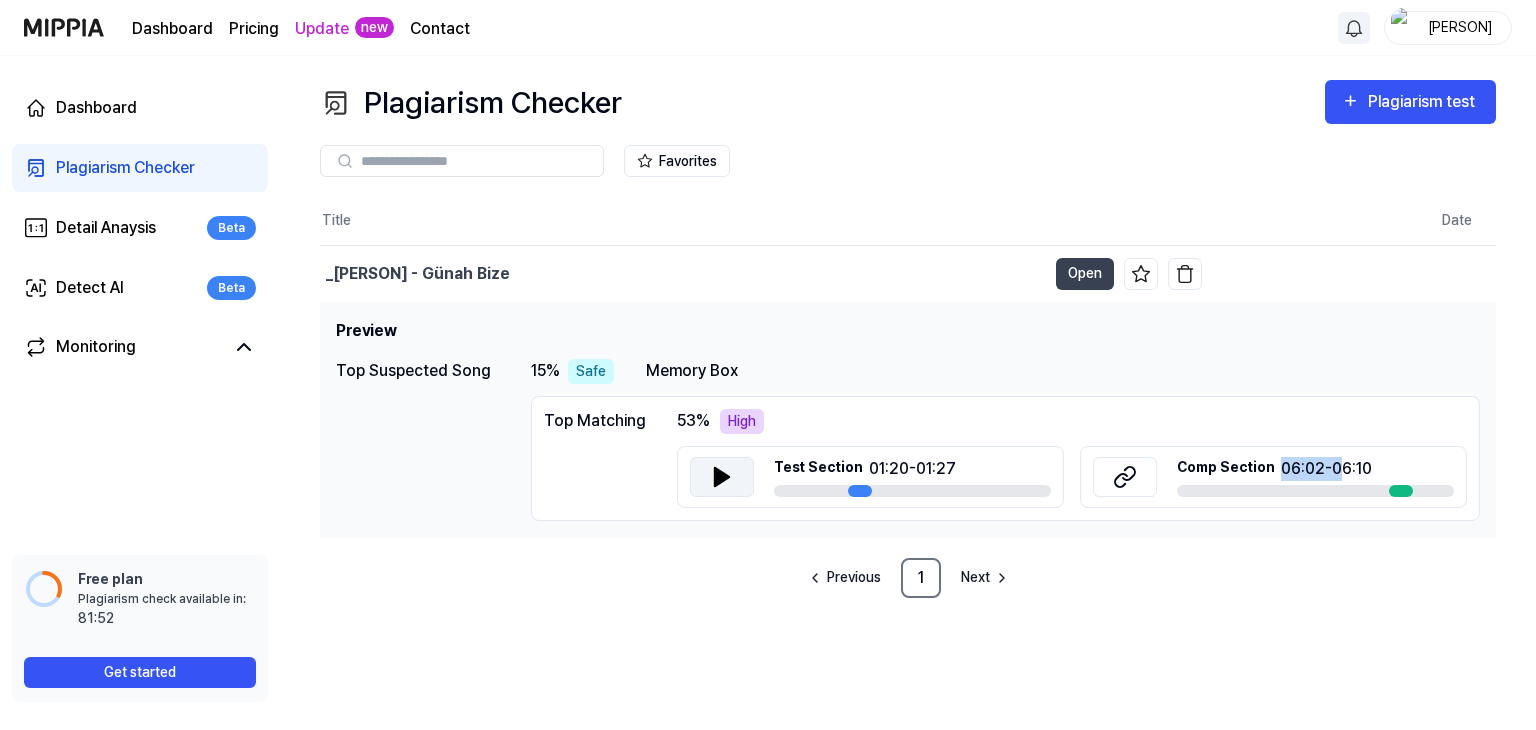 click on "Comp Section 06:02 - 06:10" at bounding box center (1315, 469) 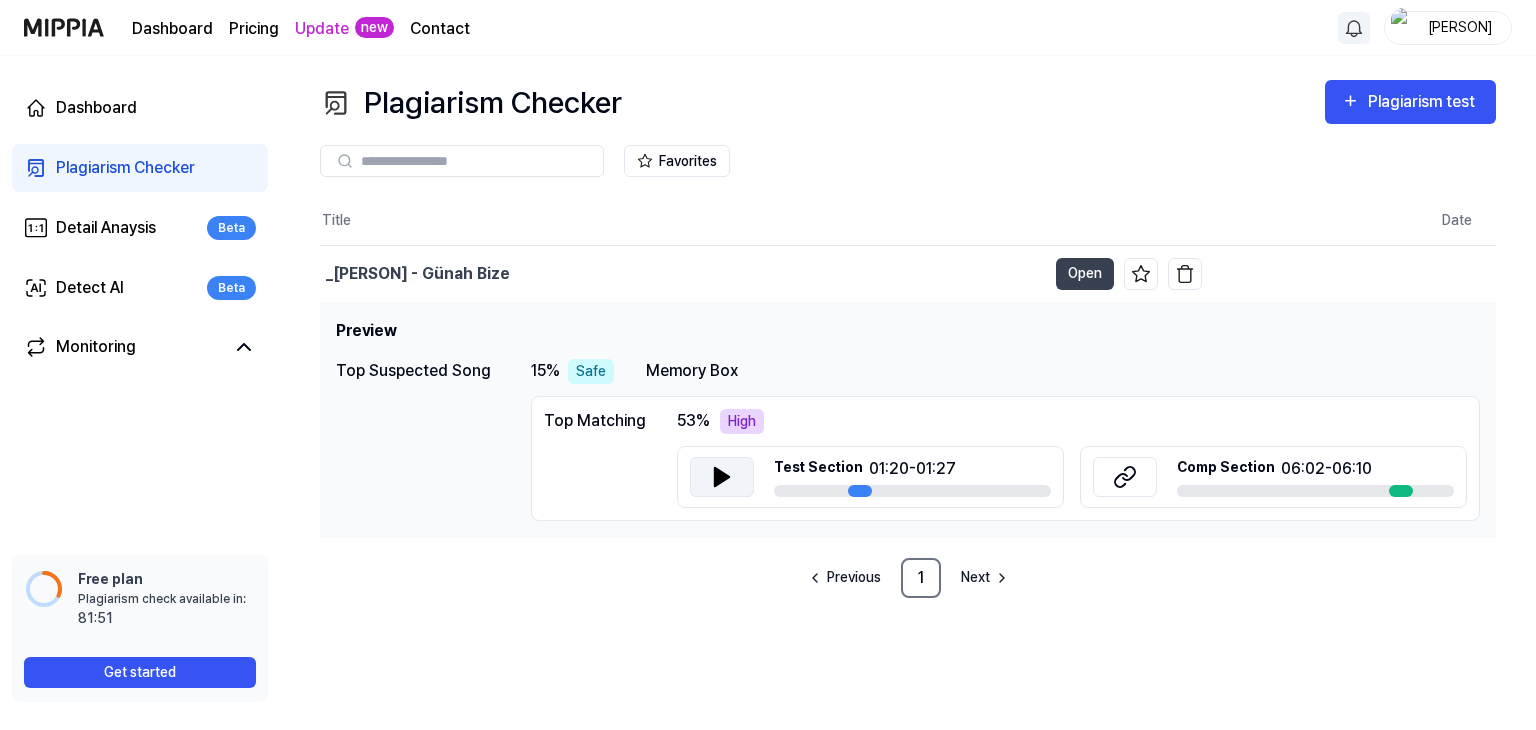 click at bounding box center [1401, 491] 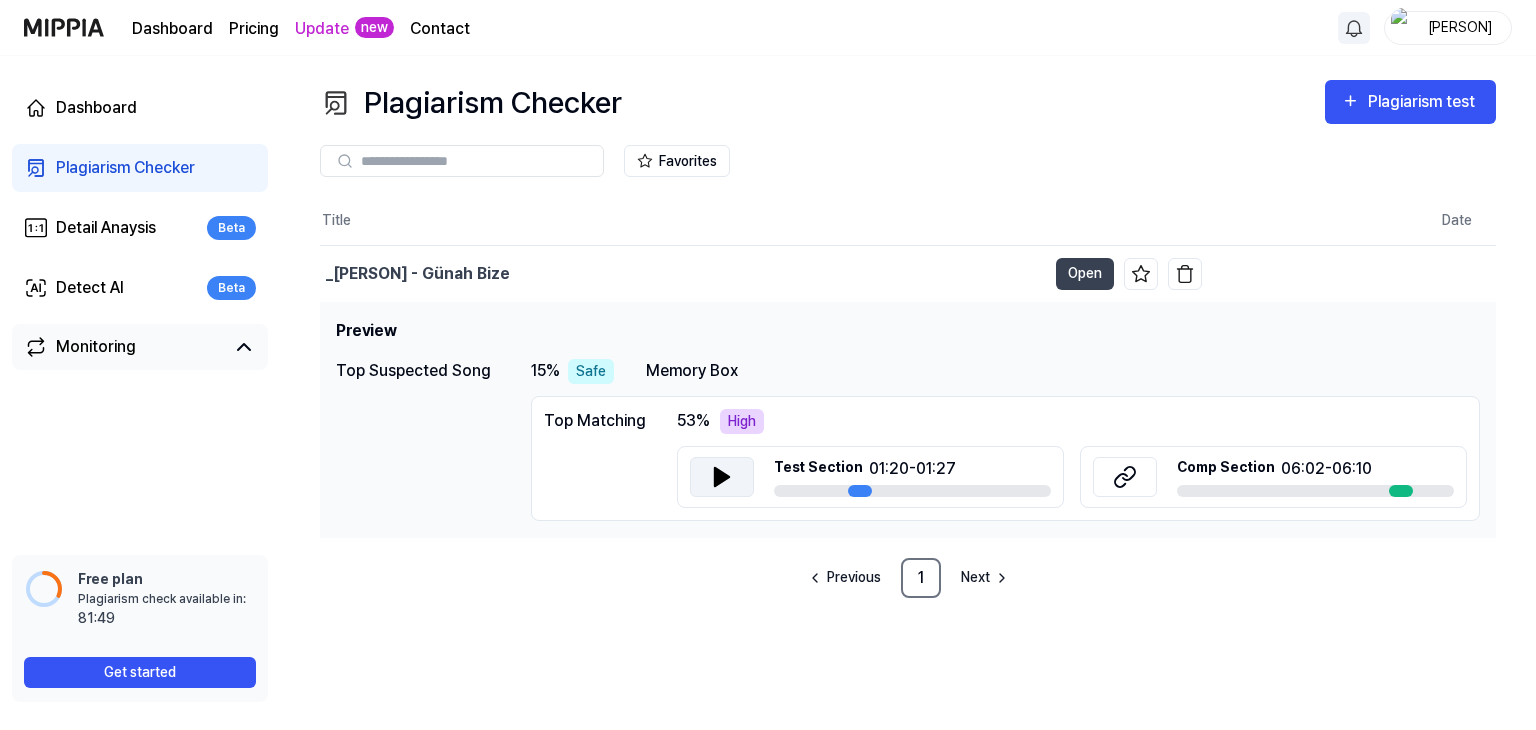 click on "Monitoring" at bounding box center (124, 347) 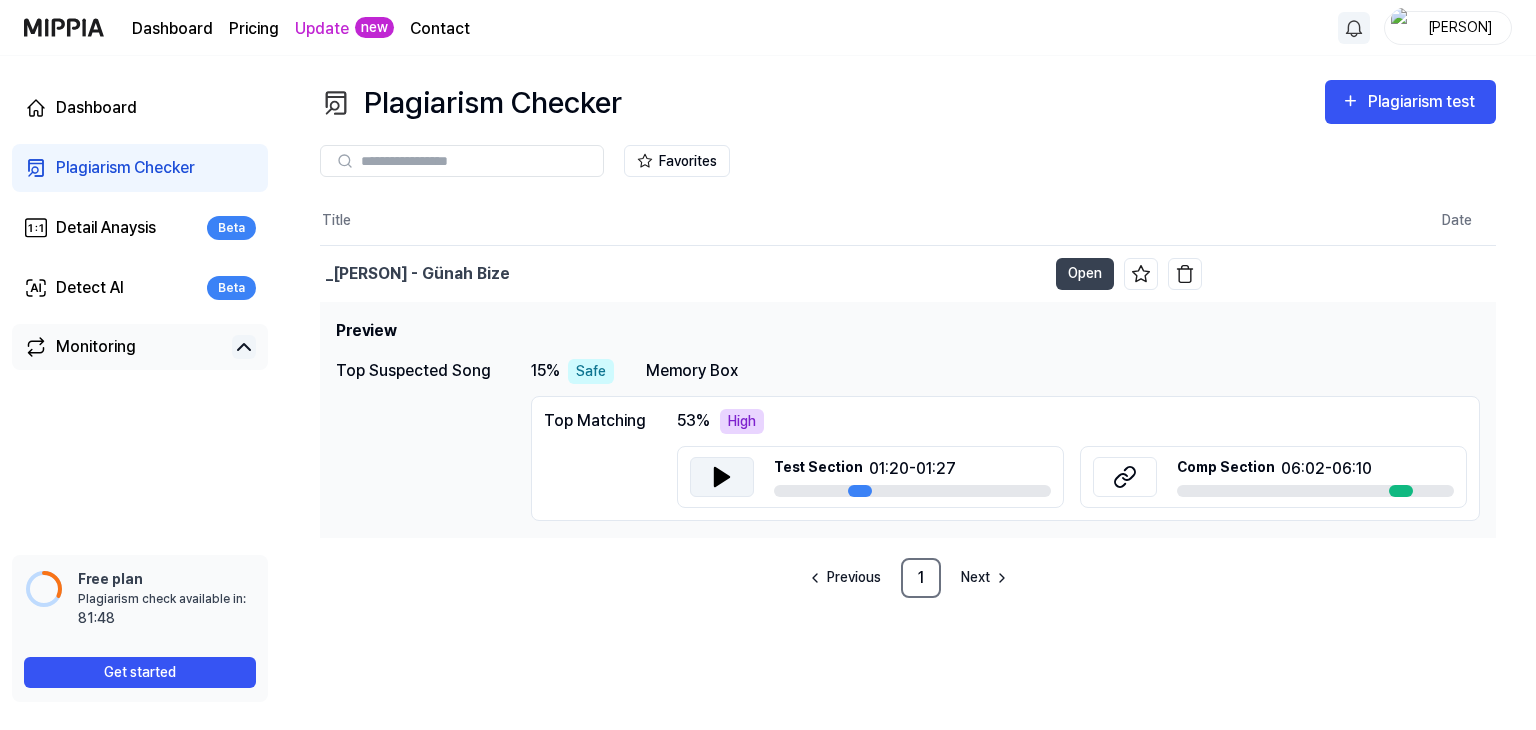 click 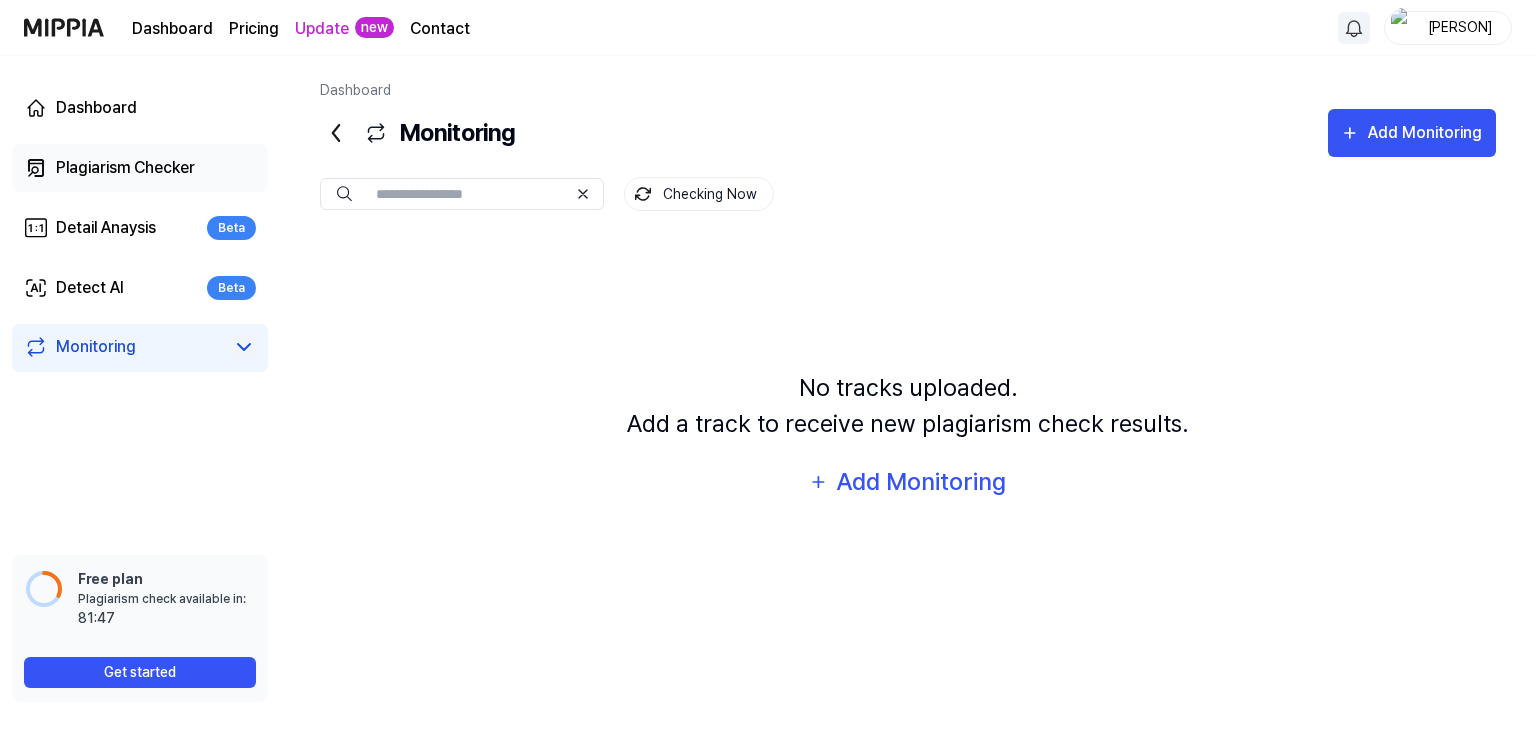 click on "Plagiarism Checker" at bounding box center (140, 168) 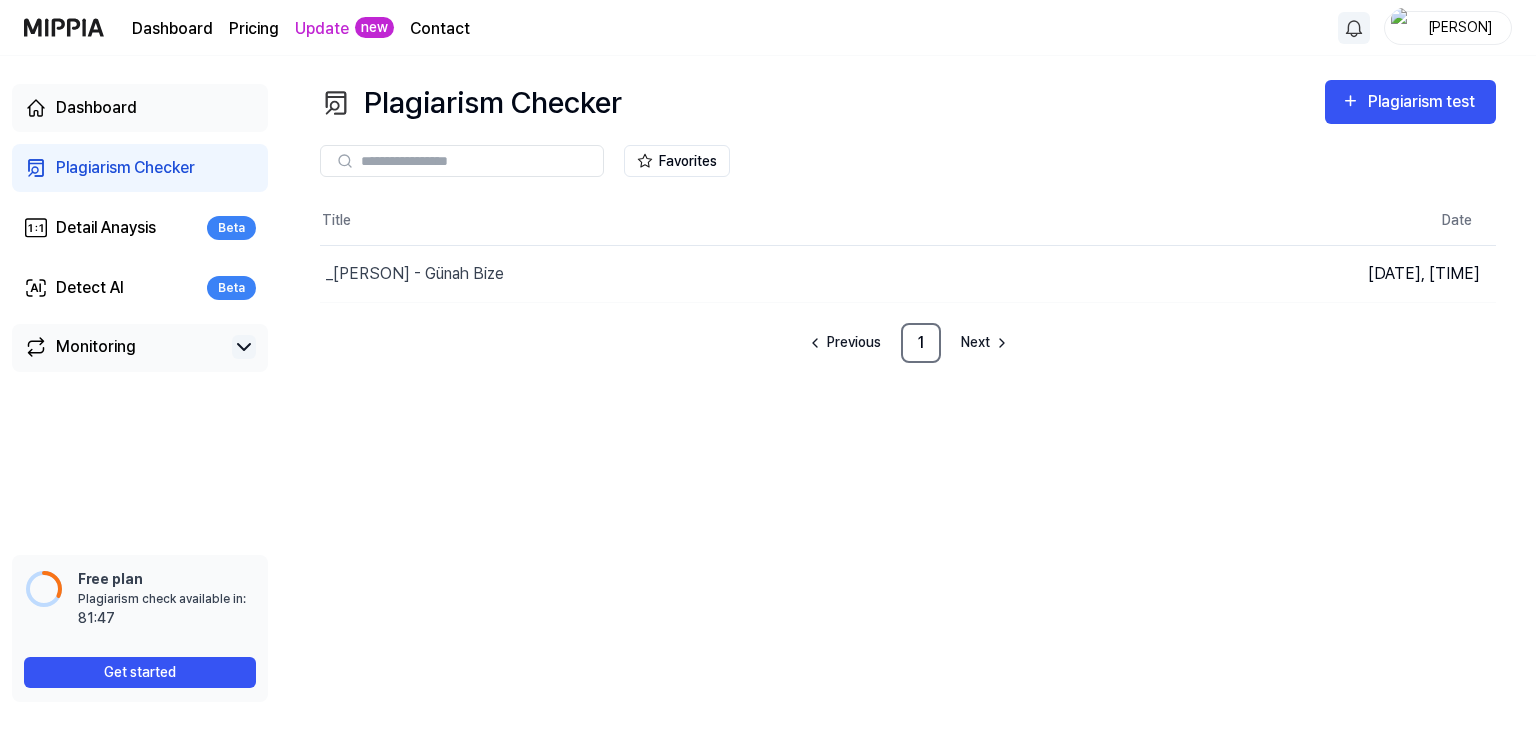click on "Dashboard" at bounding box center (140, 108) 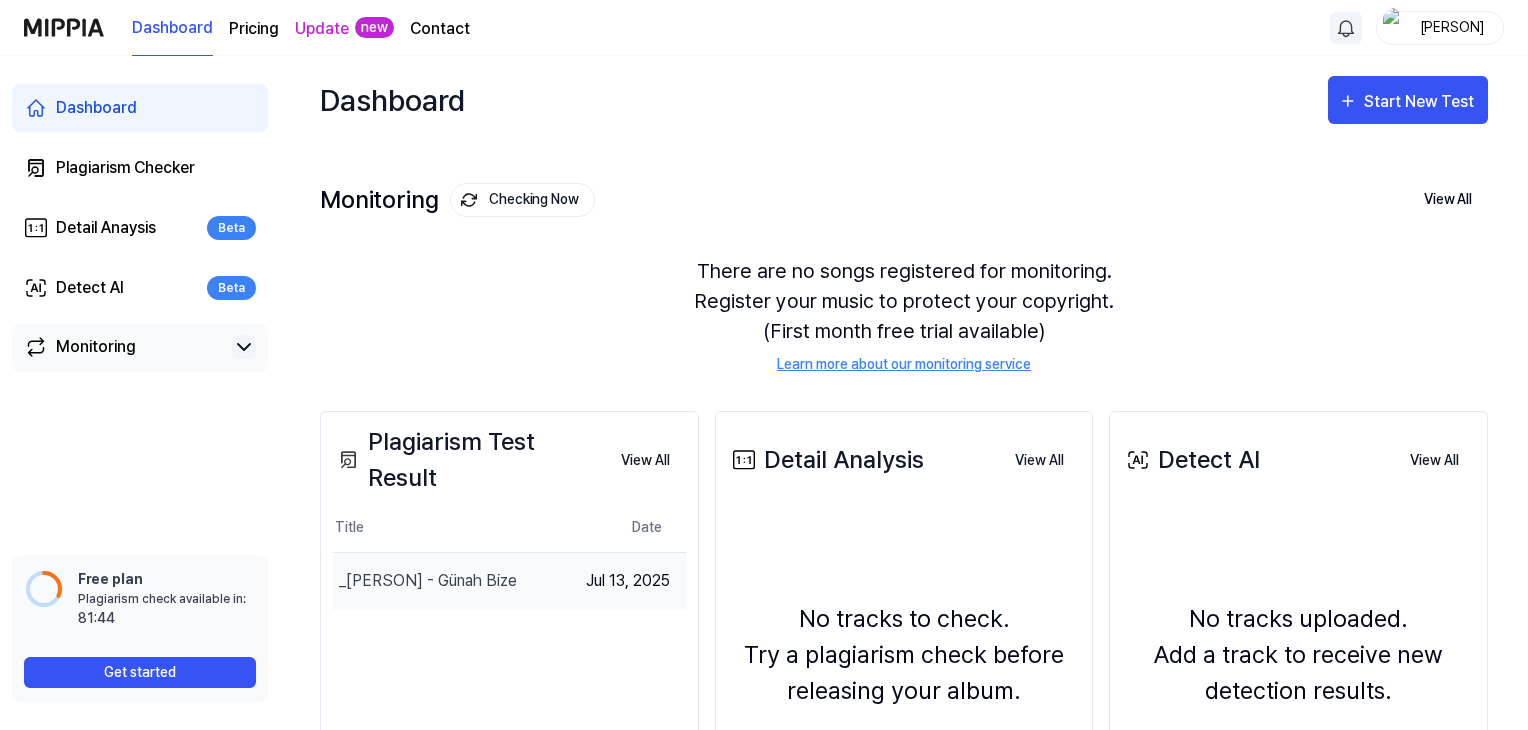 click on "_[PERSON] - Günah Bize" at bounding box center (451, 581) 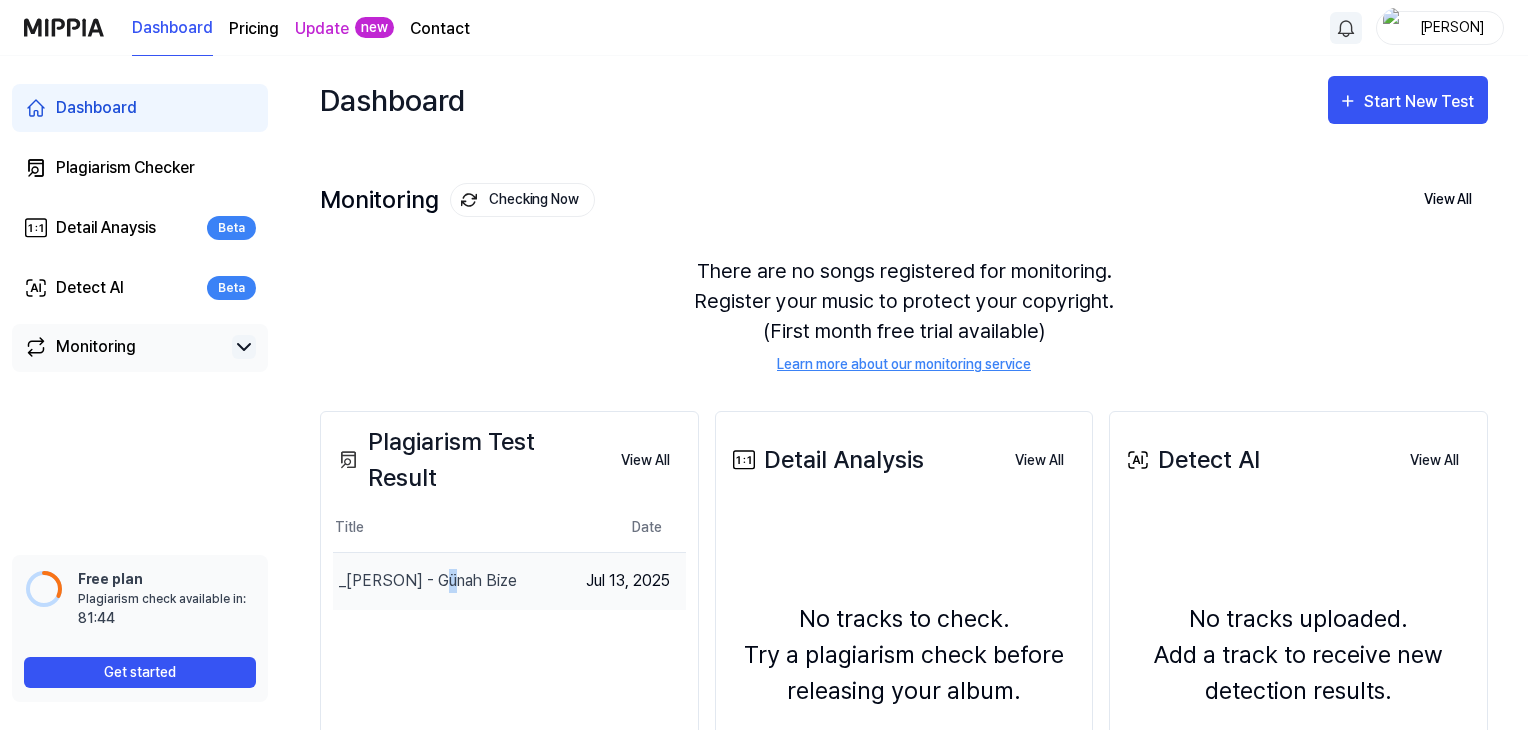 click on "_[PERSON] - Günah Bize" at bounding box center [428, 581] 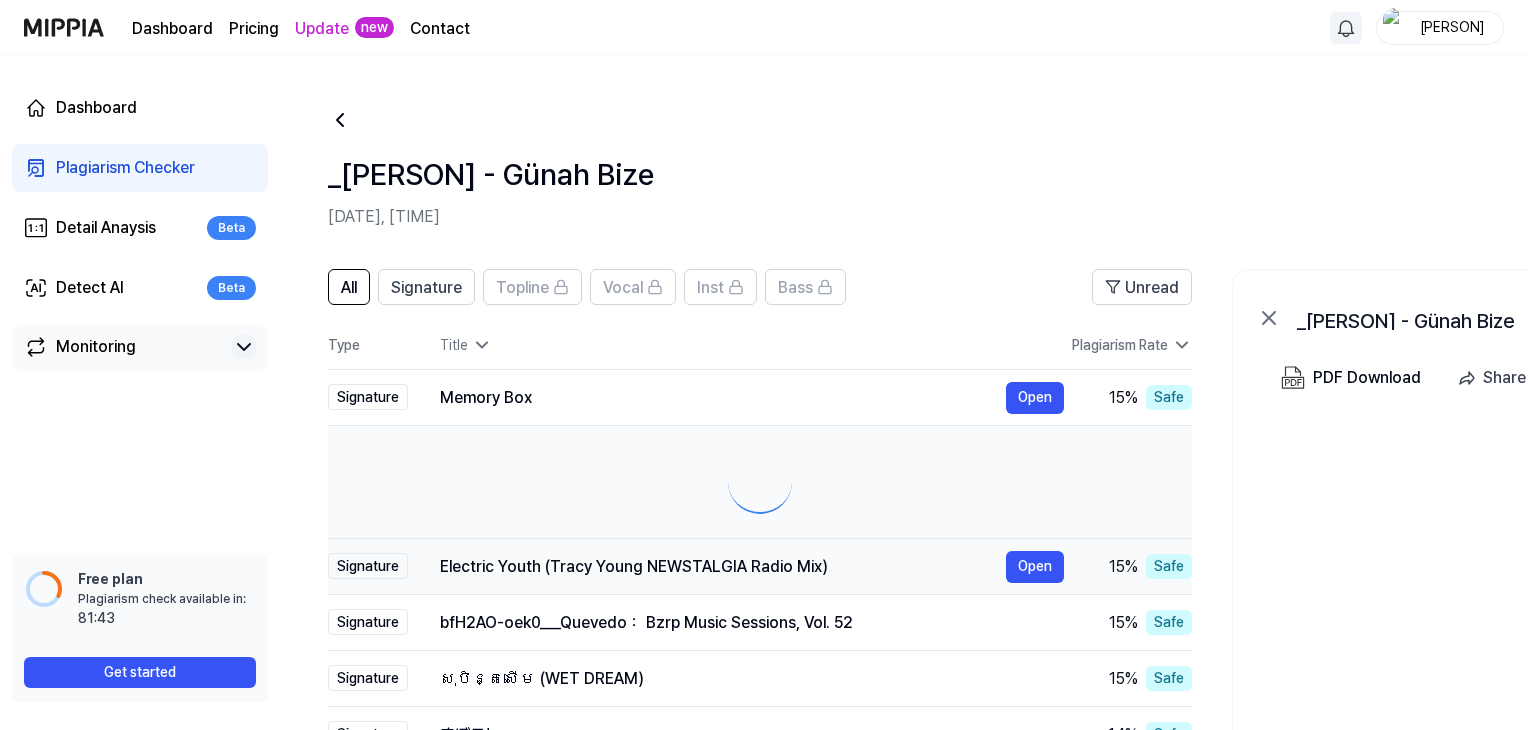 click on "Electric Youth (Tracy Young NEWSTALGIA Radio Mix)" at bounding box center (723, 567) 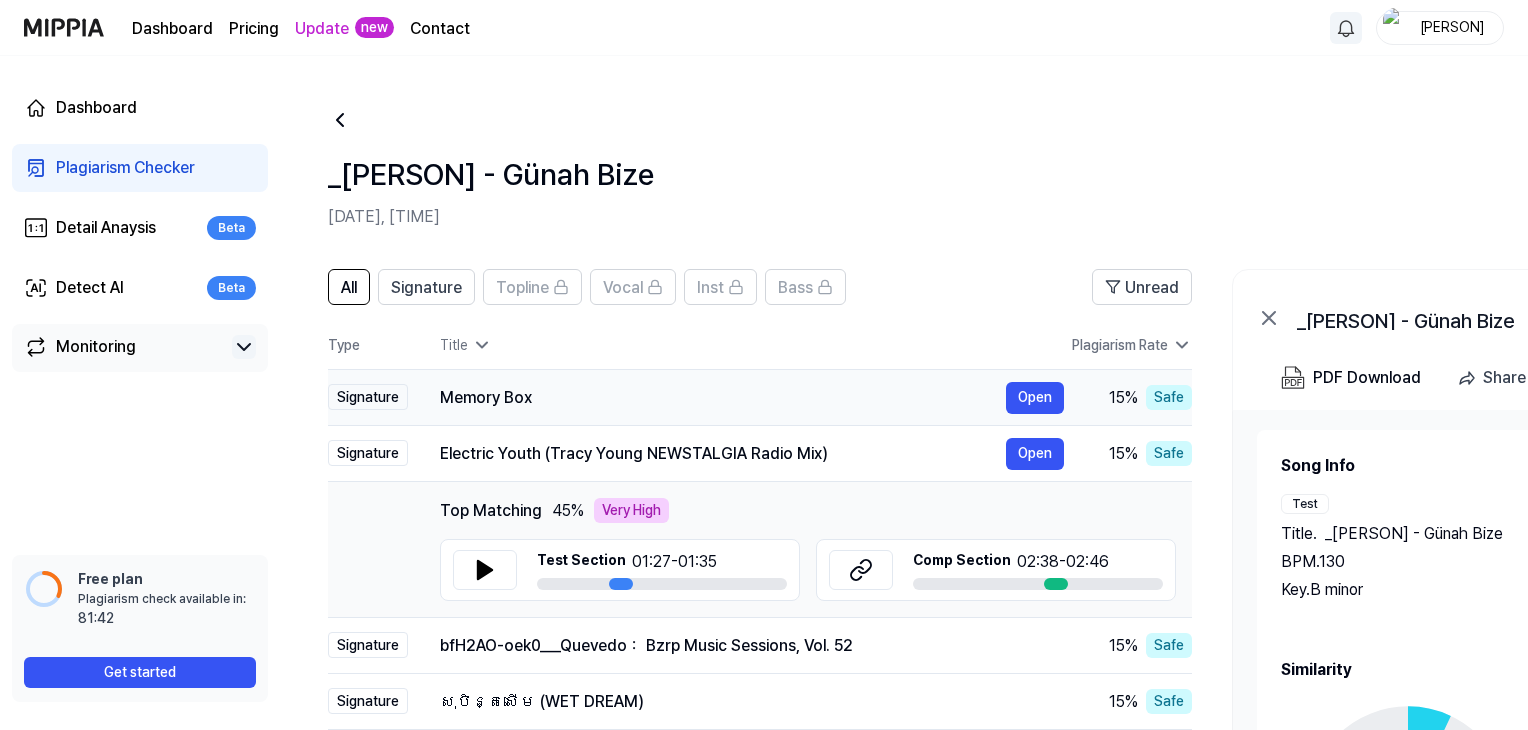 click on "Memory Box" at bounding box center [723, 398] 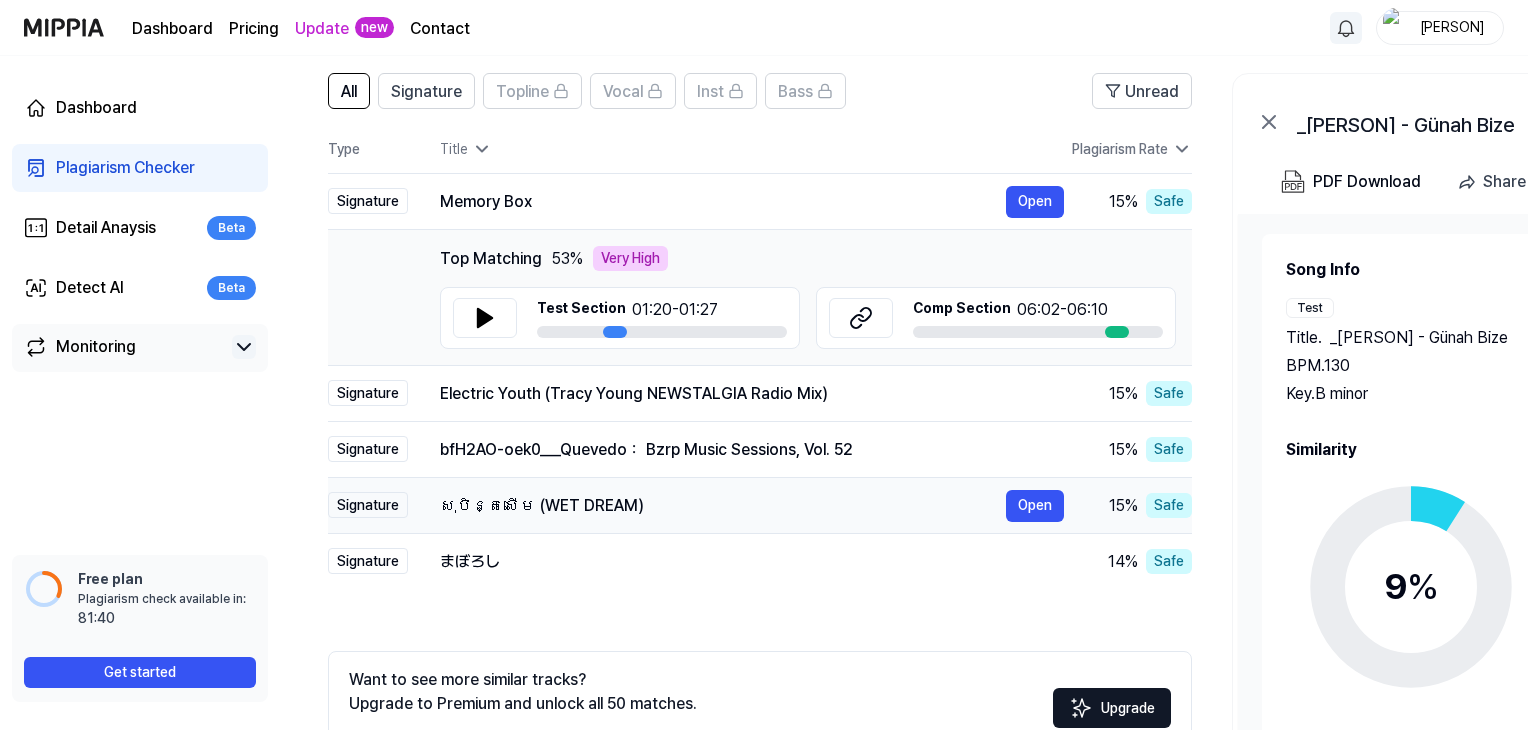 scroll, scrollTop: 200, scrollLeft: 0, axis: vertical 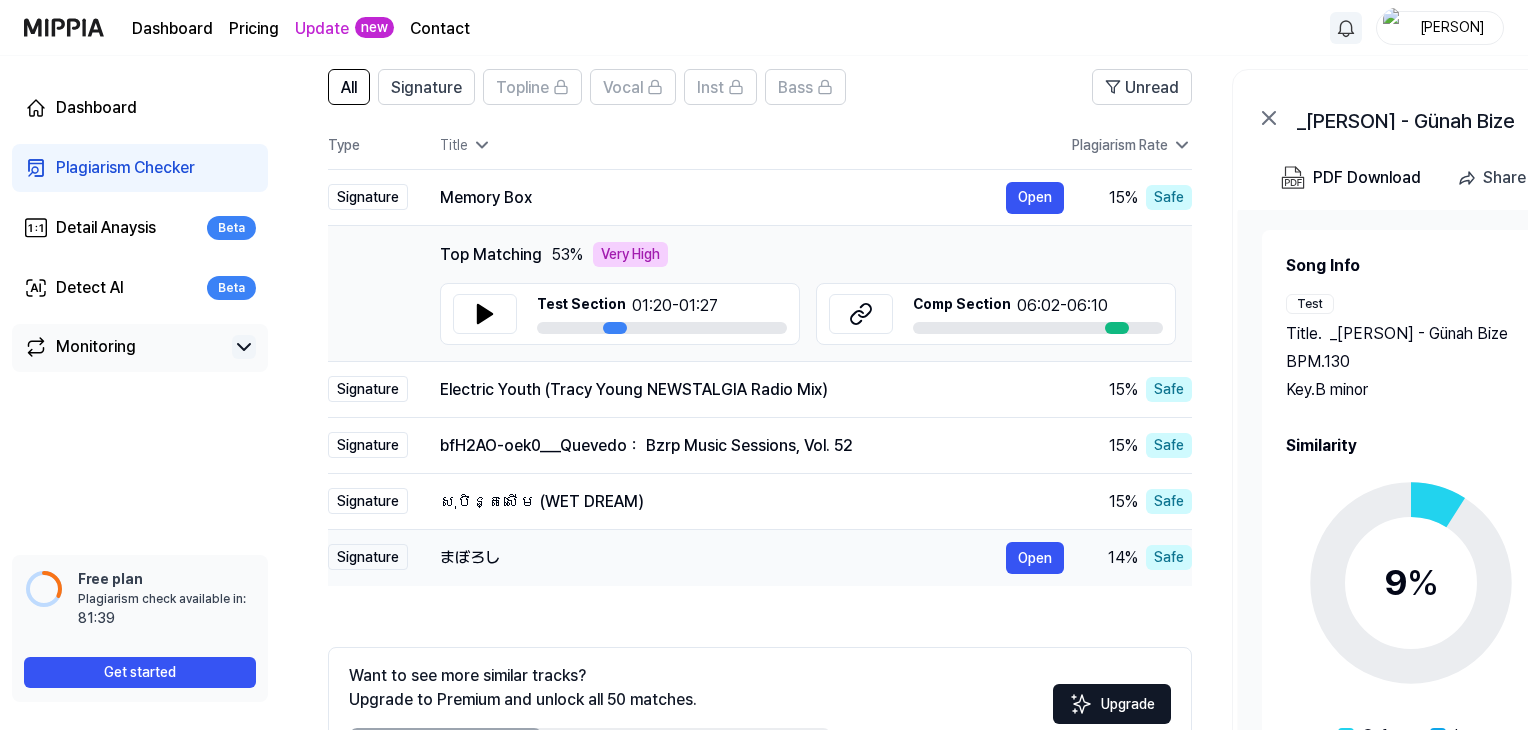 click on "まぼろし" at bounding box center [723, 558] 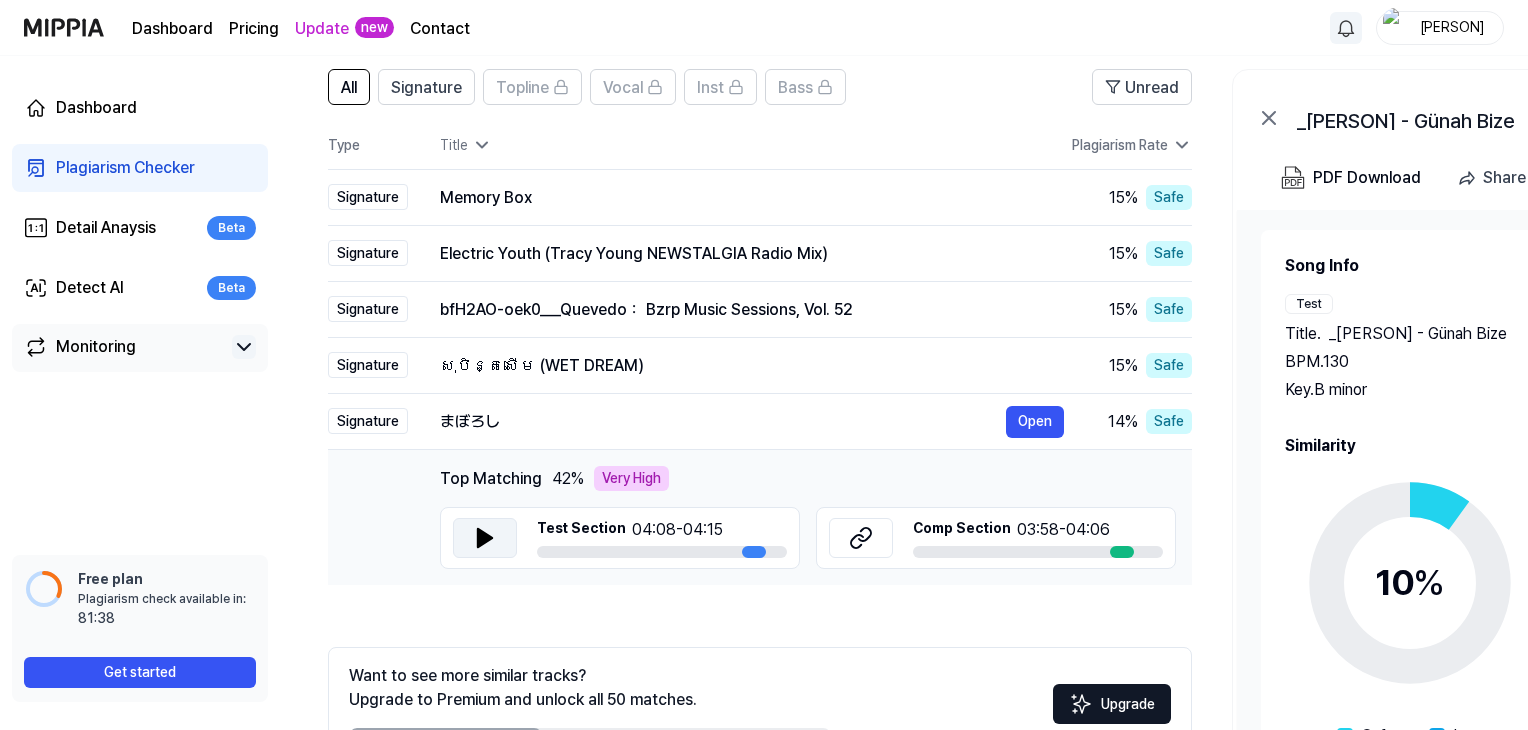 click 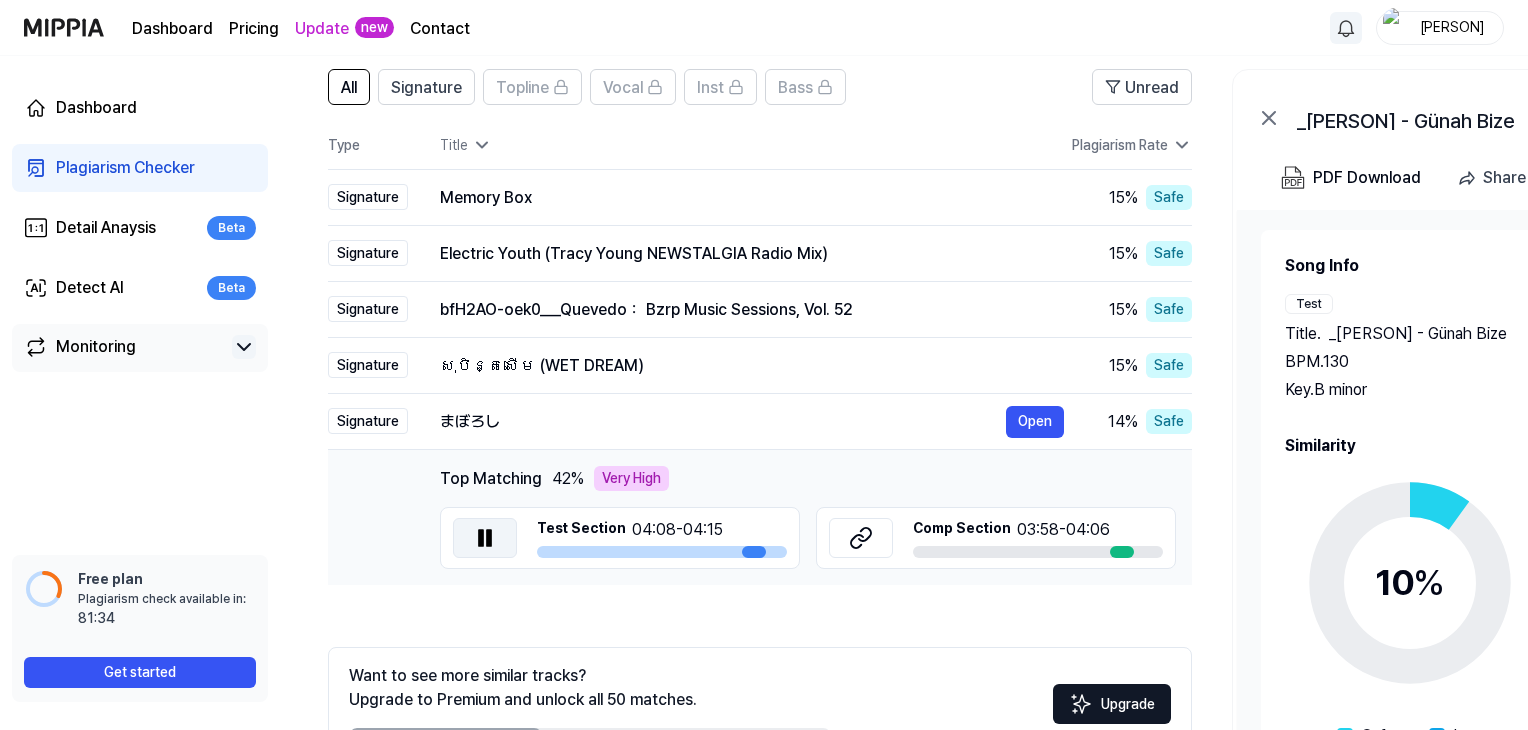 click 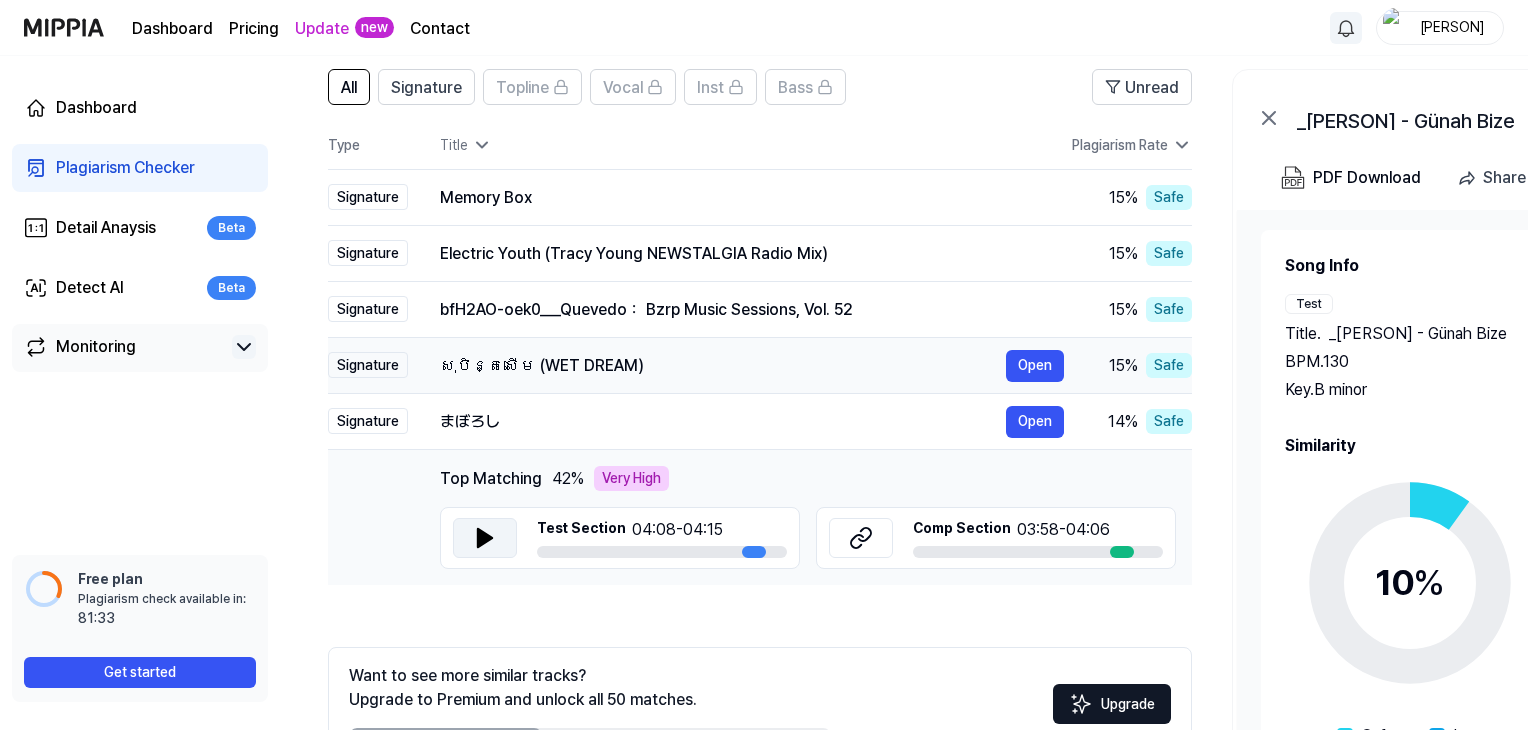 click on "សុបិន្តសើម (WET DREAM)" at bounding box center [723, 366] 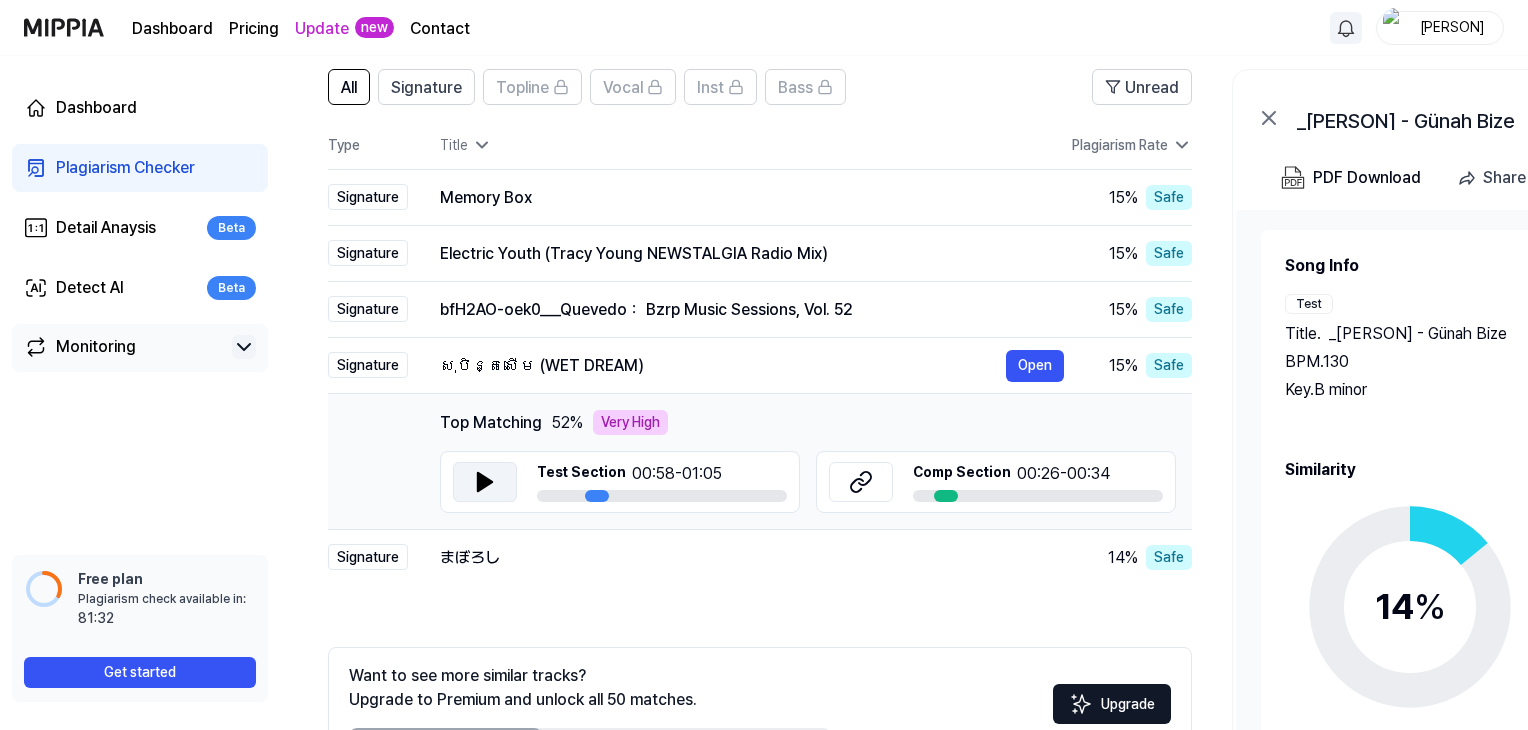 click 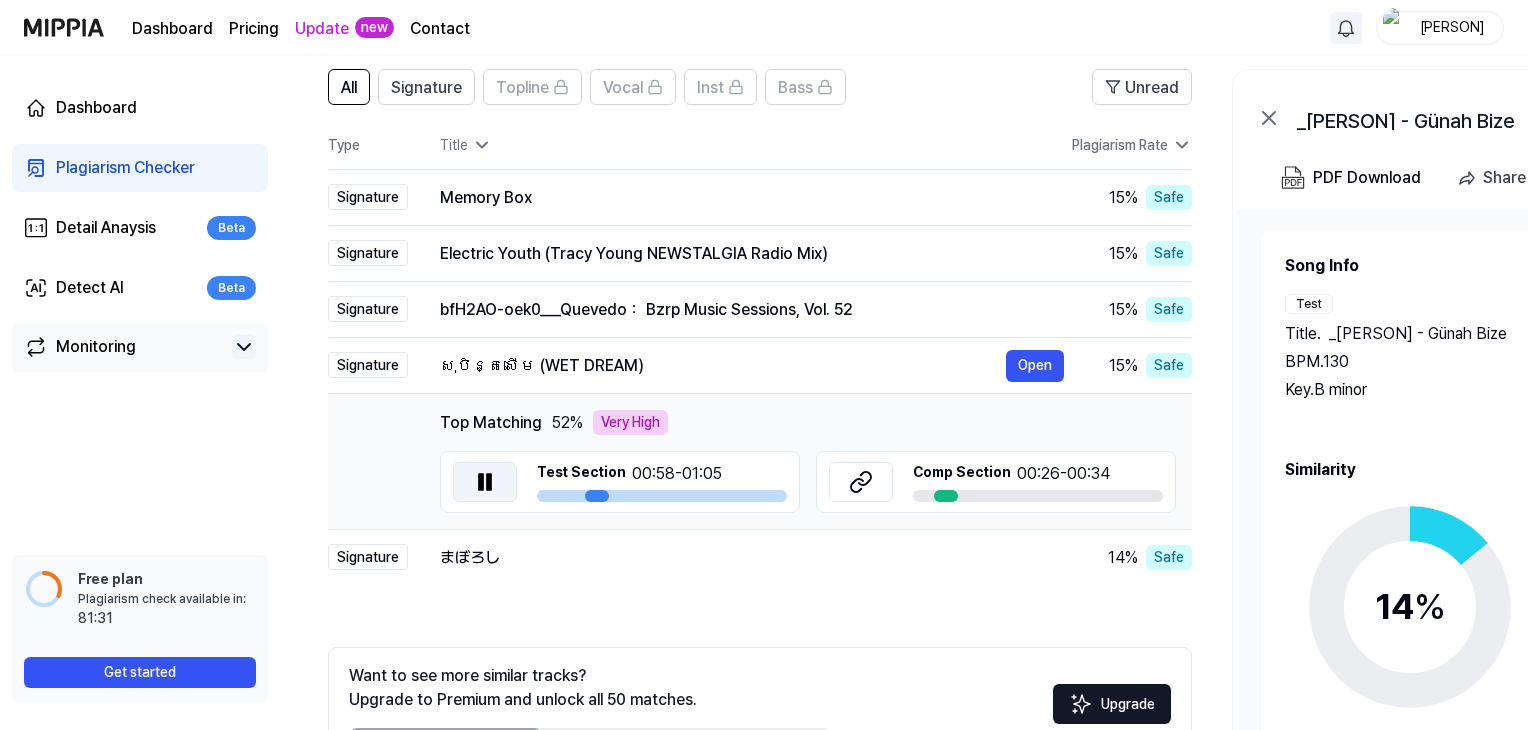 click 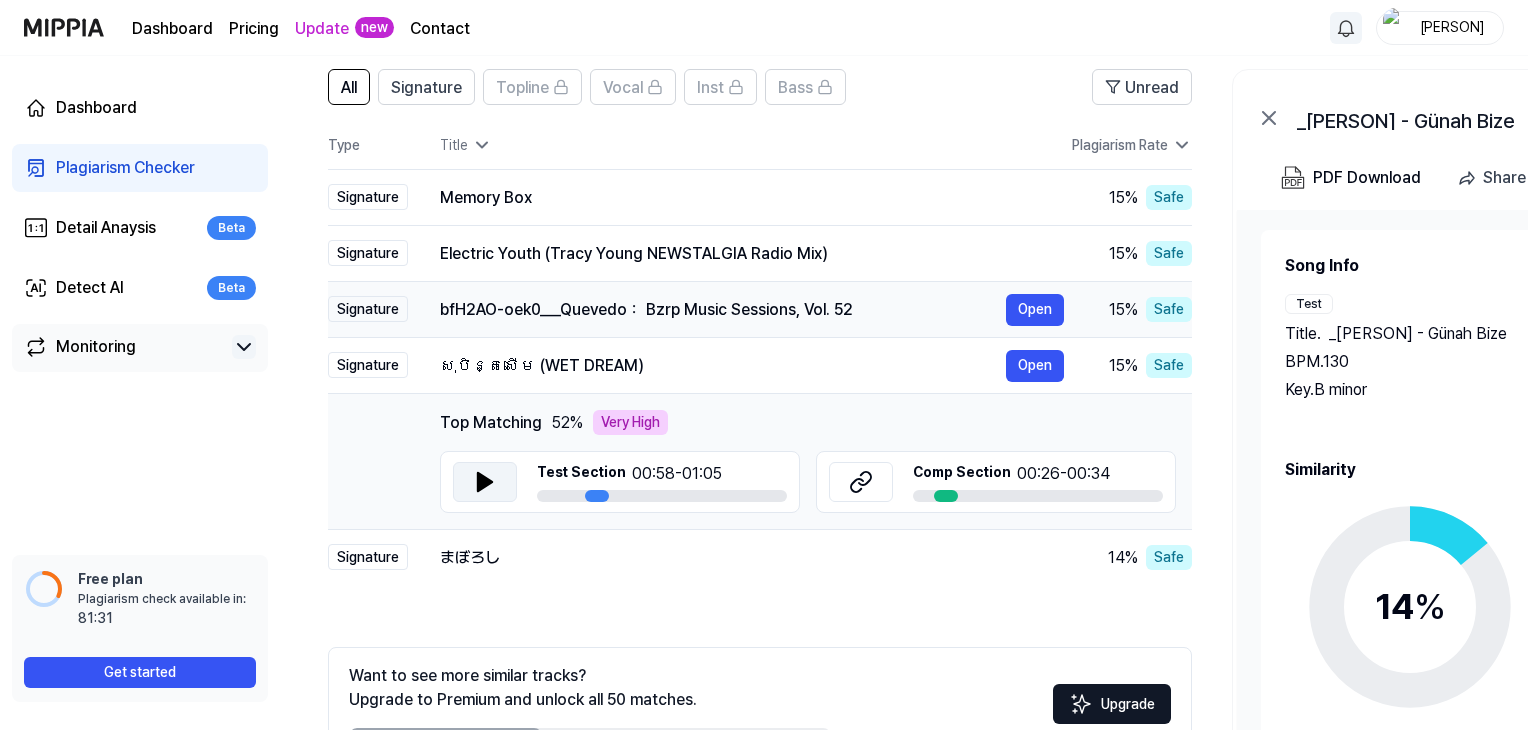 click on "bfH2AO-oek0___Quevedo： Bzrp Music Sessions, Vol. 52 Open" at bounding box center [736, 310] 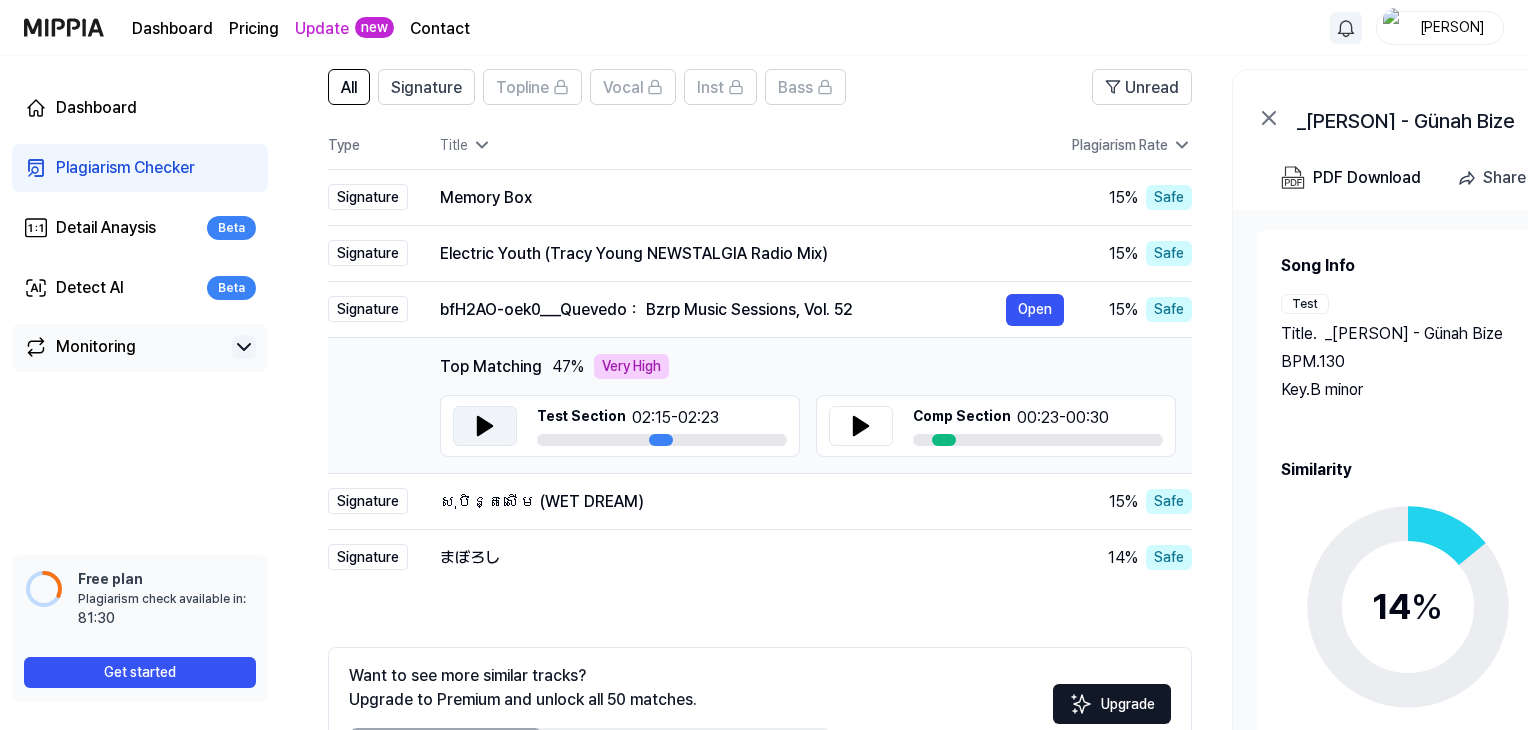 click 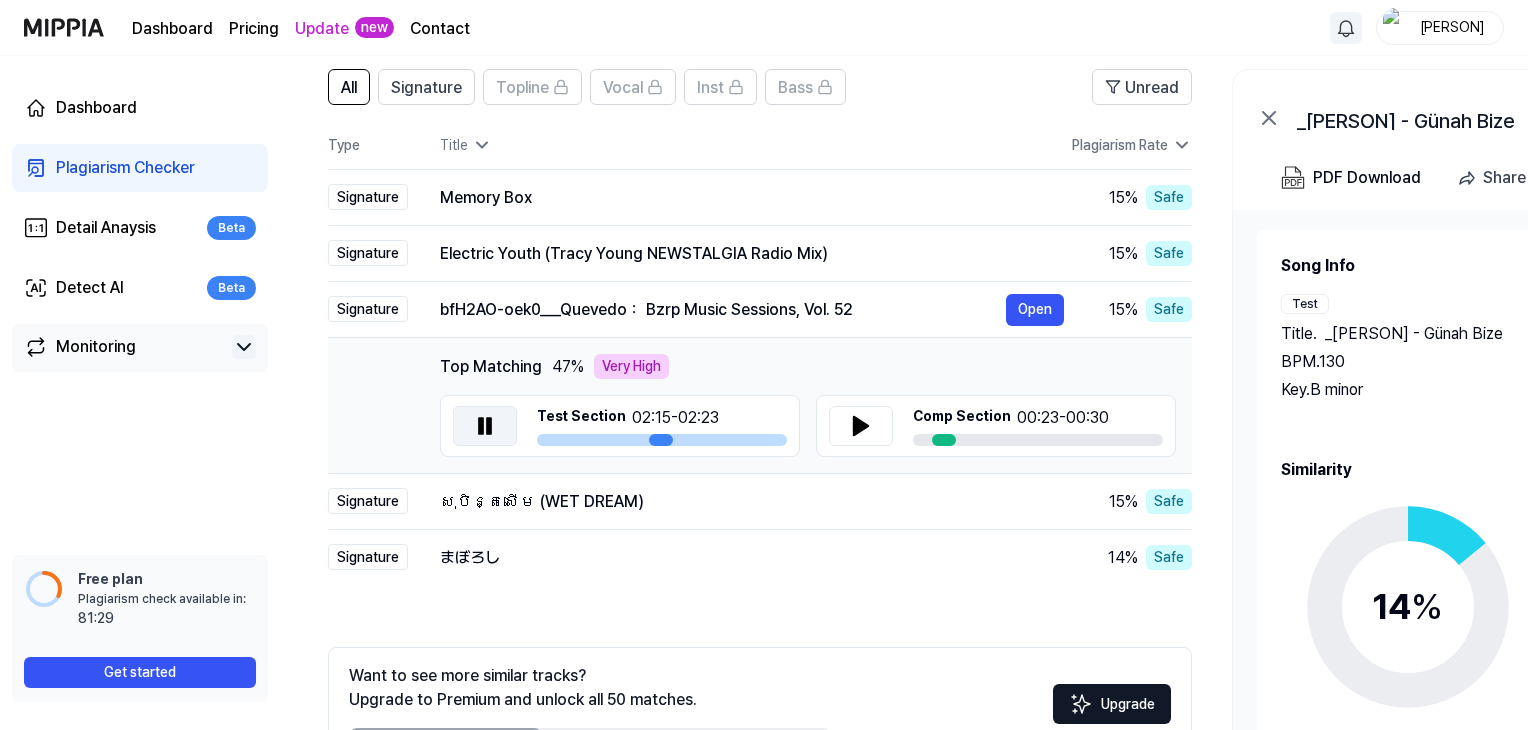 click 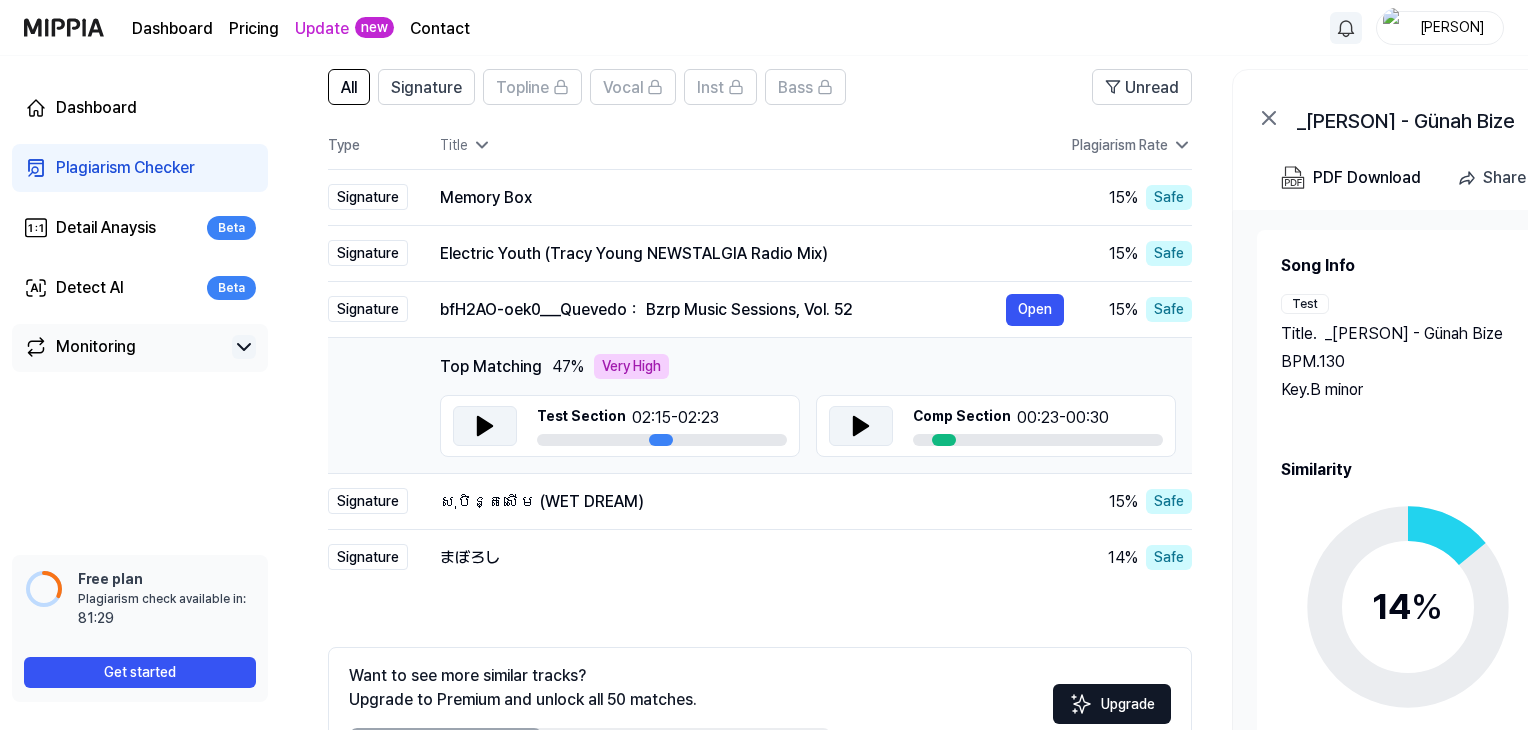 click 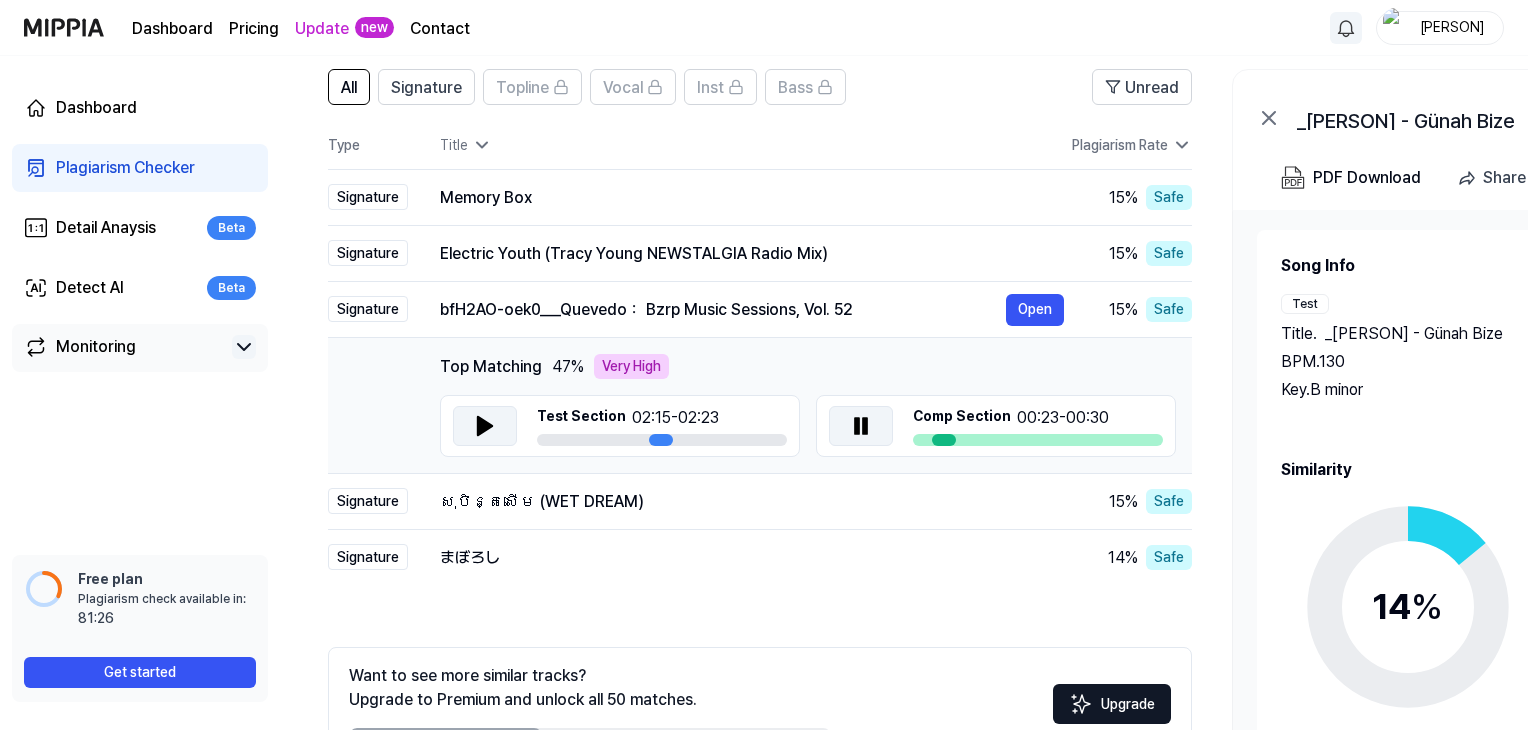 click 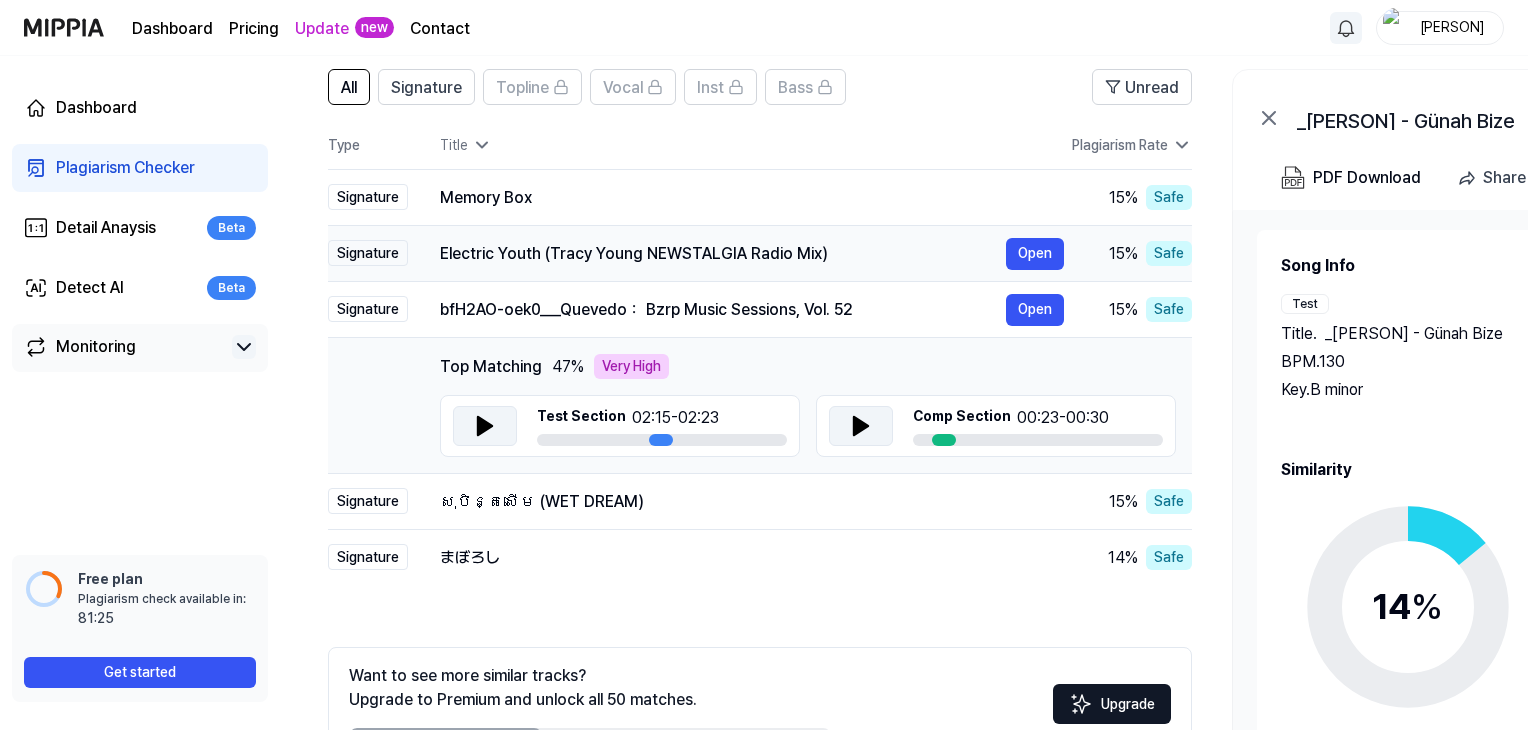 click on "Electric Youth (Tracy Young NEWSTALGIA Radio Mix)" at bounding box center (723, 254) 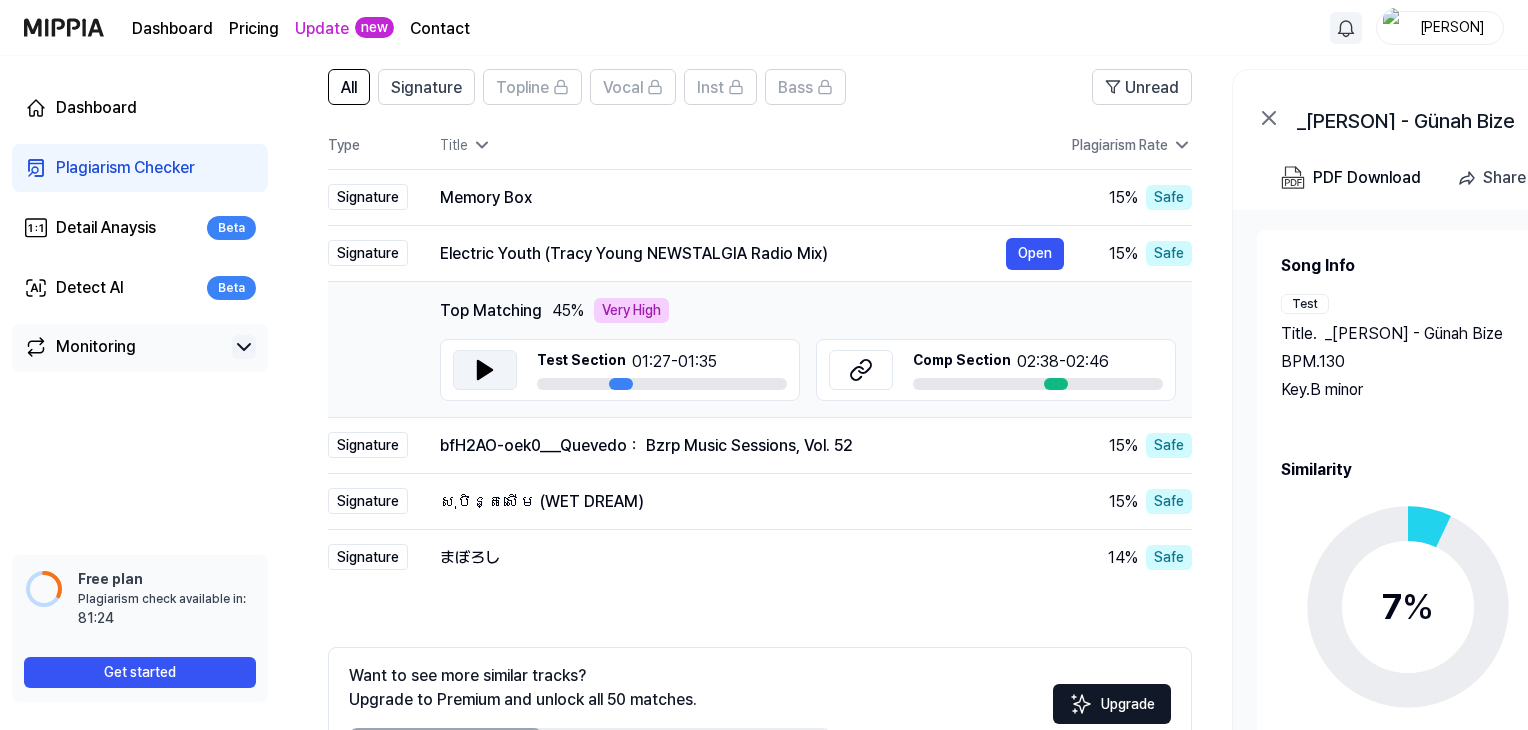 click at bounding box center (485, 370) 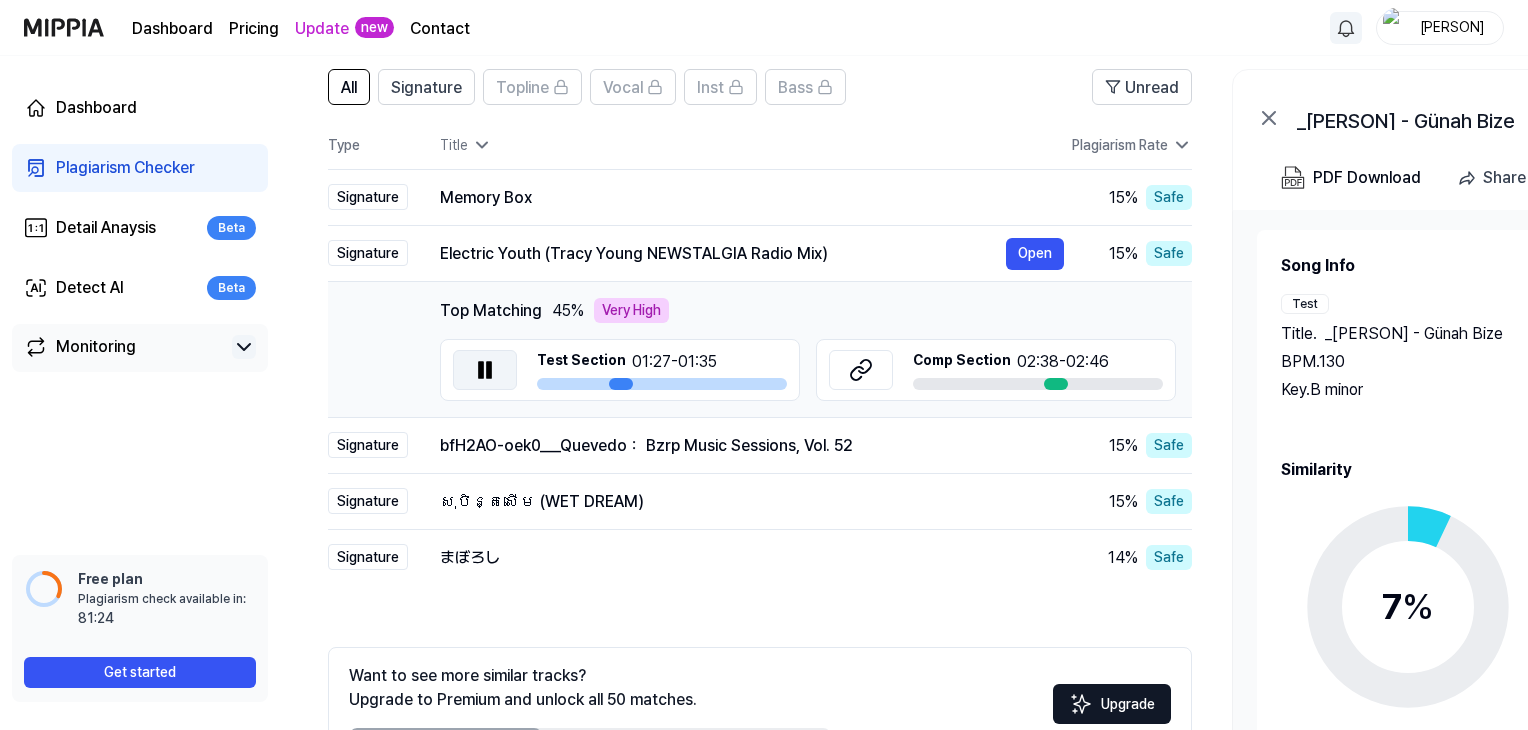 click 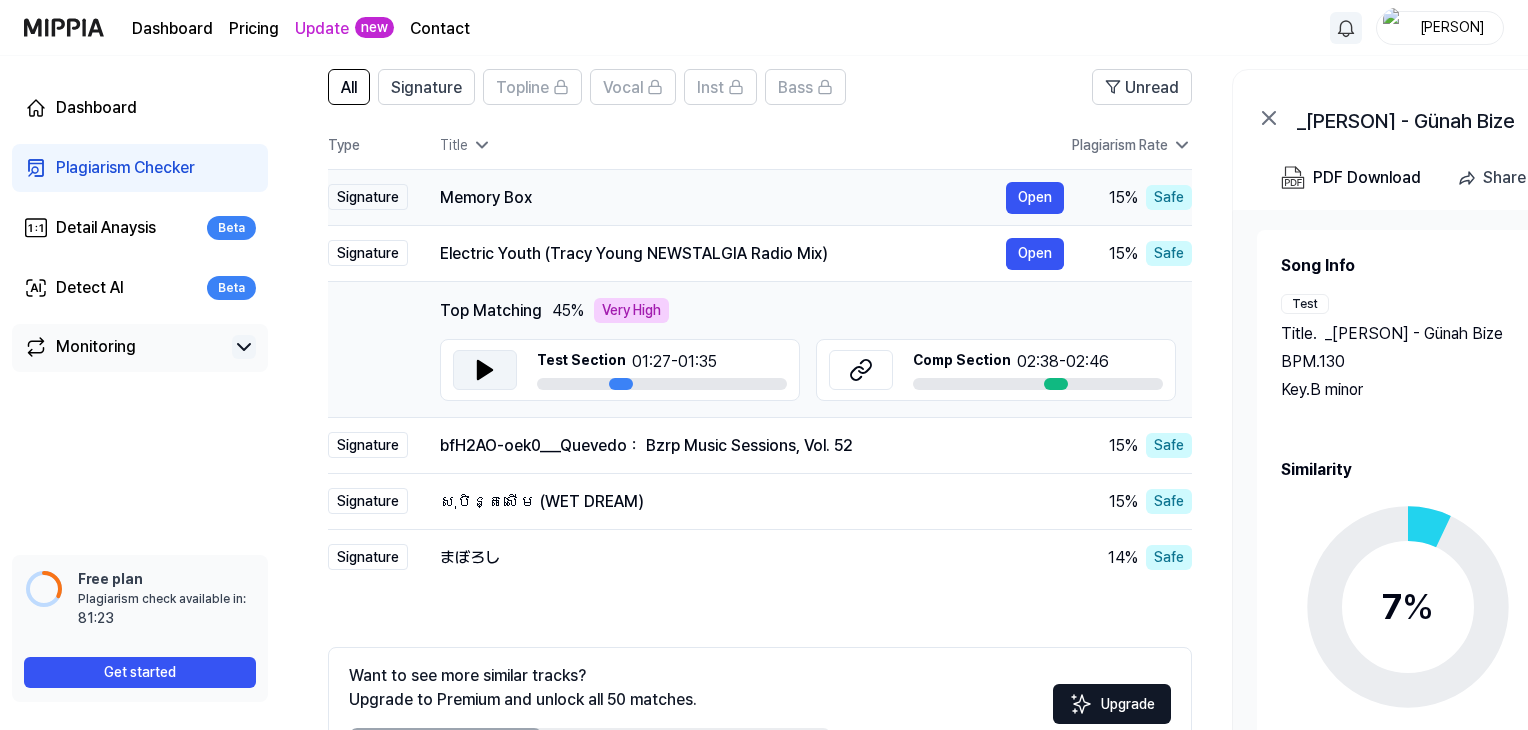 click on "Memory Box" at bounding box center [723, 198] 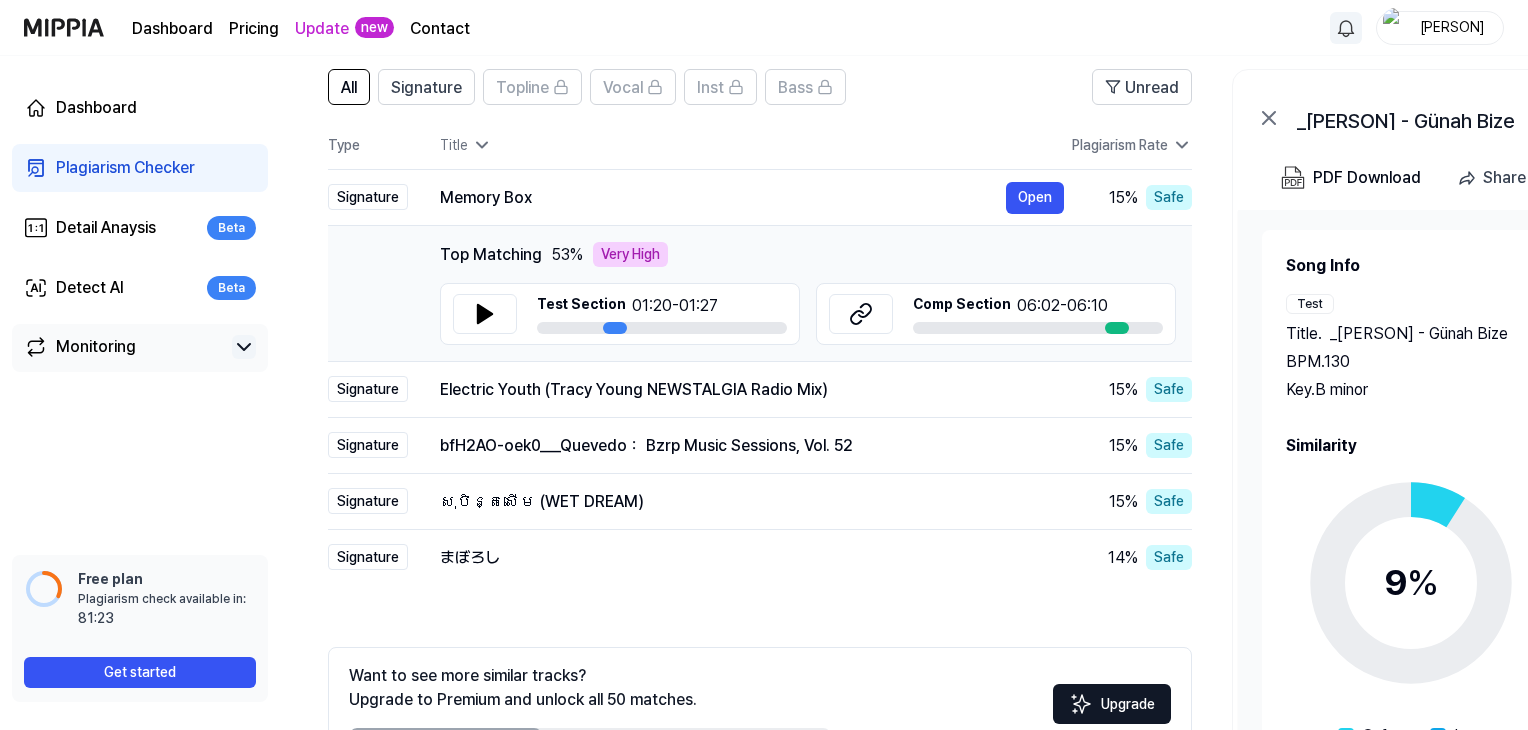 click on "Test Section 01:20 - 01:27" at bounding box center [620, 314] 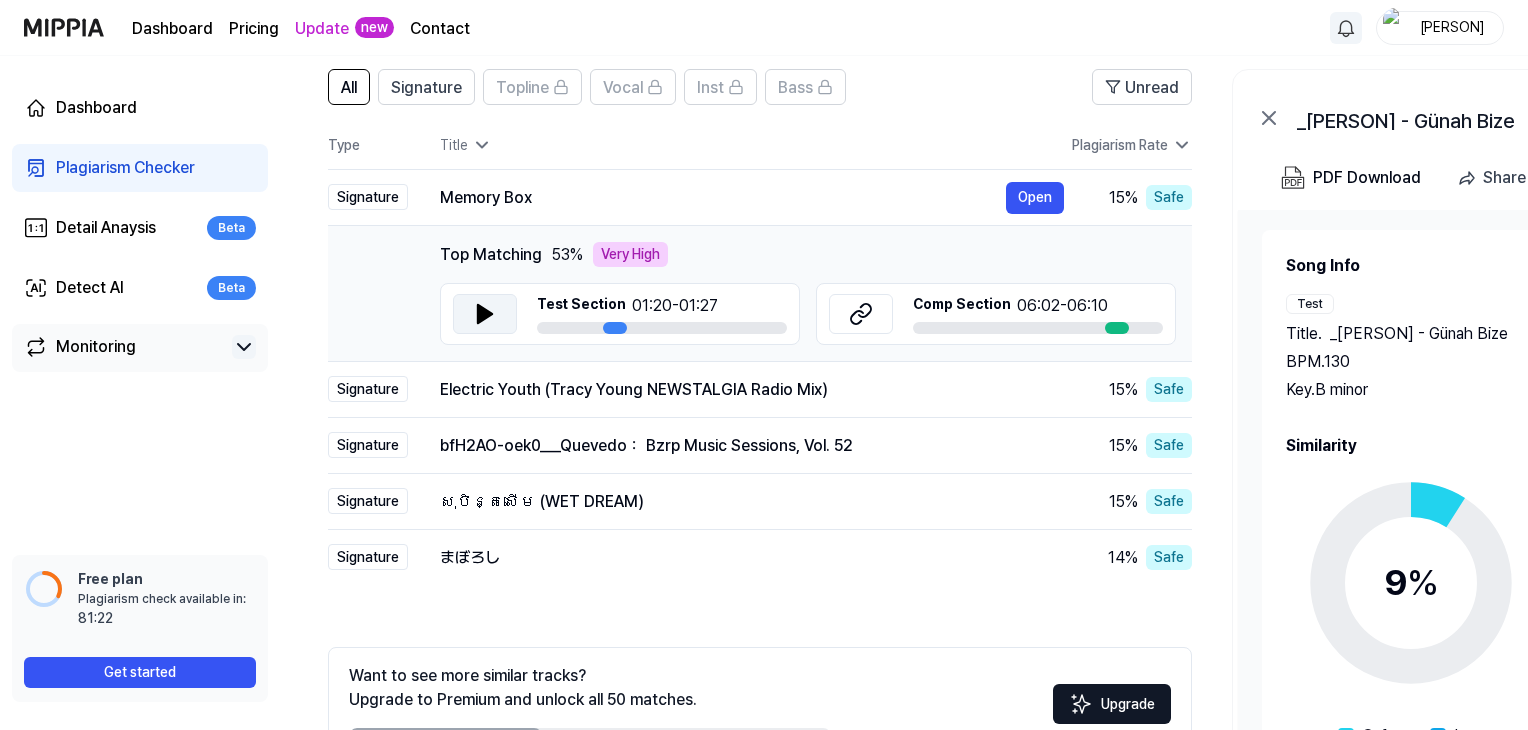 click 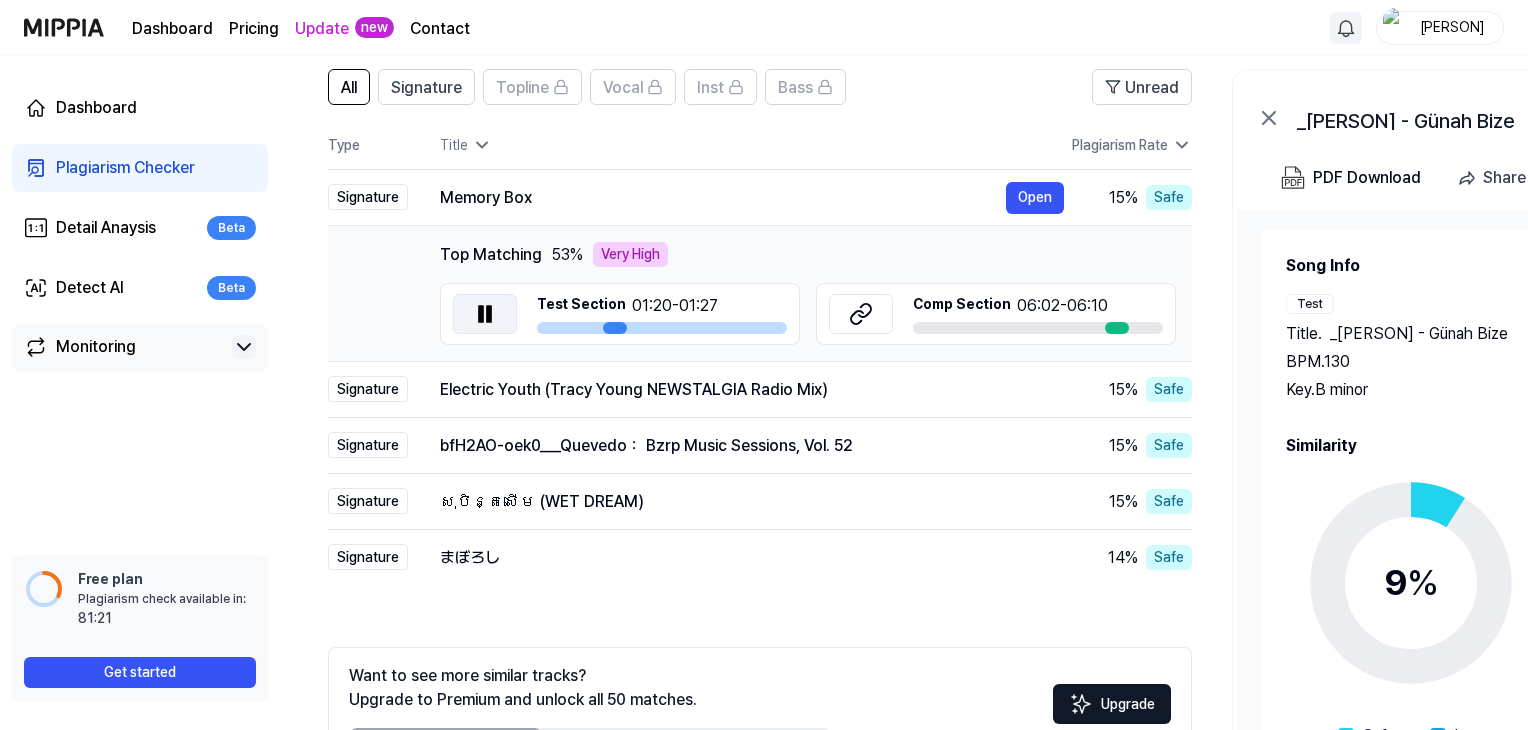 click 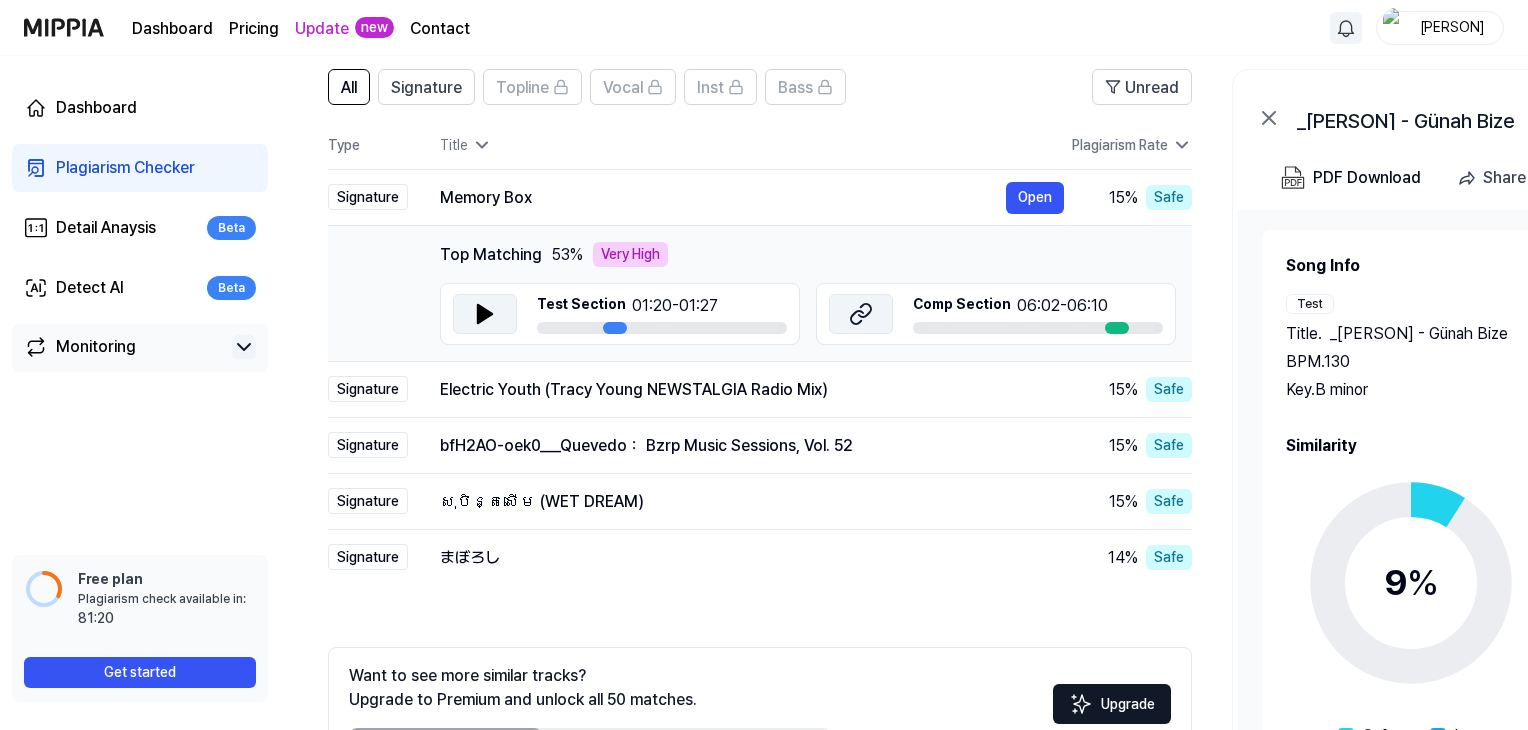click 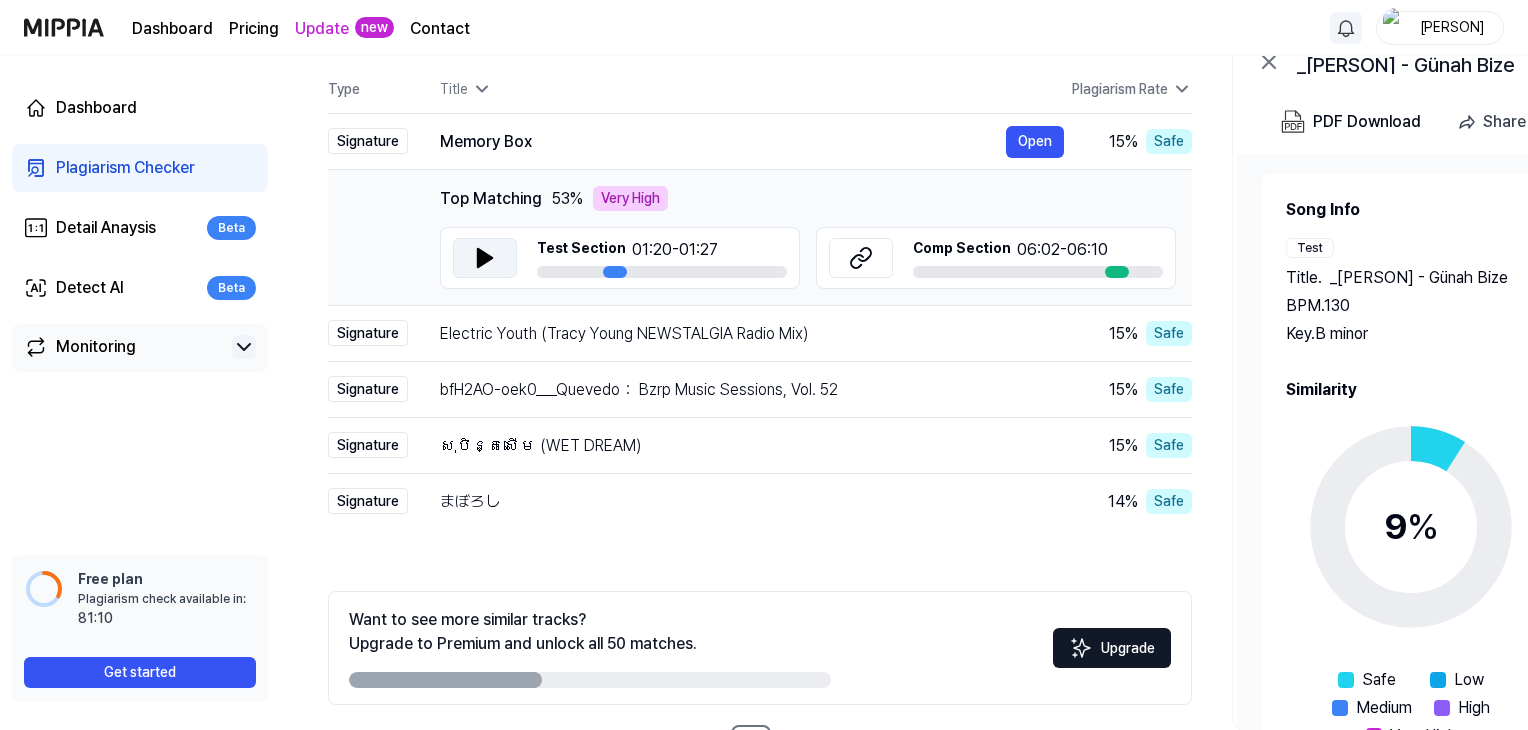 scroll, scrollTop: 331, scrollLeft: 0, axis: vertical 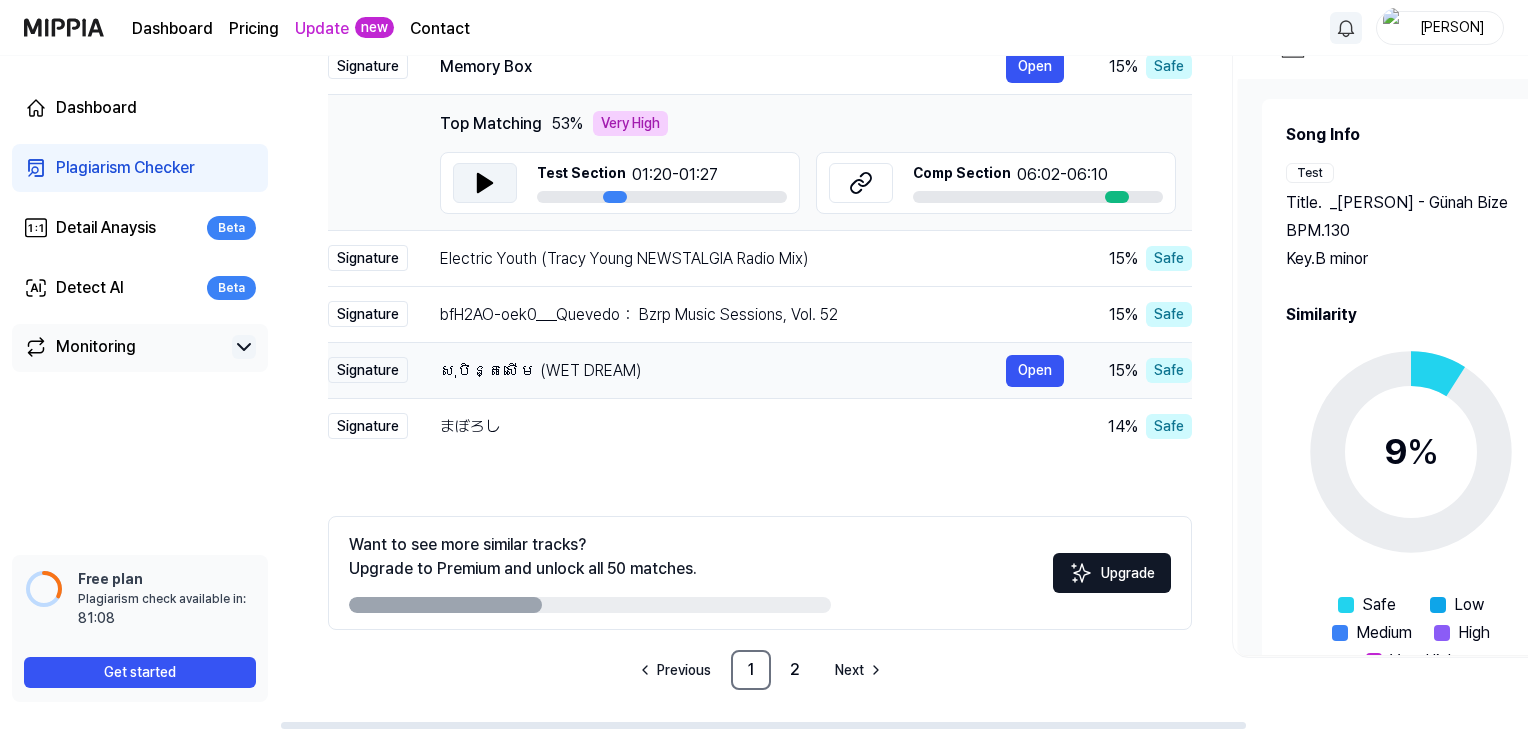 click on "សុបិន្តសើម (WET DREAM) Open" at bounding box center (736, 371) 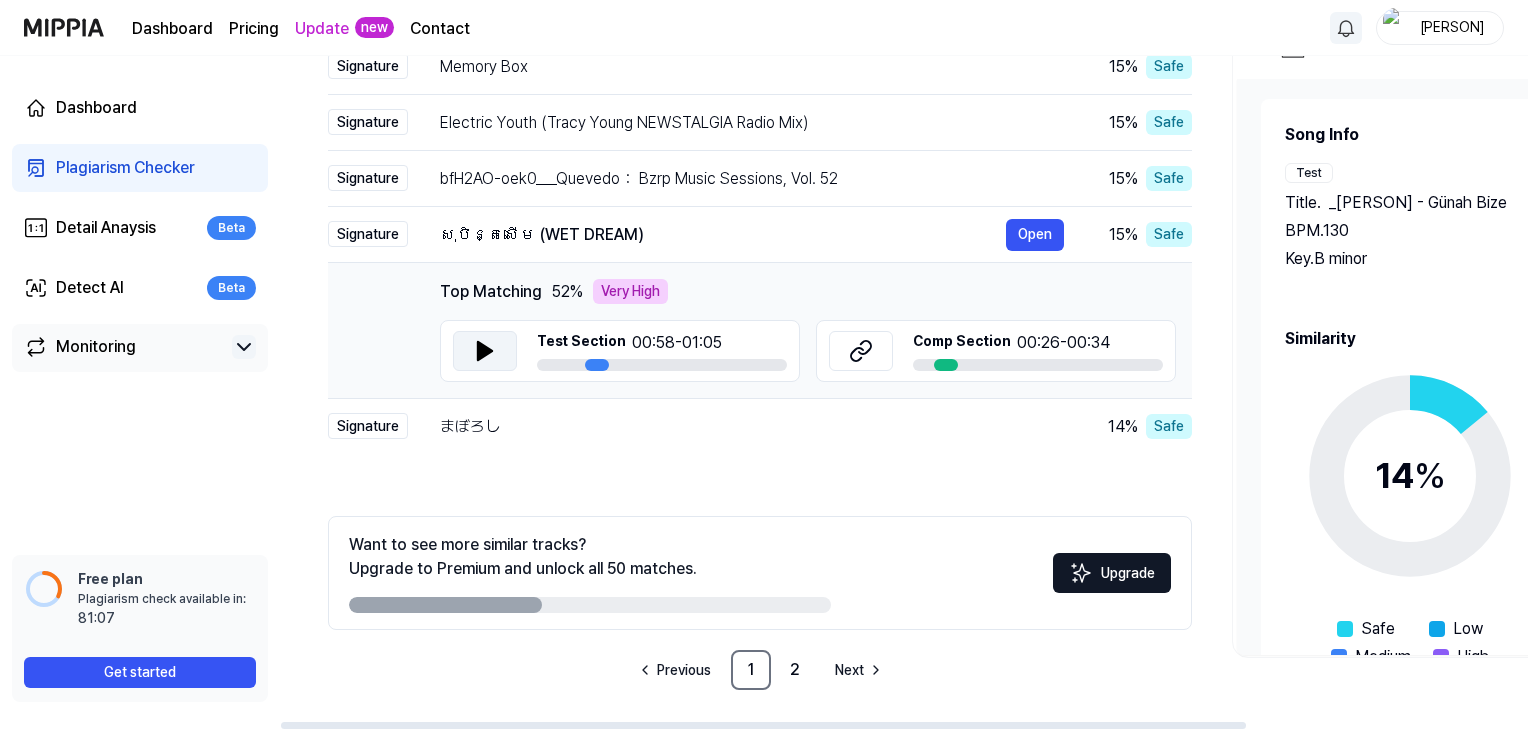 click at bounding box center (485, 351) 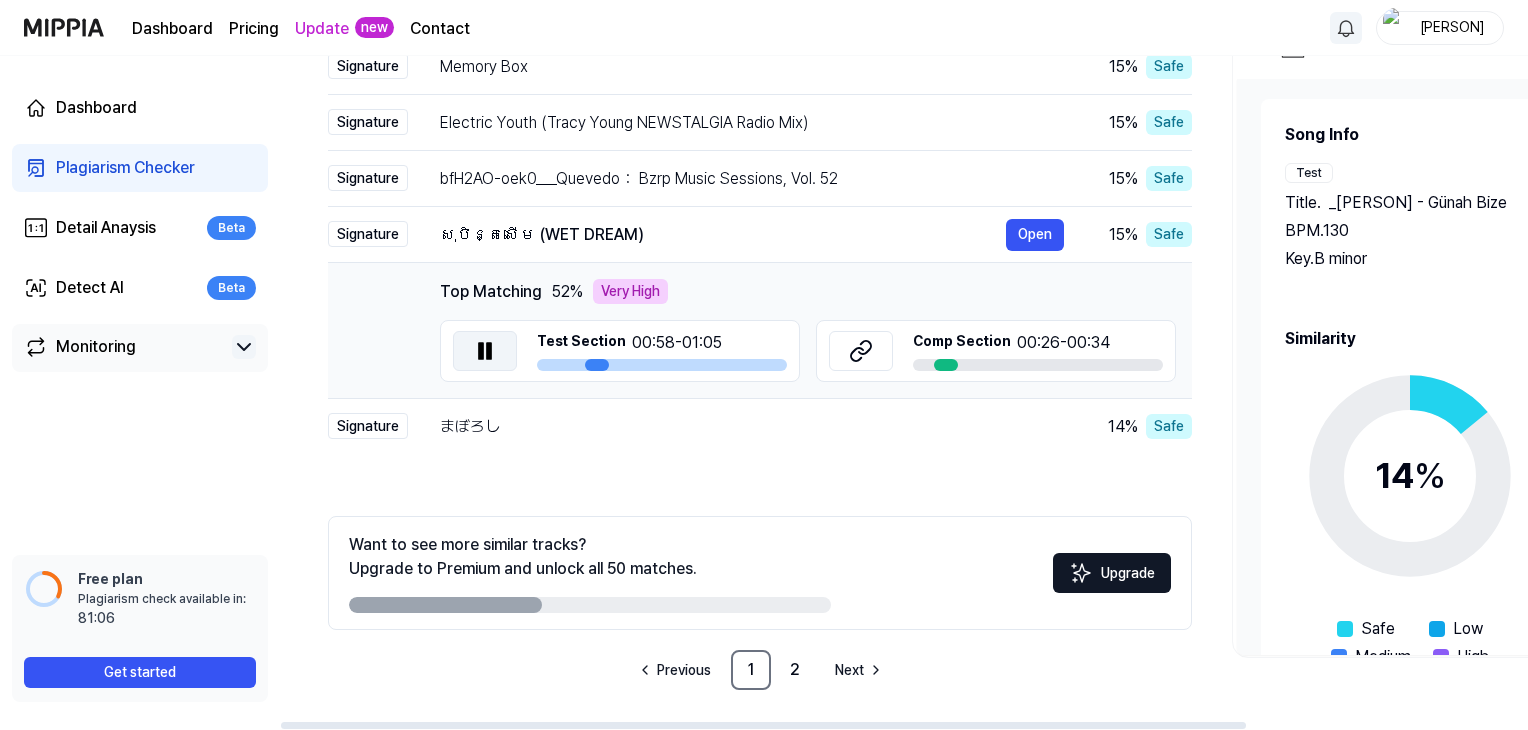 click at bounding box center (485, 351) 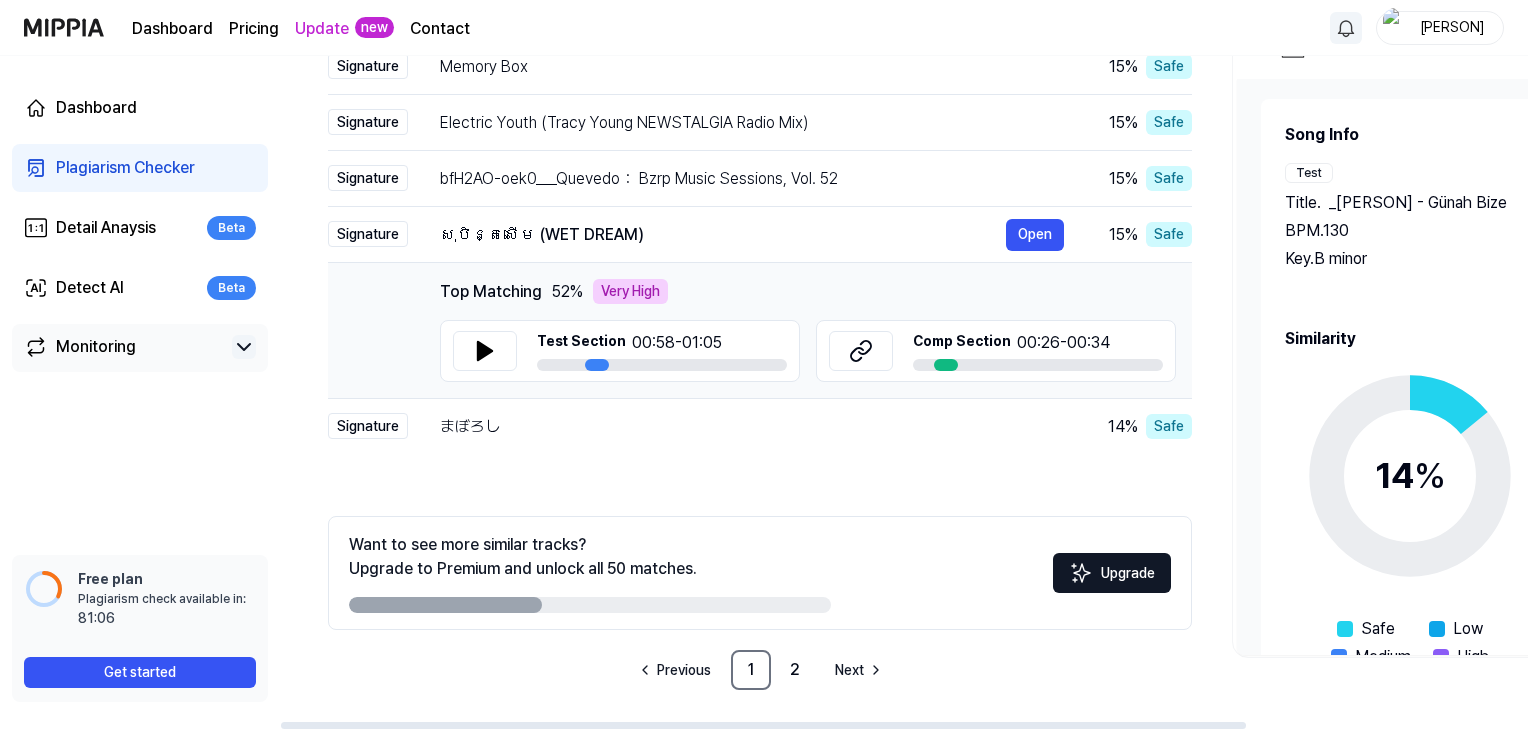 click on "Top Matching 52 % Very High   Test Section 00:58 - 01:05 Comp Section 00:26 - 00:34 Open" at bounding box center [760, 331] 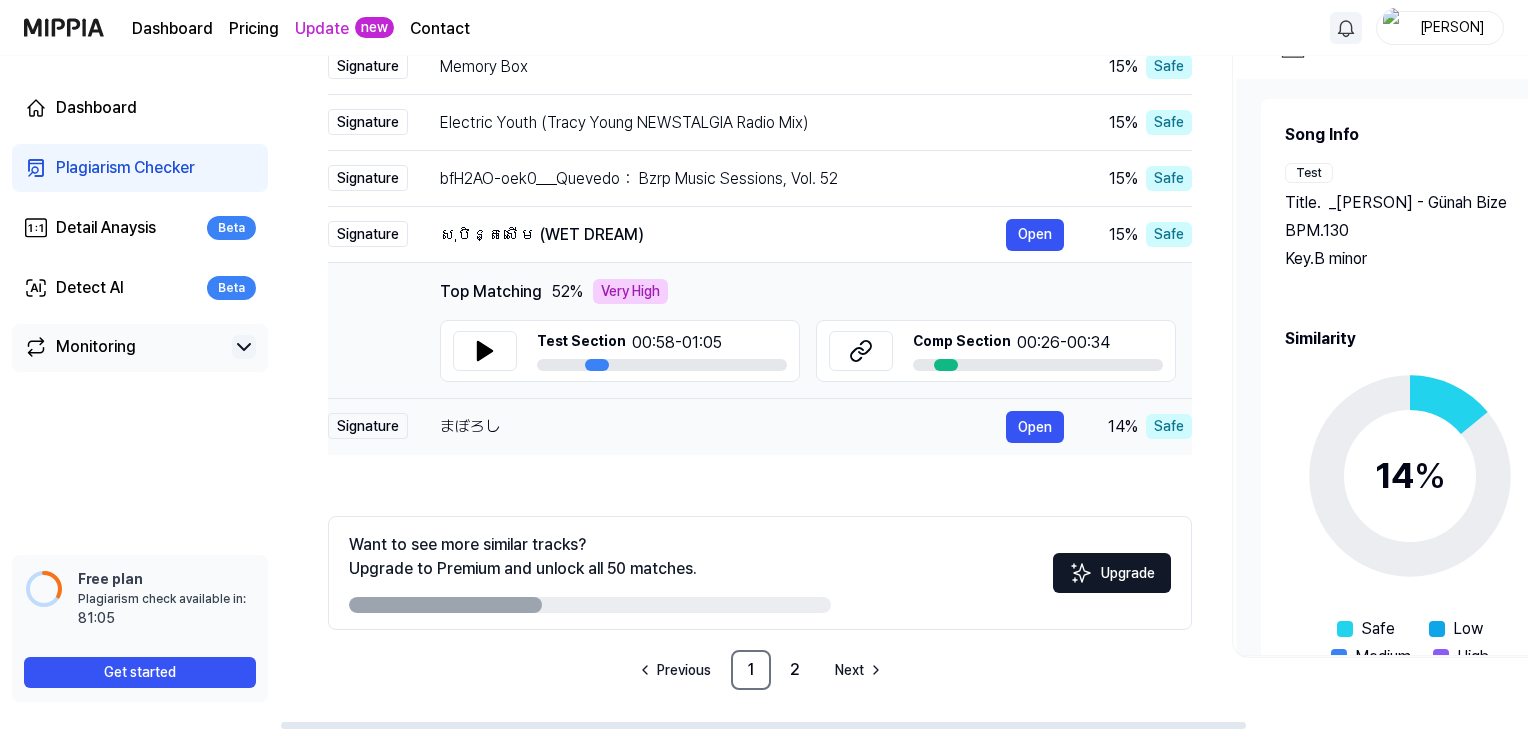 click on "まぼろし Open" at bounding box center [736, 427] 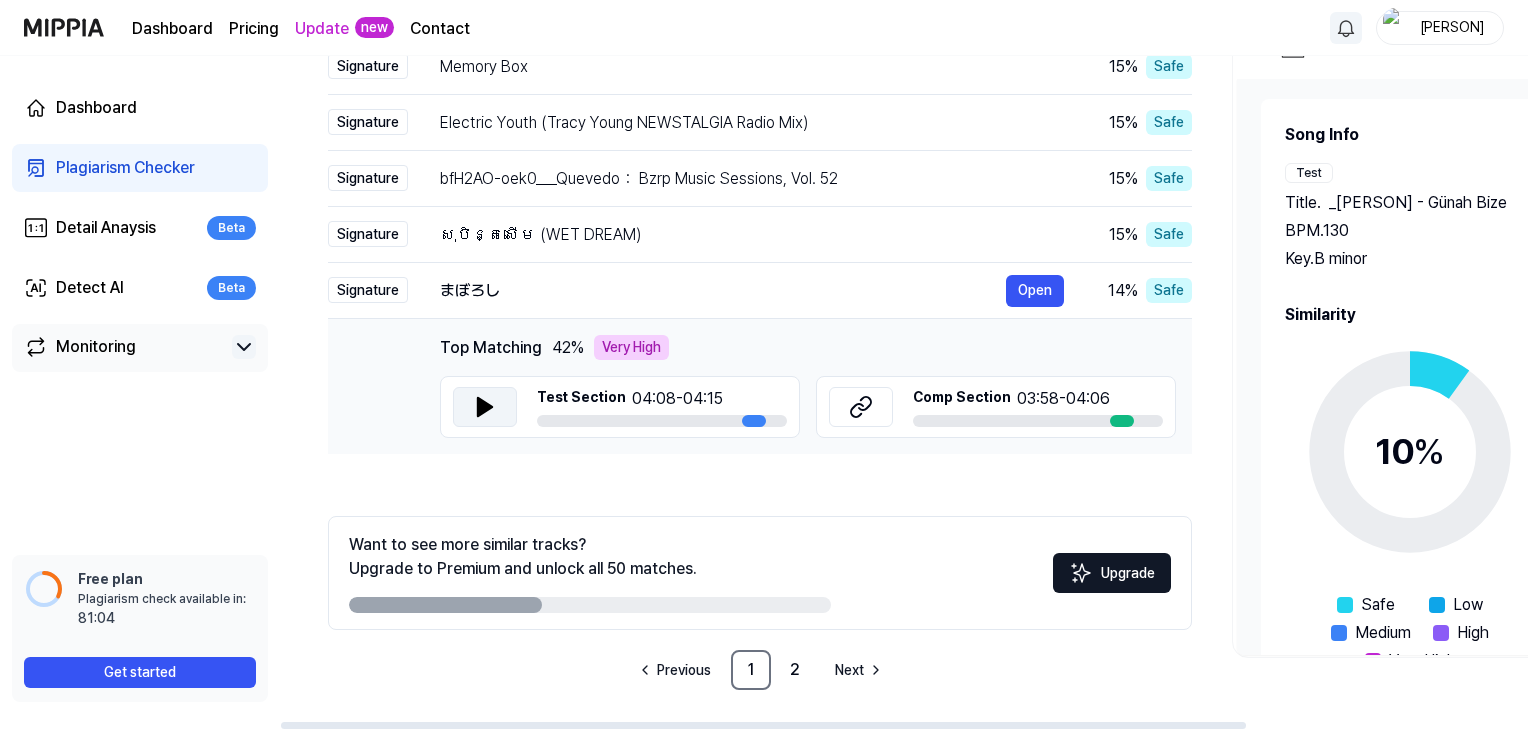 click 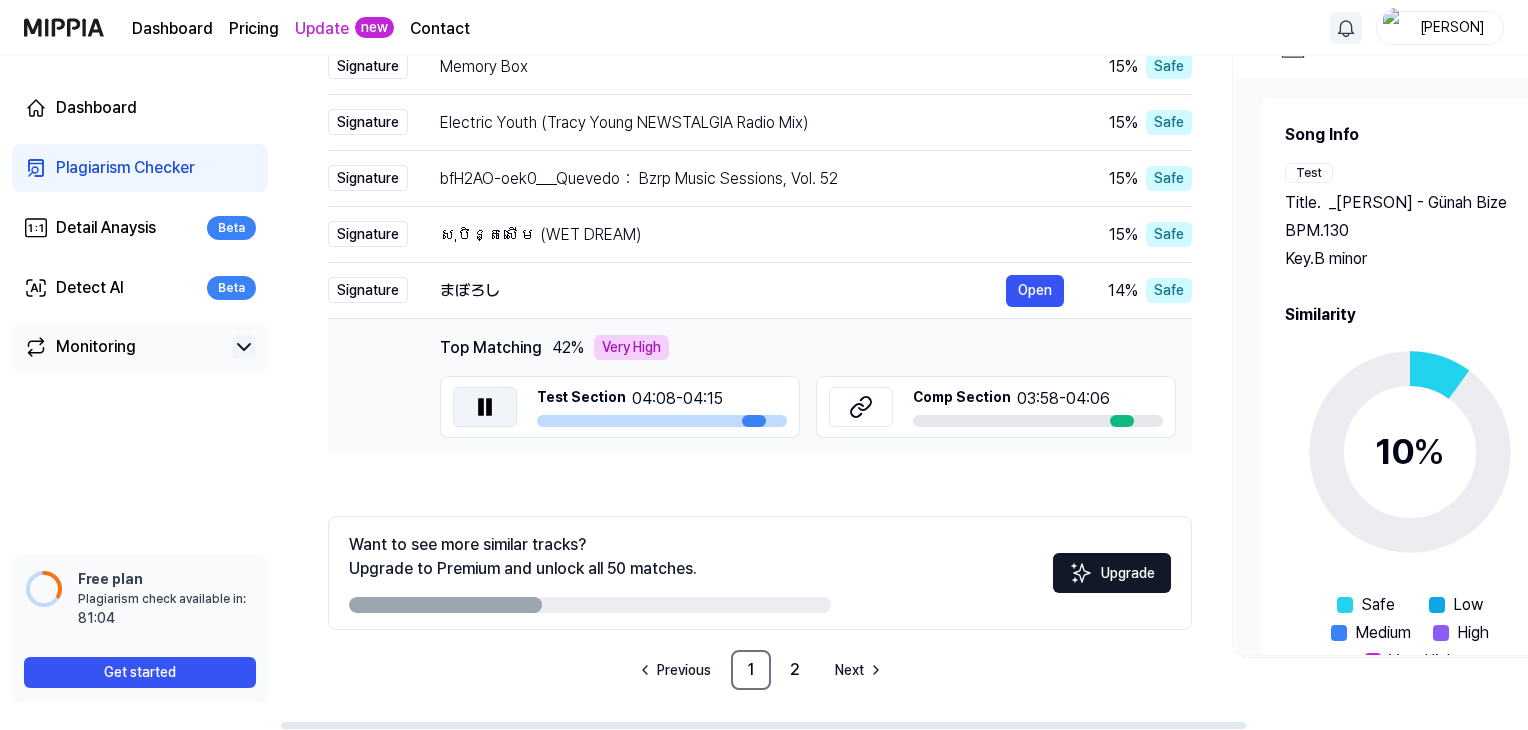 click 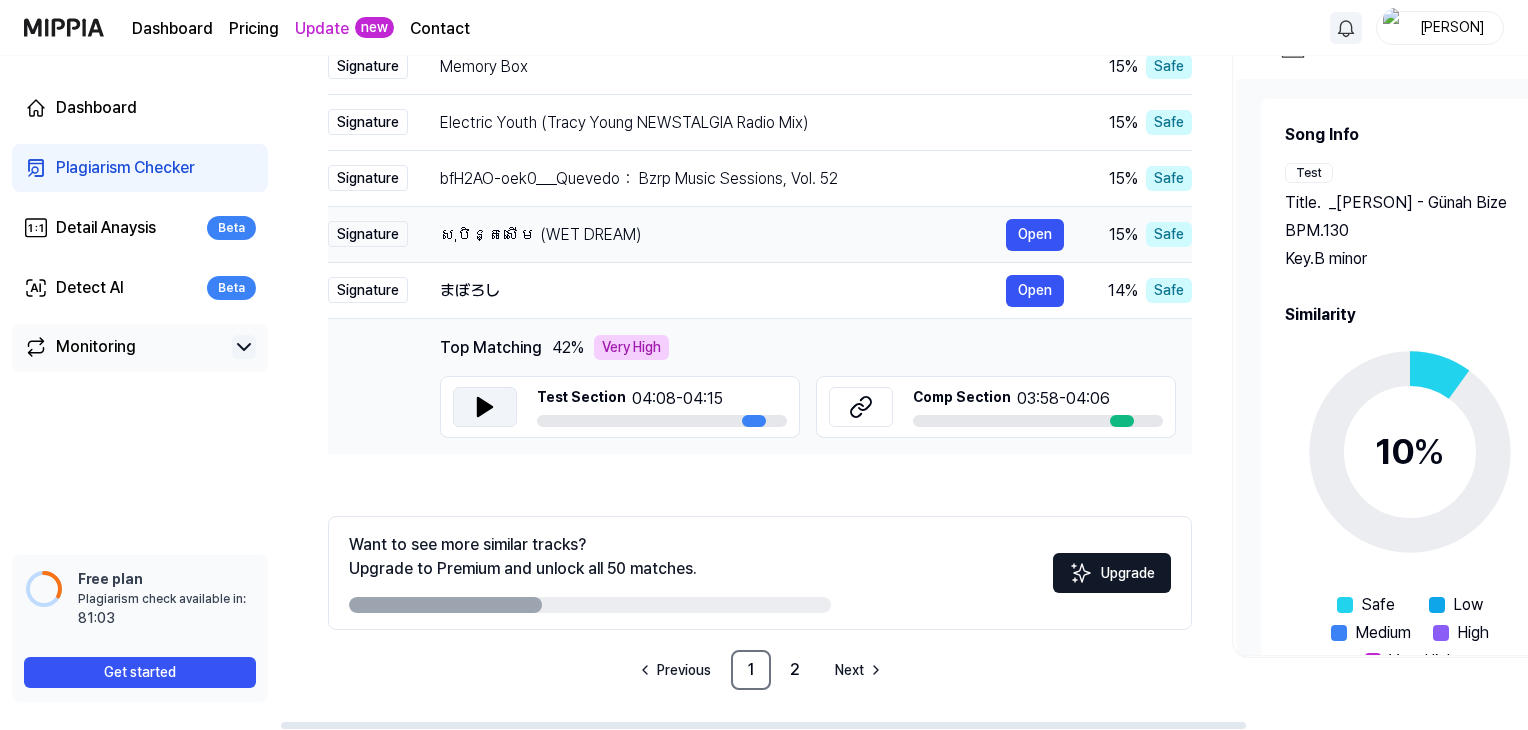 click on "សុបិន្តសើម (WET DREAM) Open" at bounding box center (736, 235) 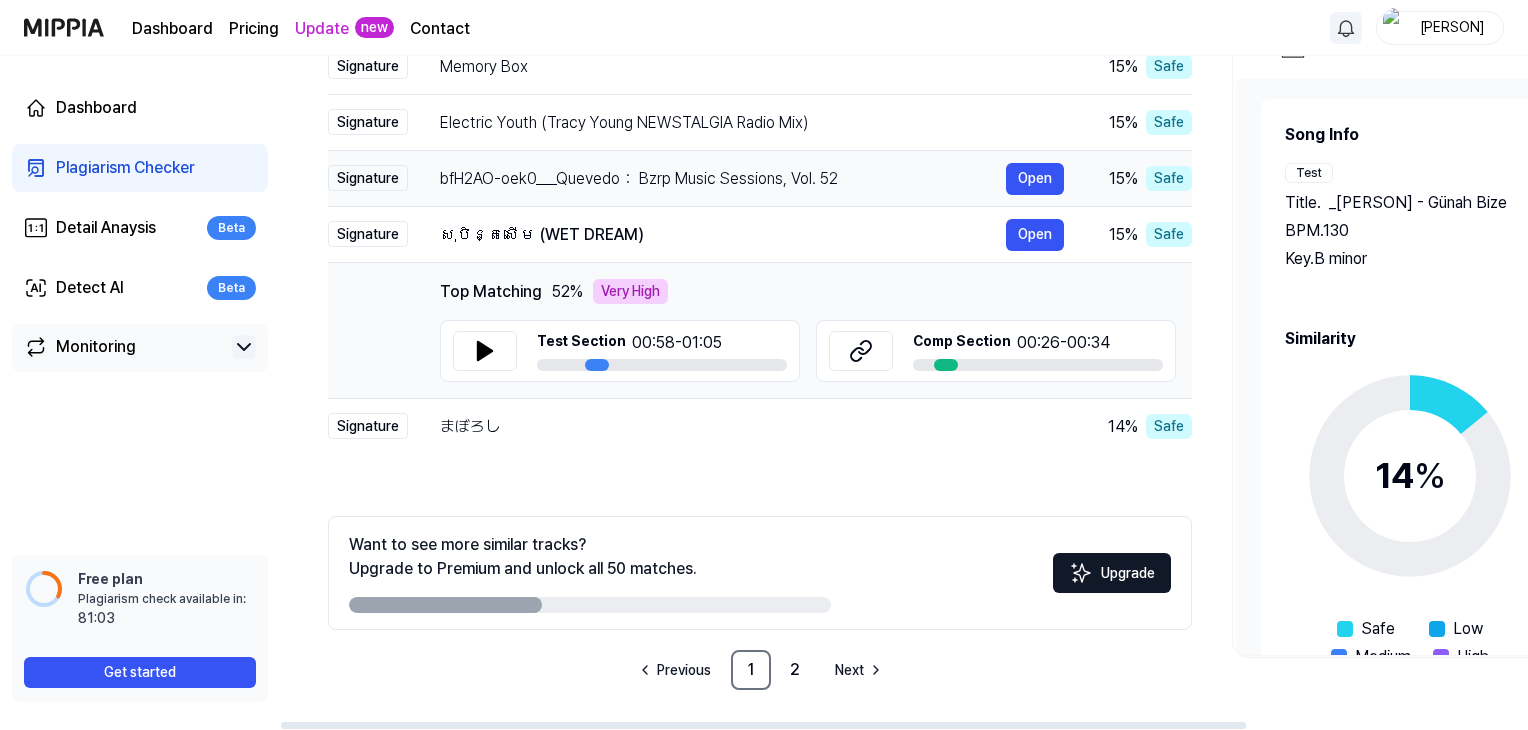 click on "bfH2AO-oek0___Quevedo： Bzrp Music Sessions, Vol. 52" at bounding box center [723, 179] 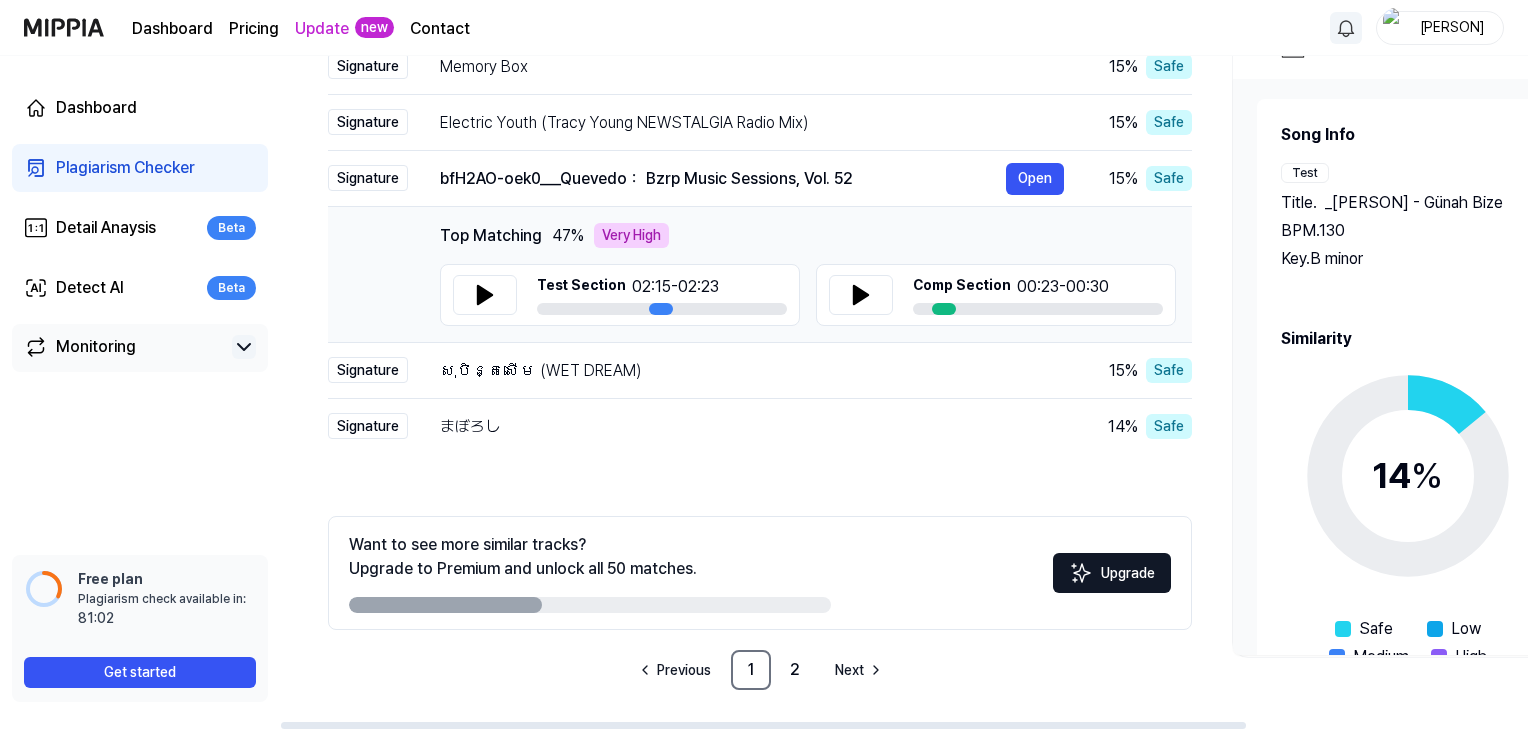 click on "Test Section 02:15 - 02:23" at bounding box center (620, 295) 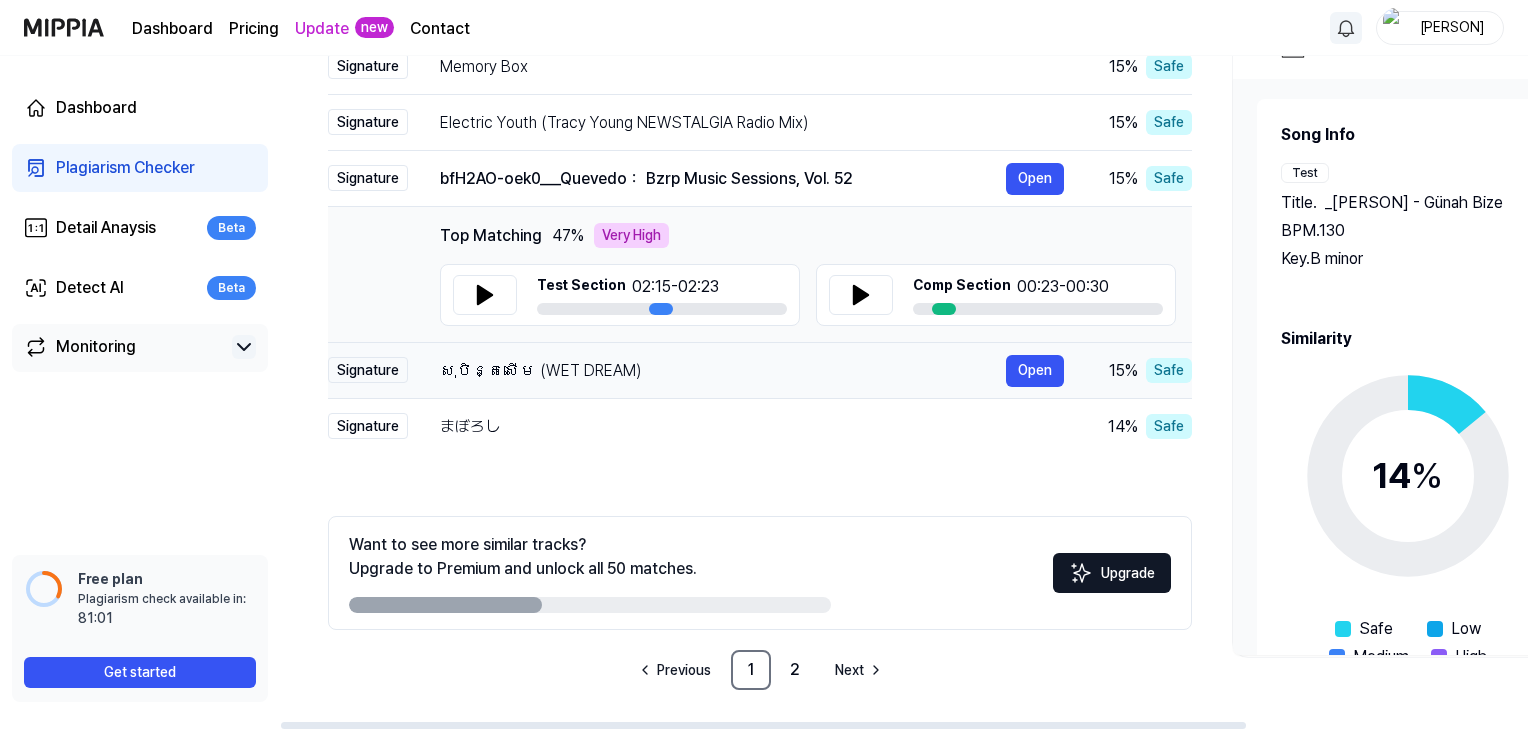 click on "សុបិន្តសើម (WET DREAM)" at bounding box center (723, 371) 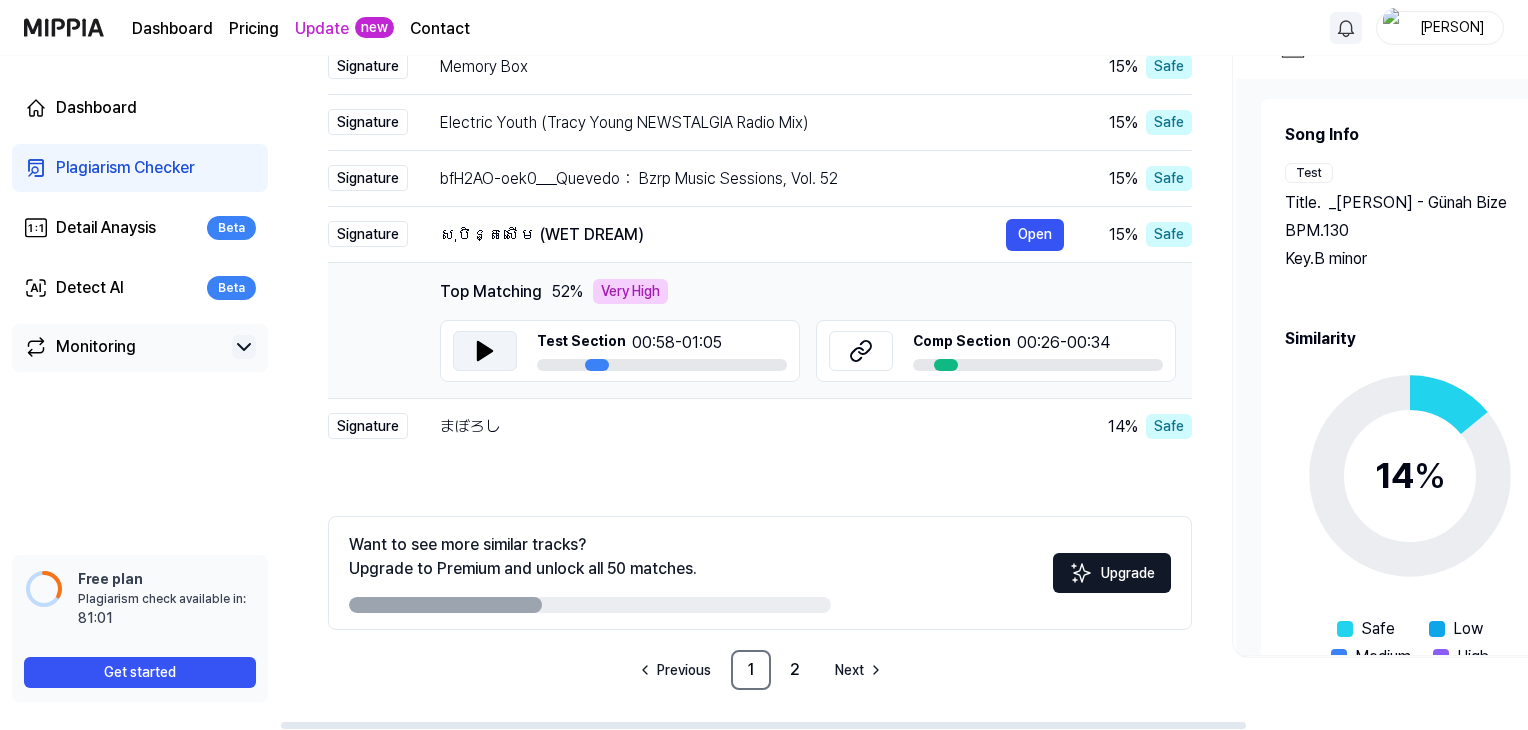 click at bounding box center [485, 351] 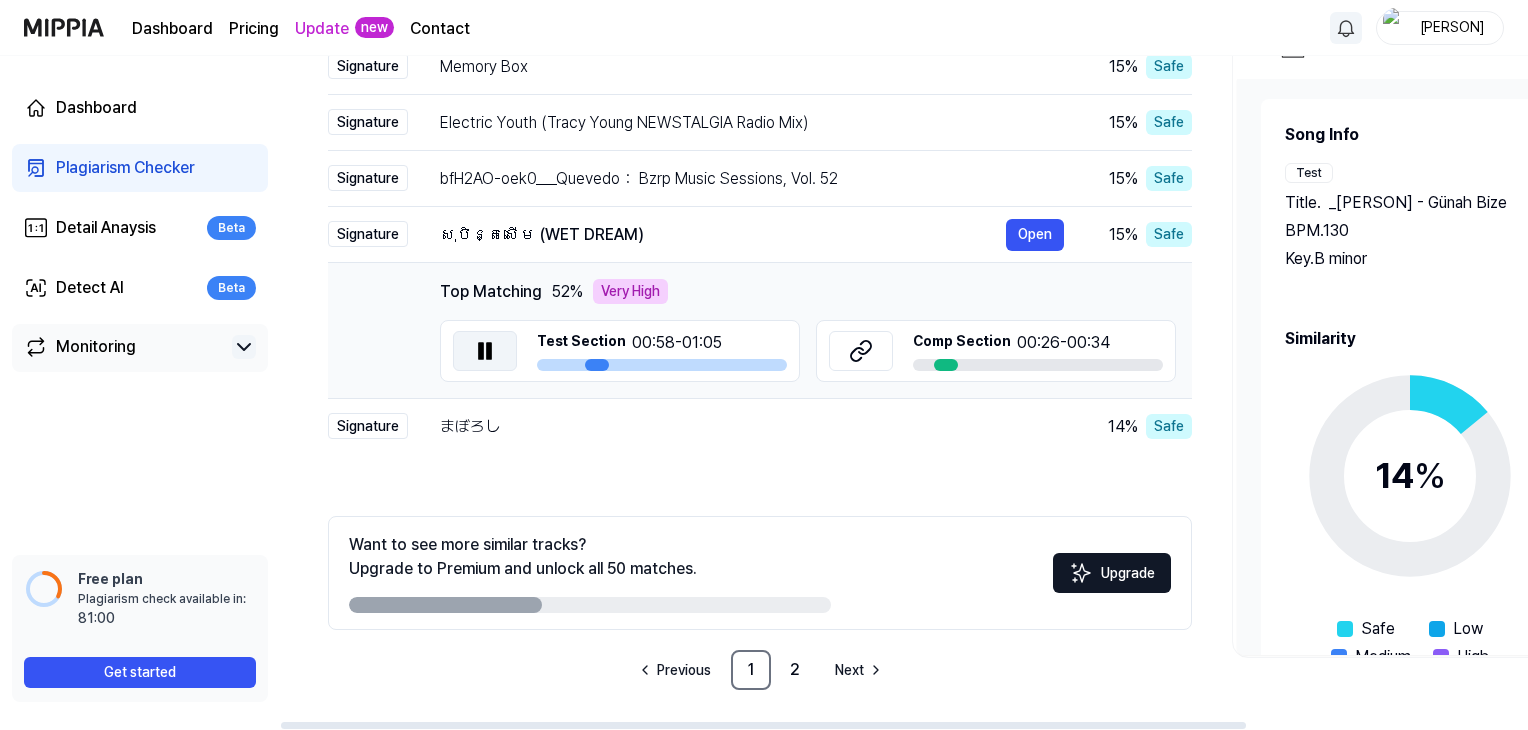 drag, startPoint x: 466, startPoint y: 353, endPoint x: 471, endPoint y: 343, distance: 11.18034 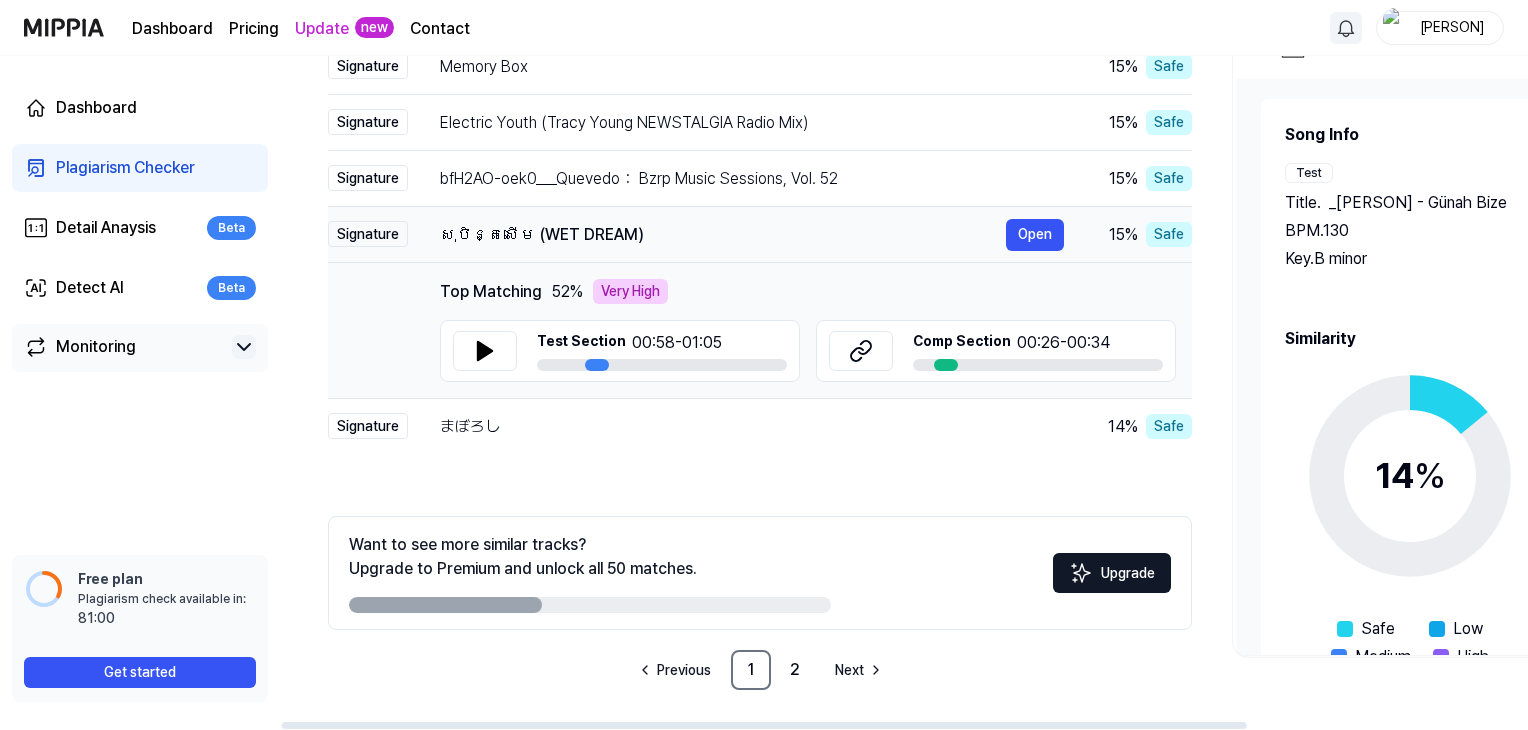 click on "សុបិន្តសើម (WET DREAM)" at bounding box center [723, 235] 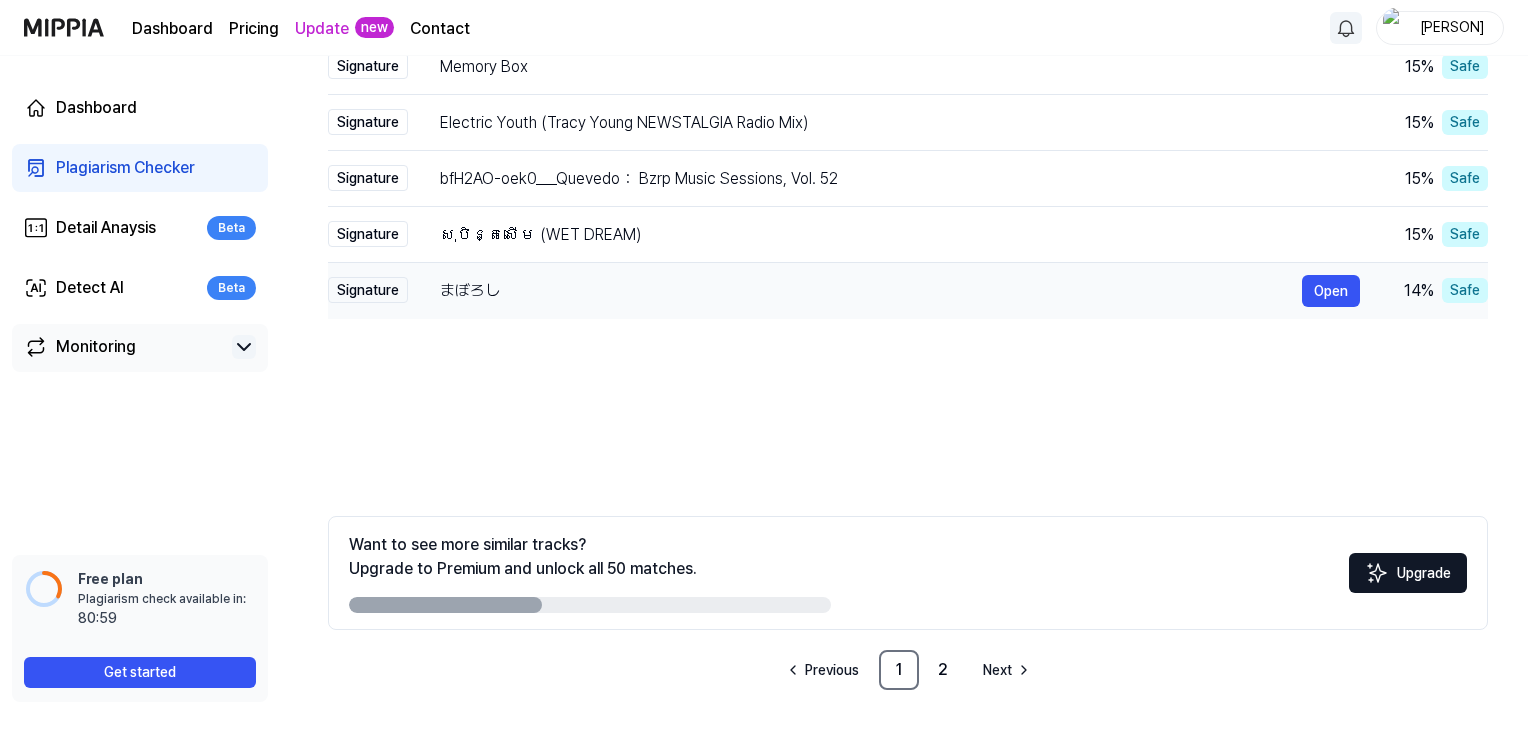 scroll, scrollTop: 0, scrollLeft: 0, axis: both 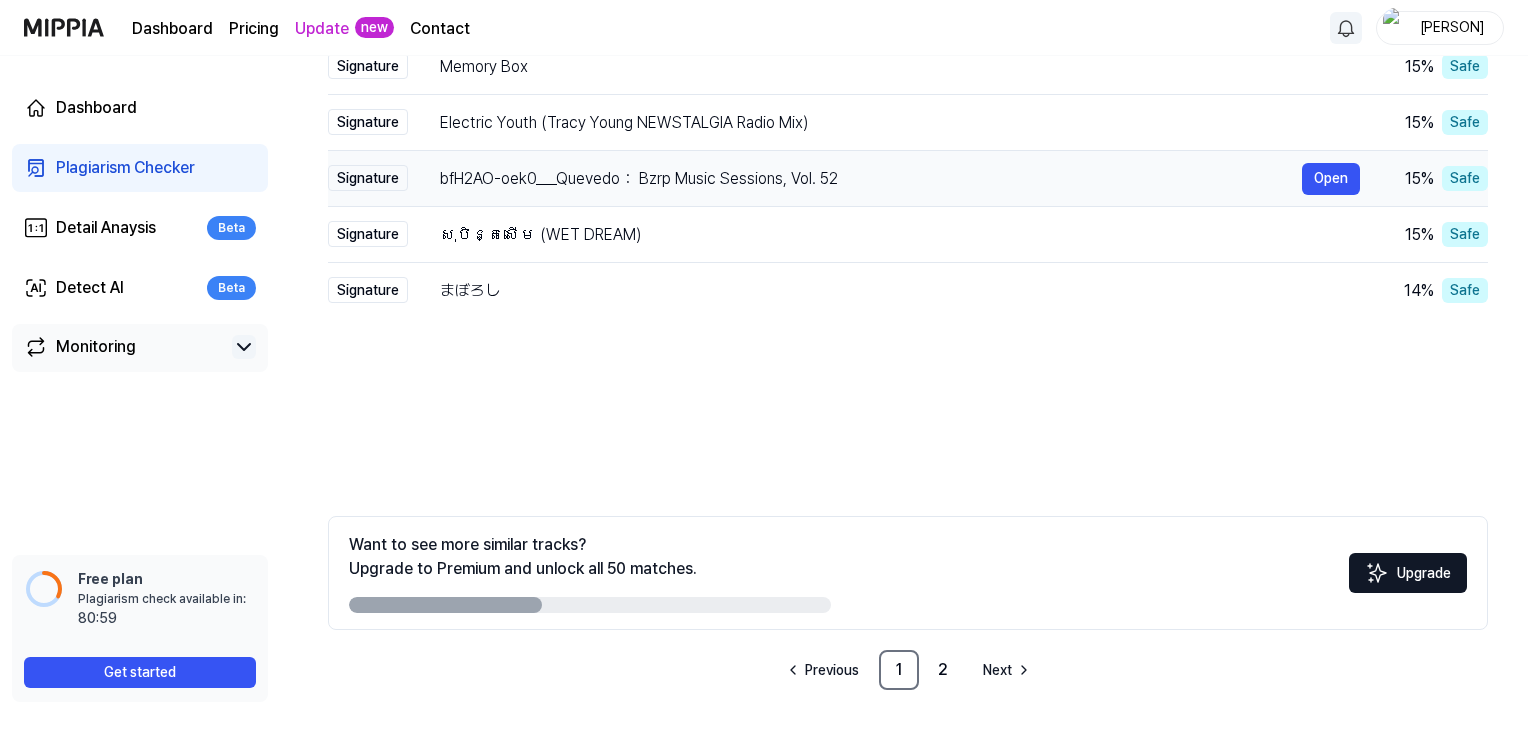 drag, startPoint x: 525, startPoint y: 209, endPoint x: 532, endPoint y: 189, distance: 21.189621 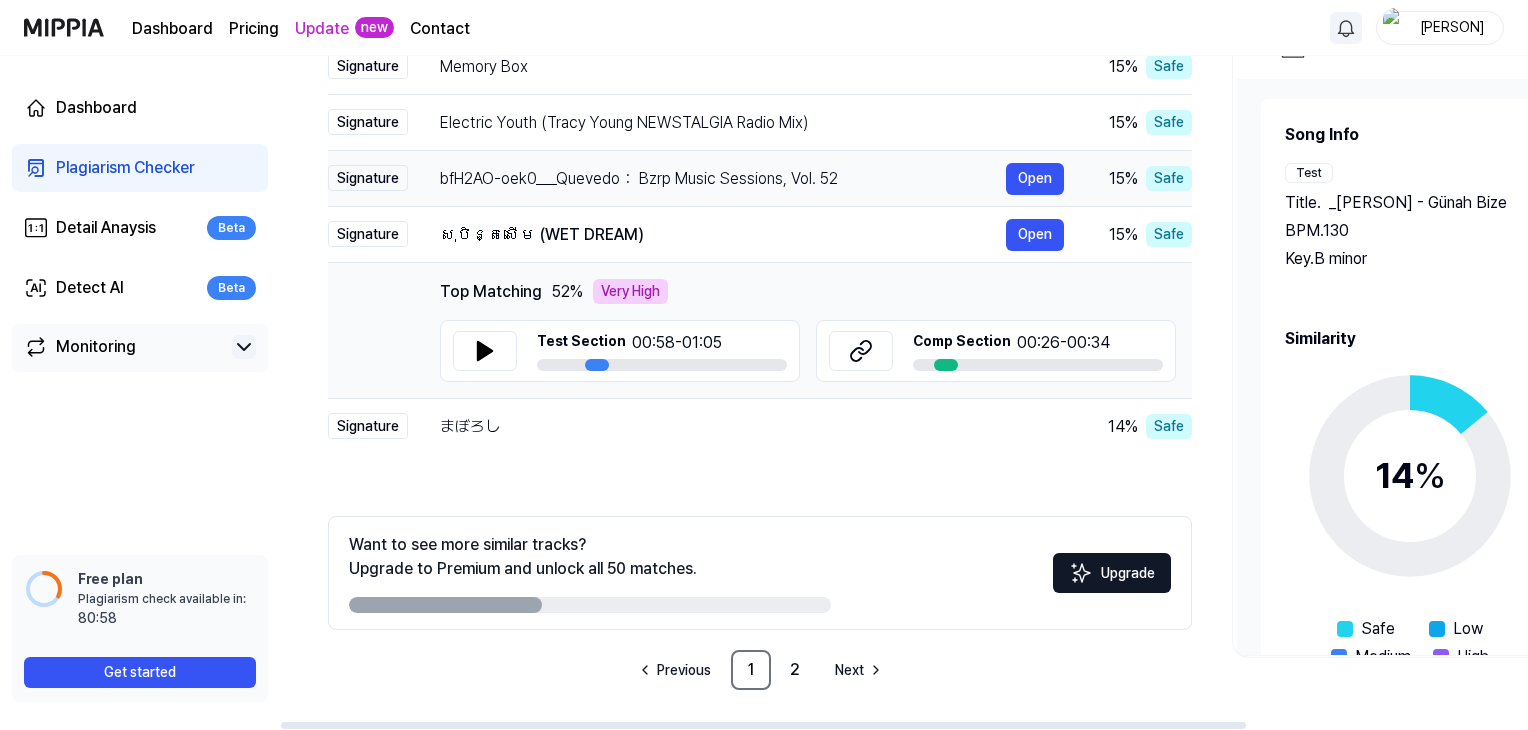 click on "bfH2AO-oek0___Quevedo： Bzrp Music Sessions, Vol. 52" at bounding box center [723, 179] 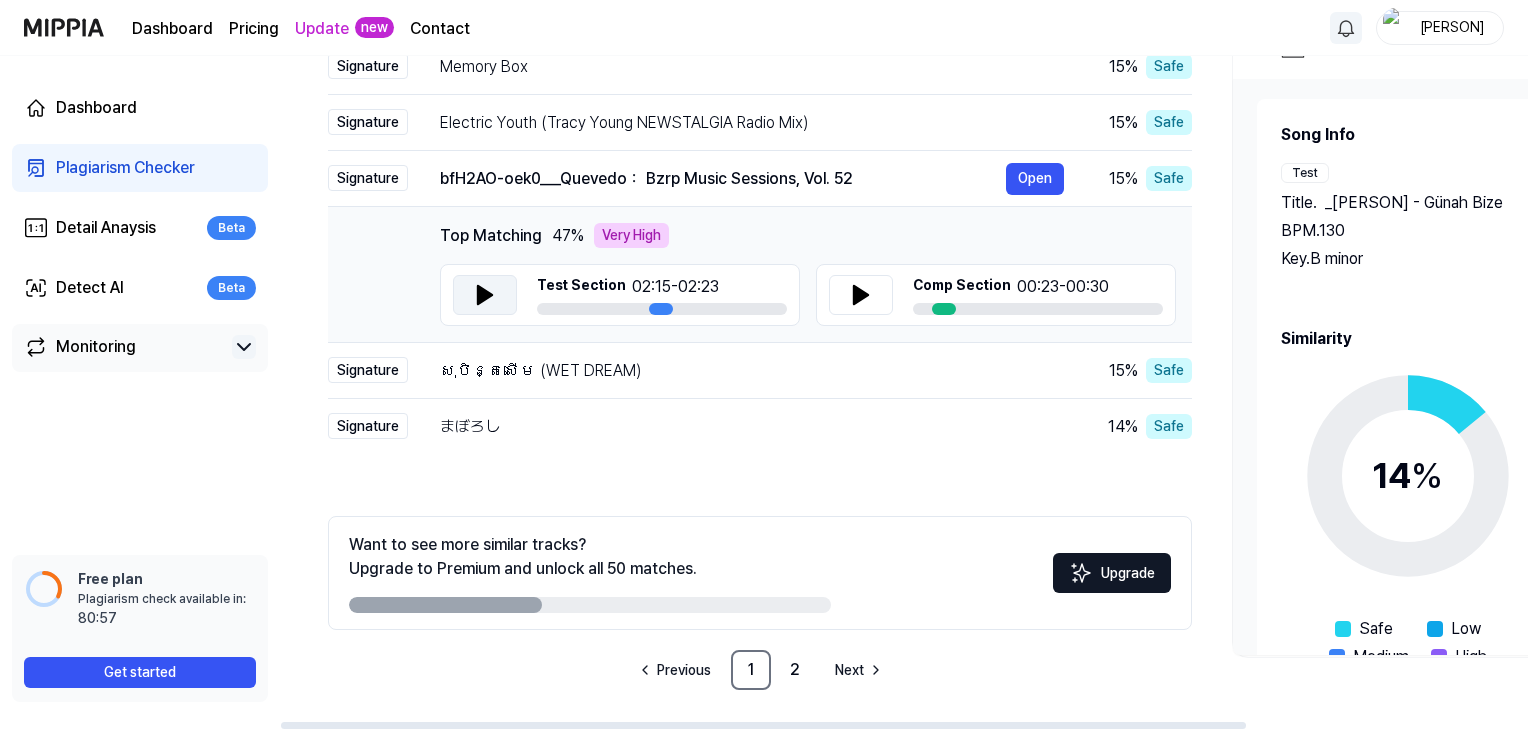 click at bounding box center [485, 295] 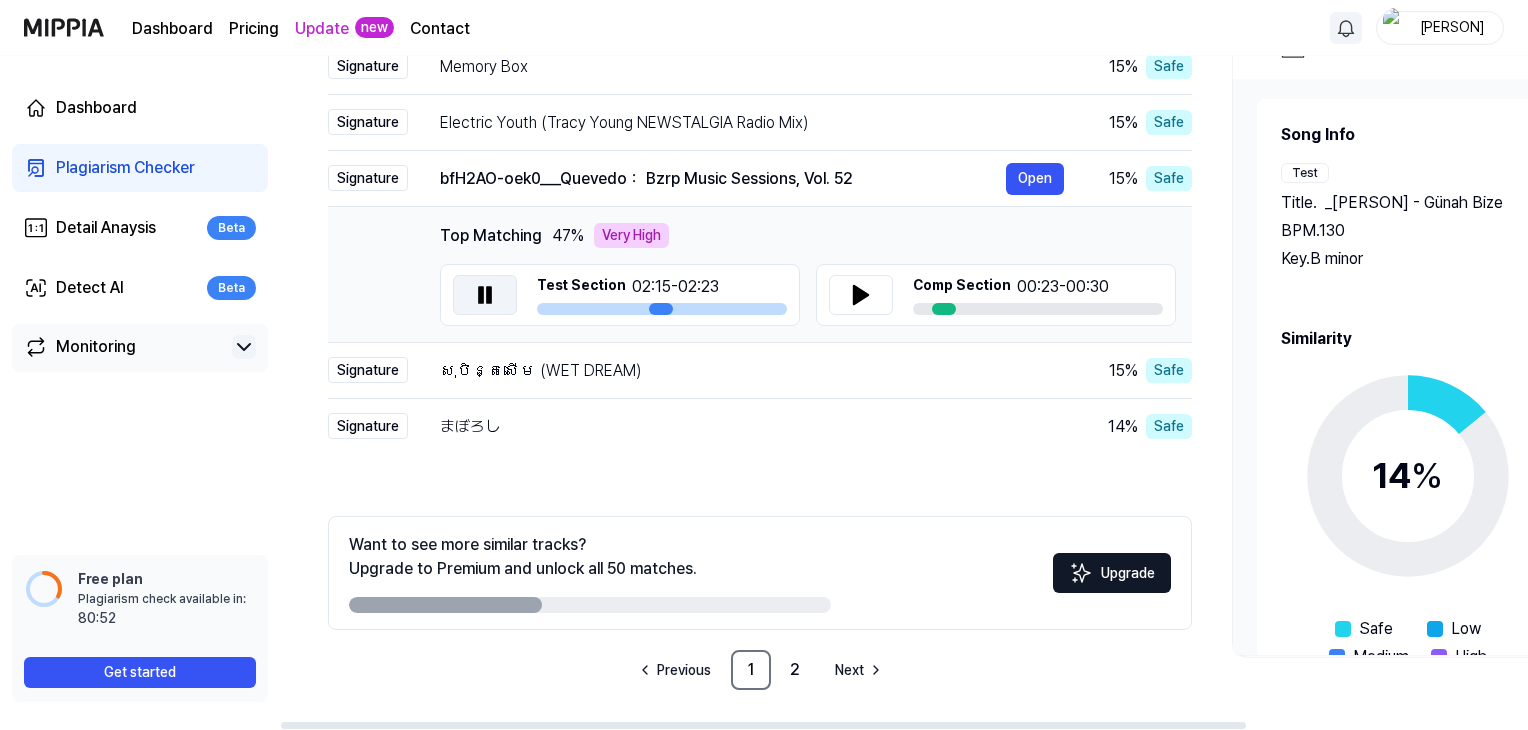 click at bounding box center [485, 295] 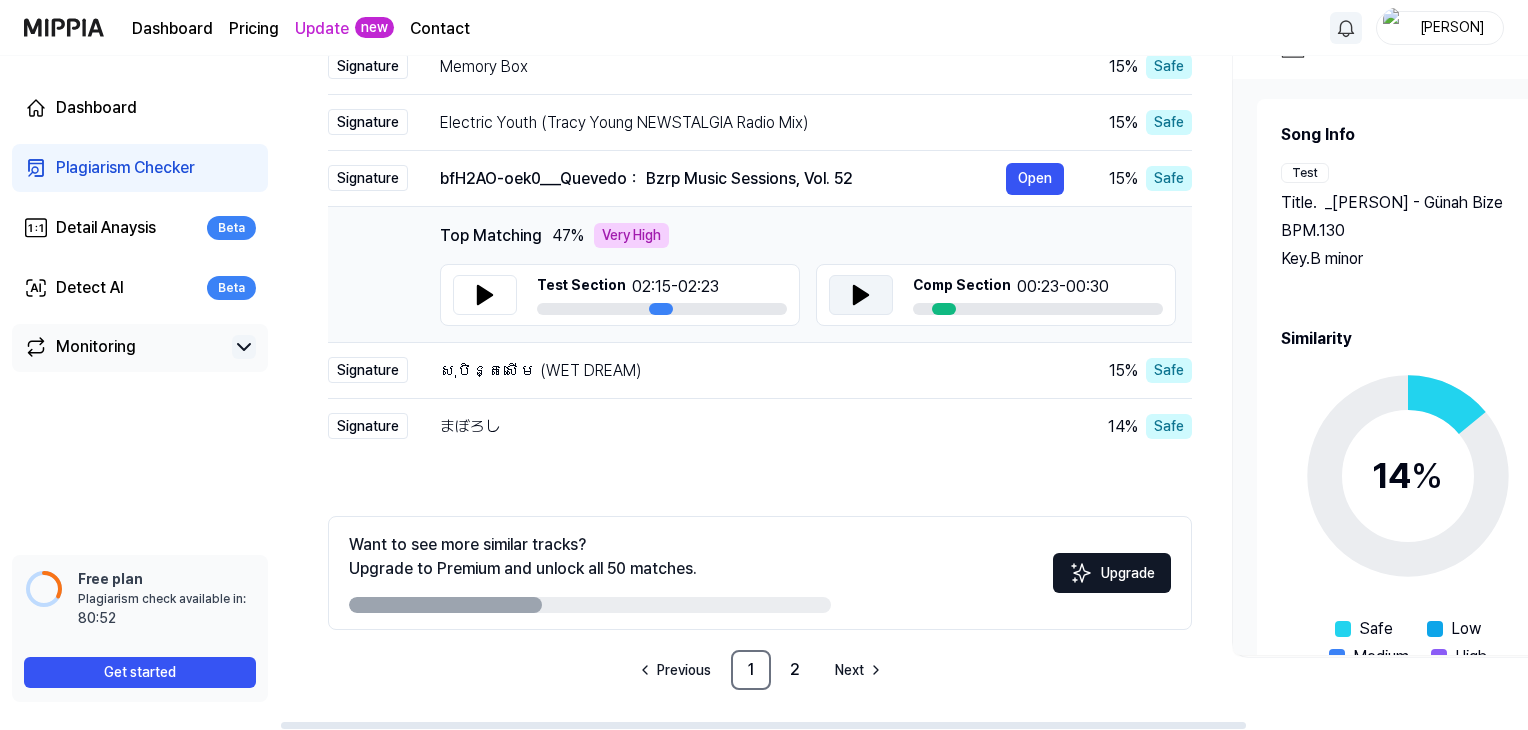 click at bounding box center [861, 295] 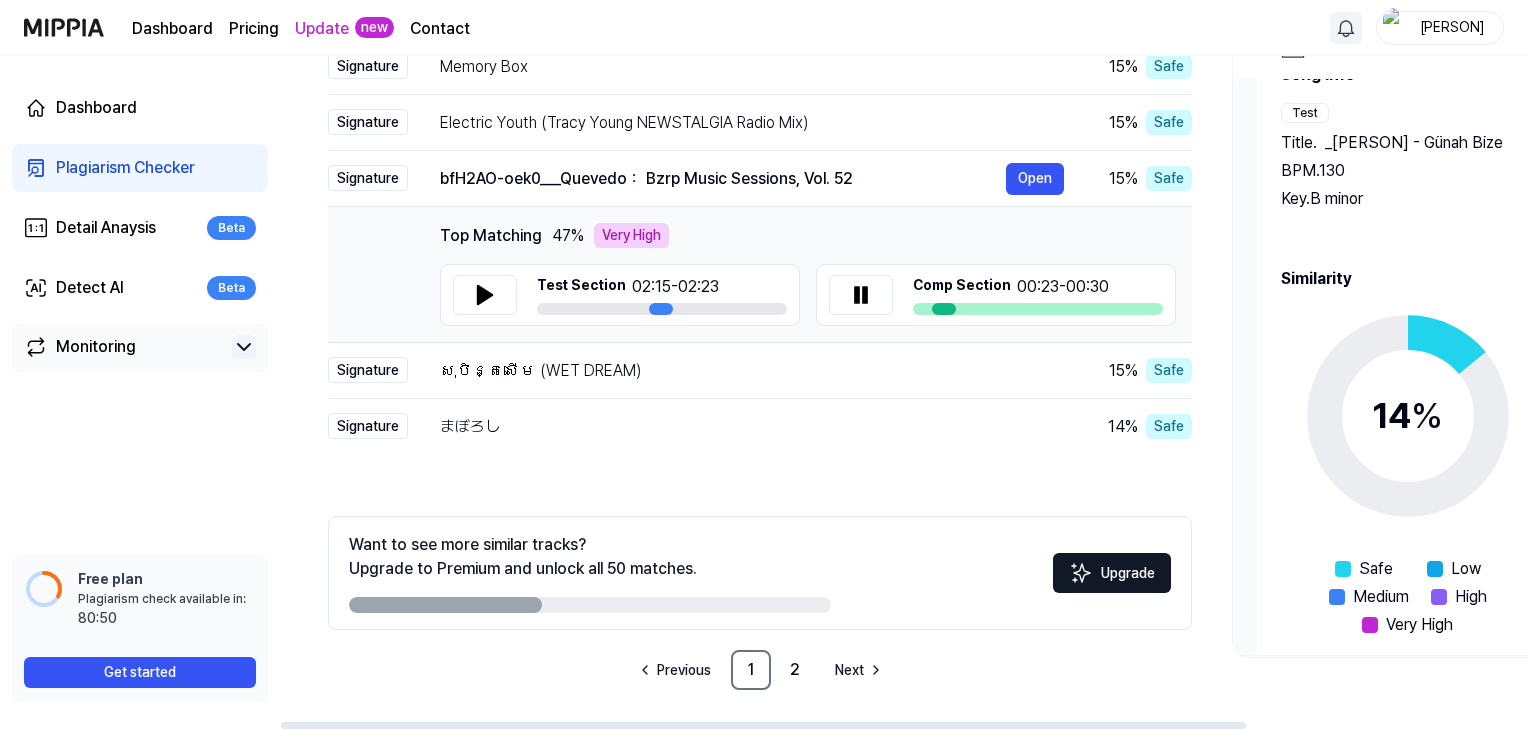 scroll, scrollTop: 85, scrollLeft: 0, axis: vertical 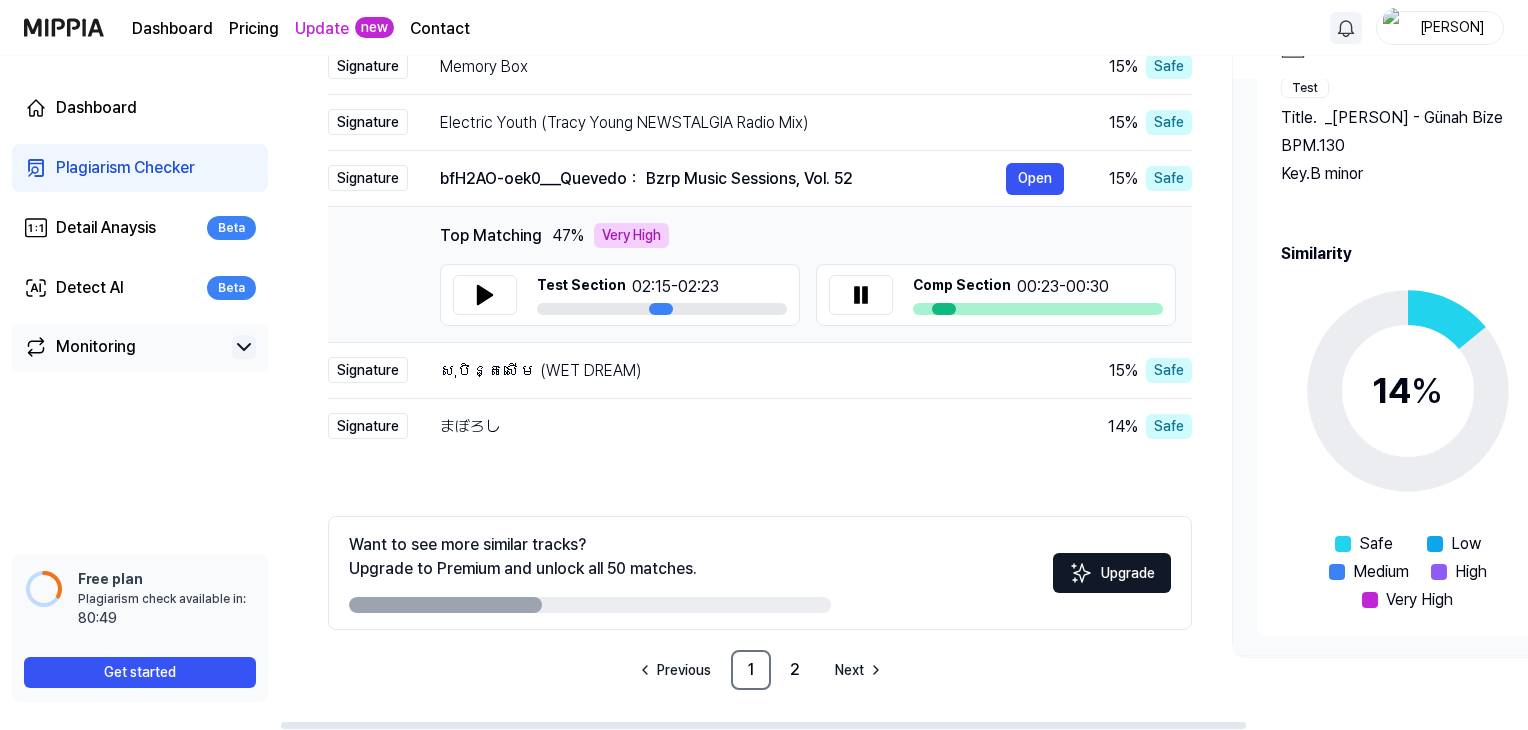 click on "14 %" at bounding box center [1407, 391] 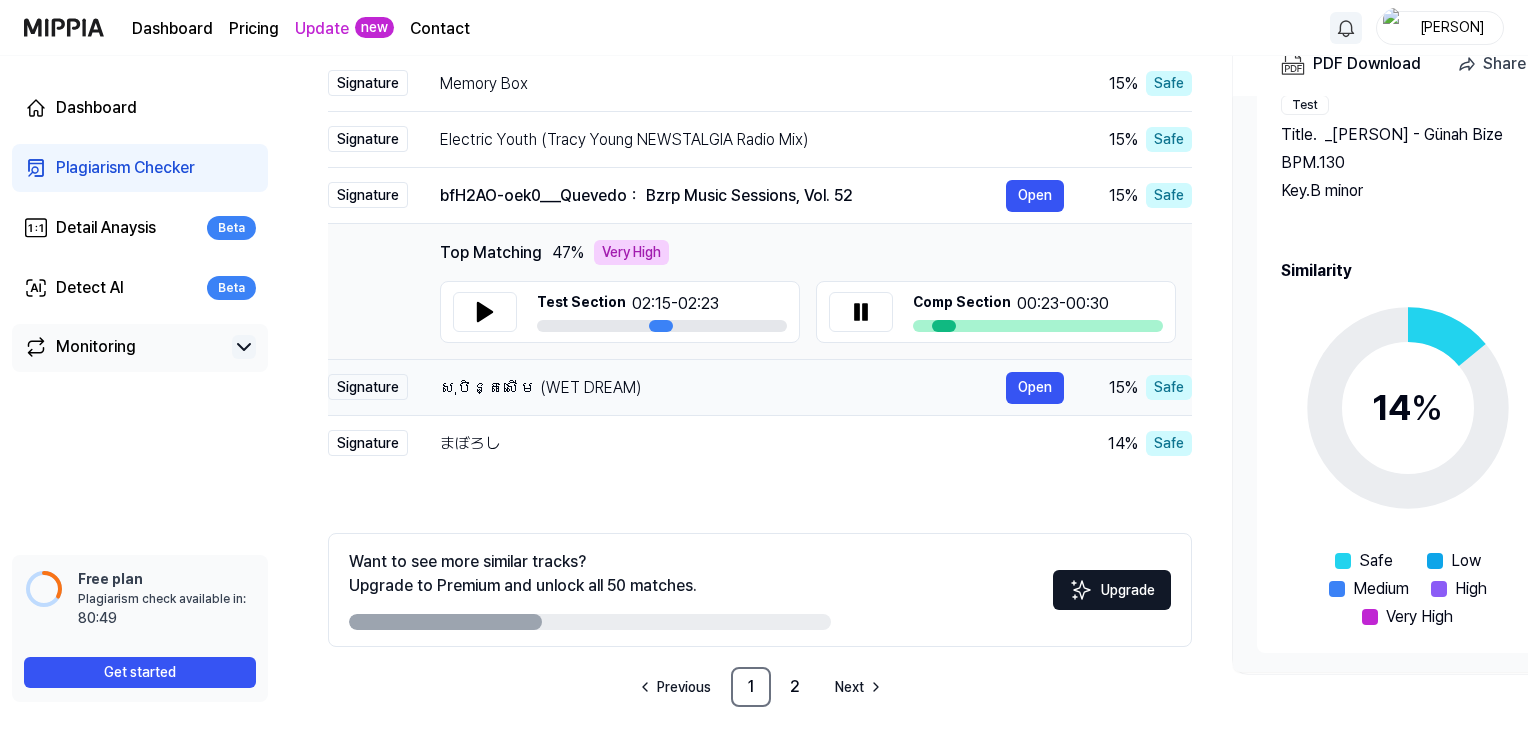 scroll, scrollTop: 31, scrollLeft: 0, axis: vertical 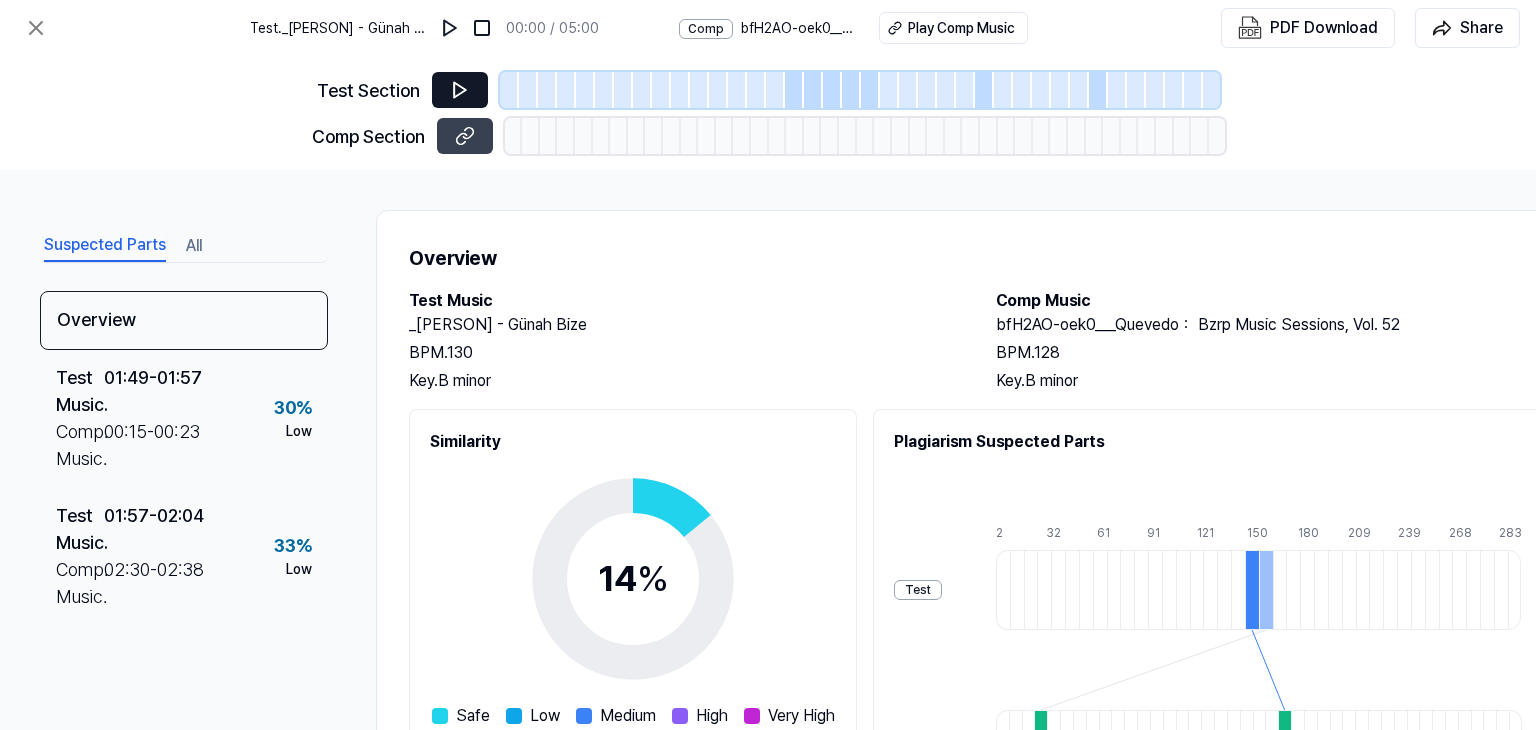 click at bounding box center (460, 90) 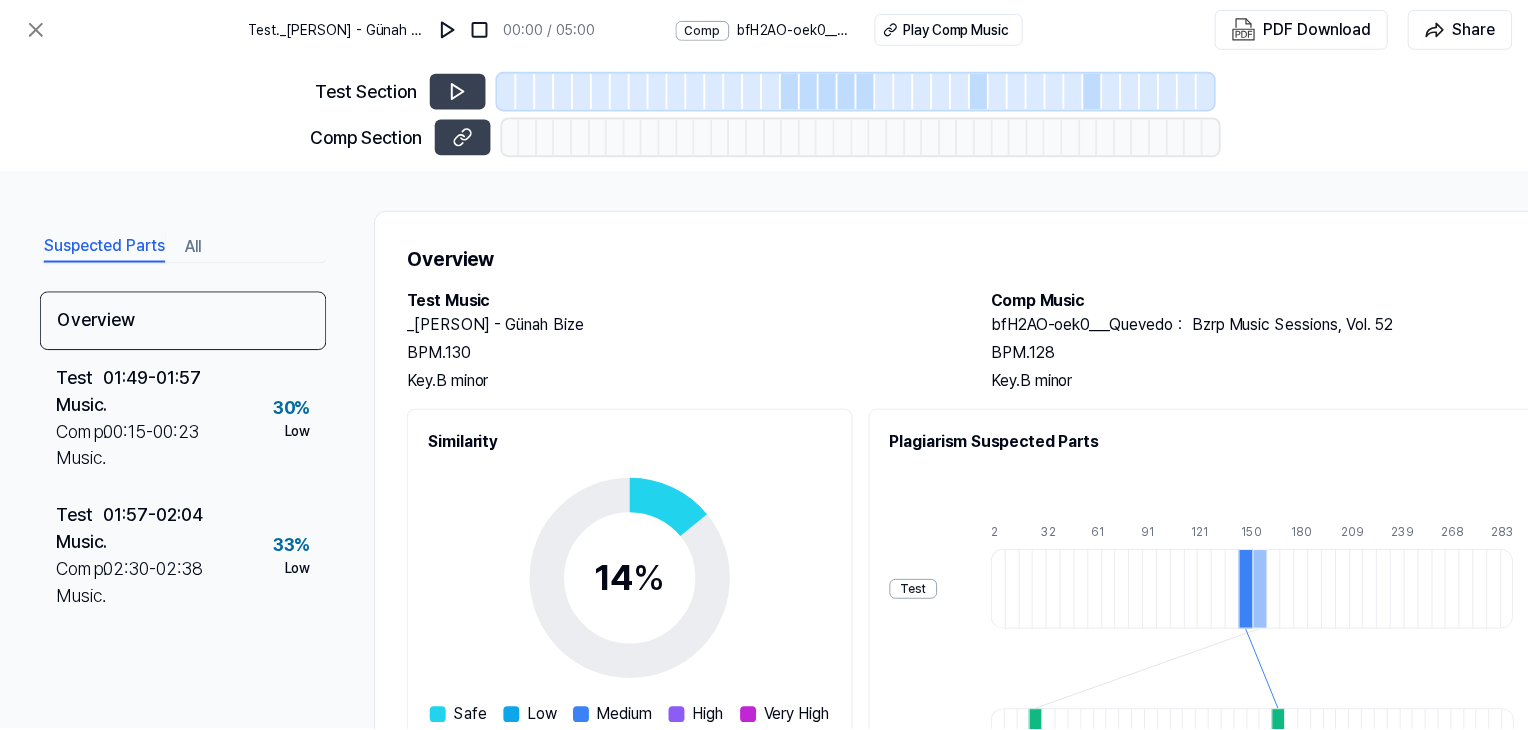 scroll, scrollTop: 31, scrollLeft: 0, axis: vertical 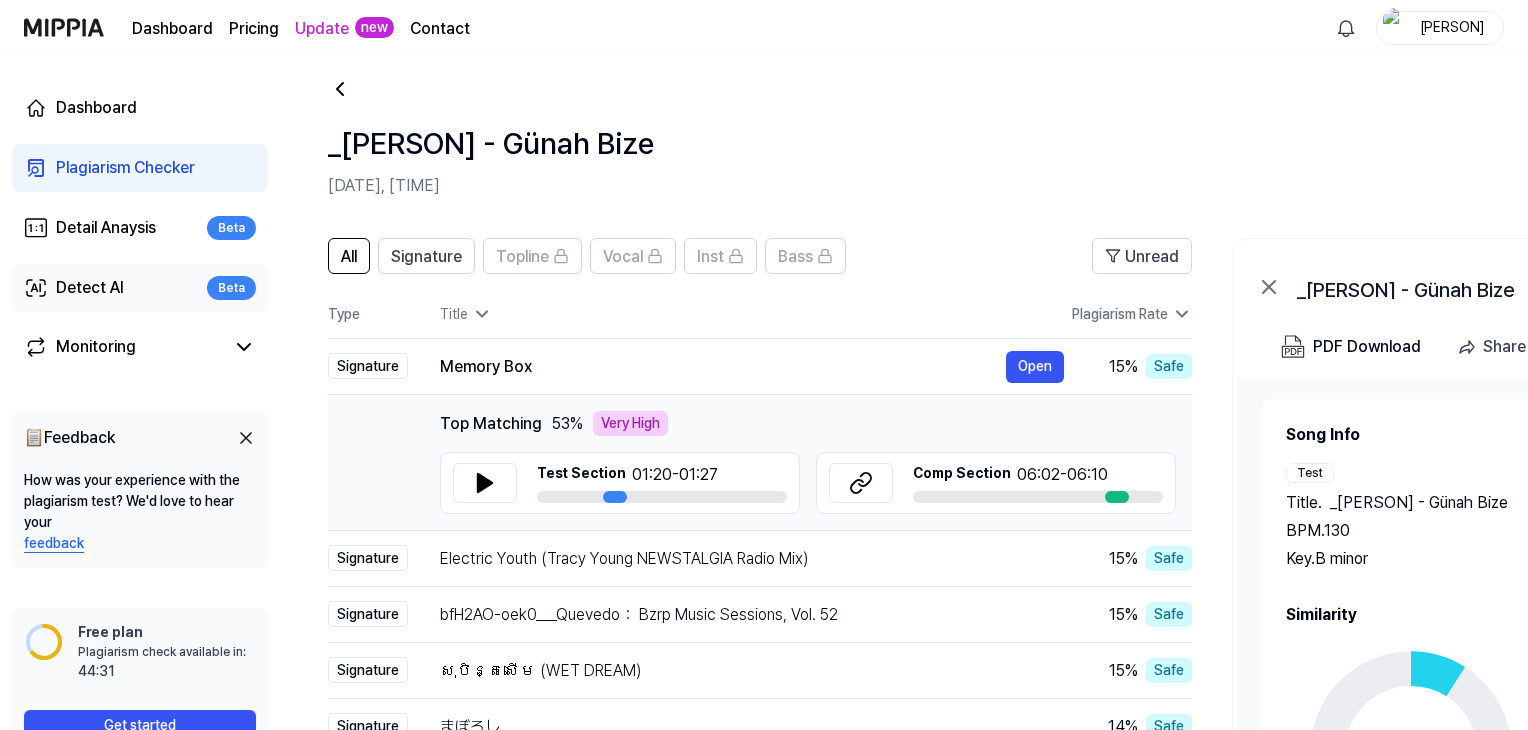 click on "Detect AI Beta" at bounding box center [140, 288] 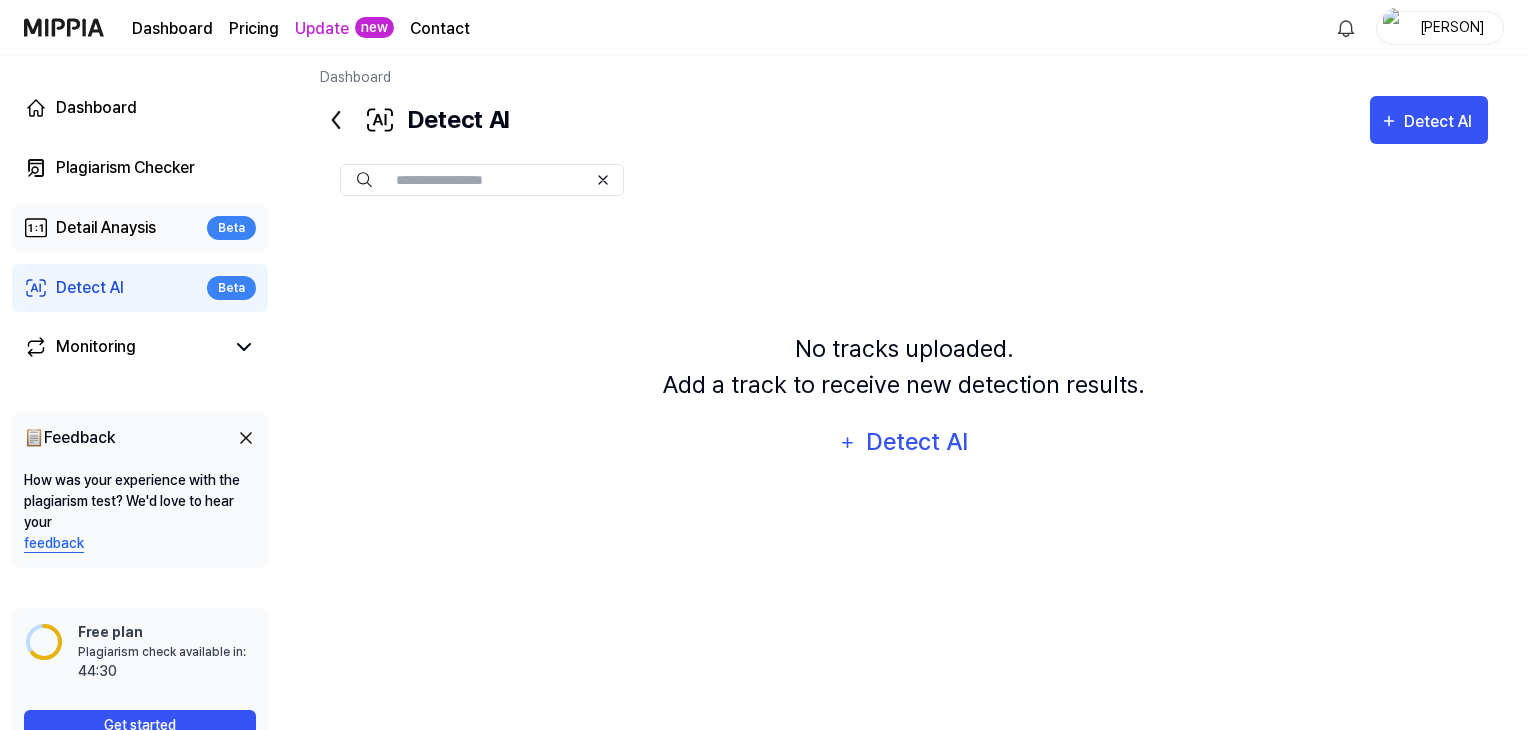 click on "Detail Anaysis Beta" at bounding box center (140, 228) 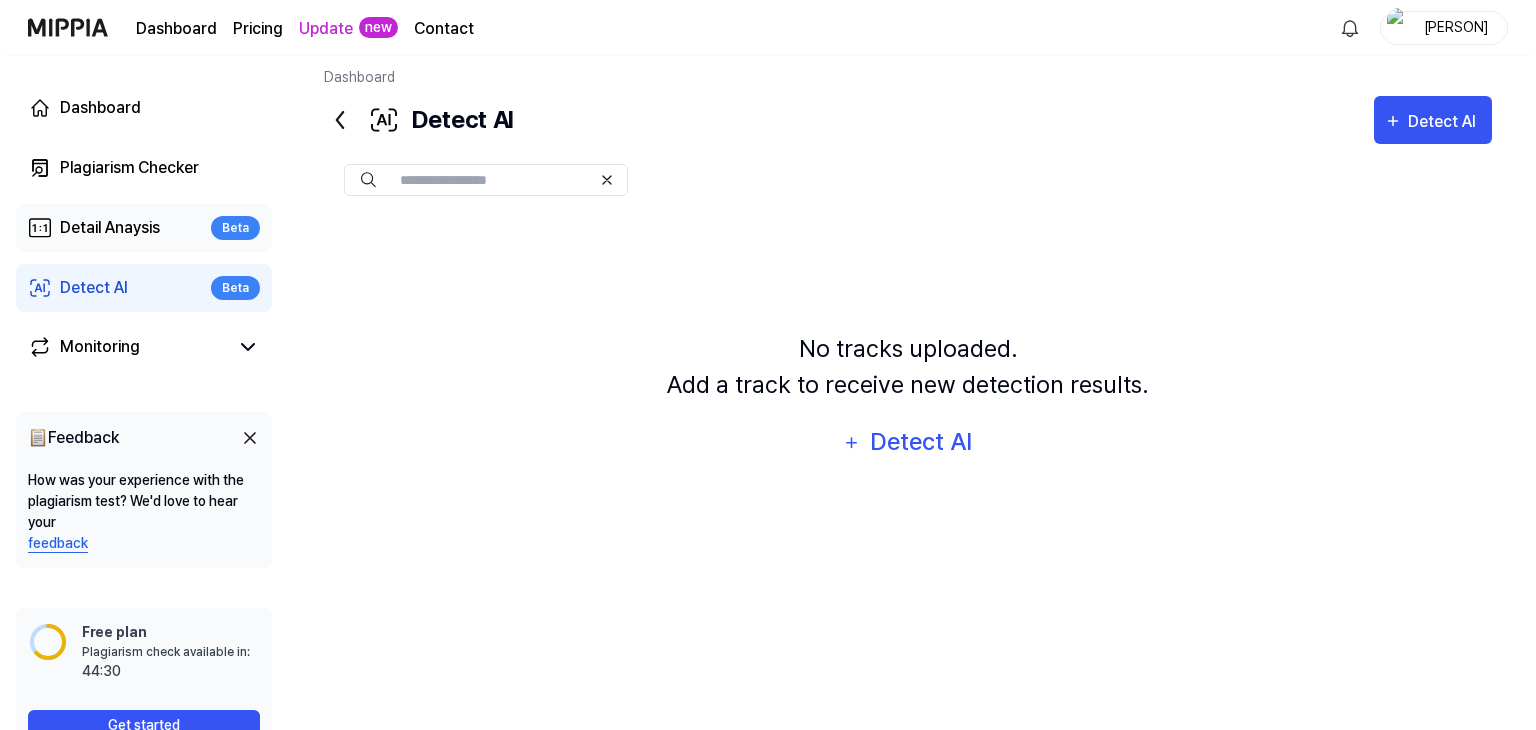 scroll, scrollTop: 0, scrollLeft: 0, axis: both 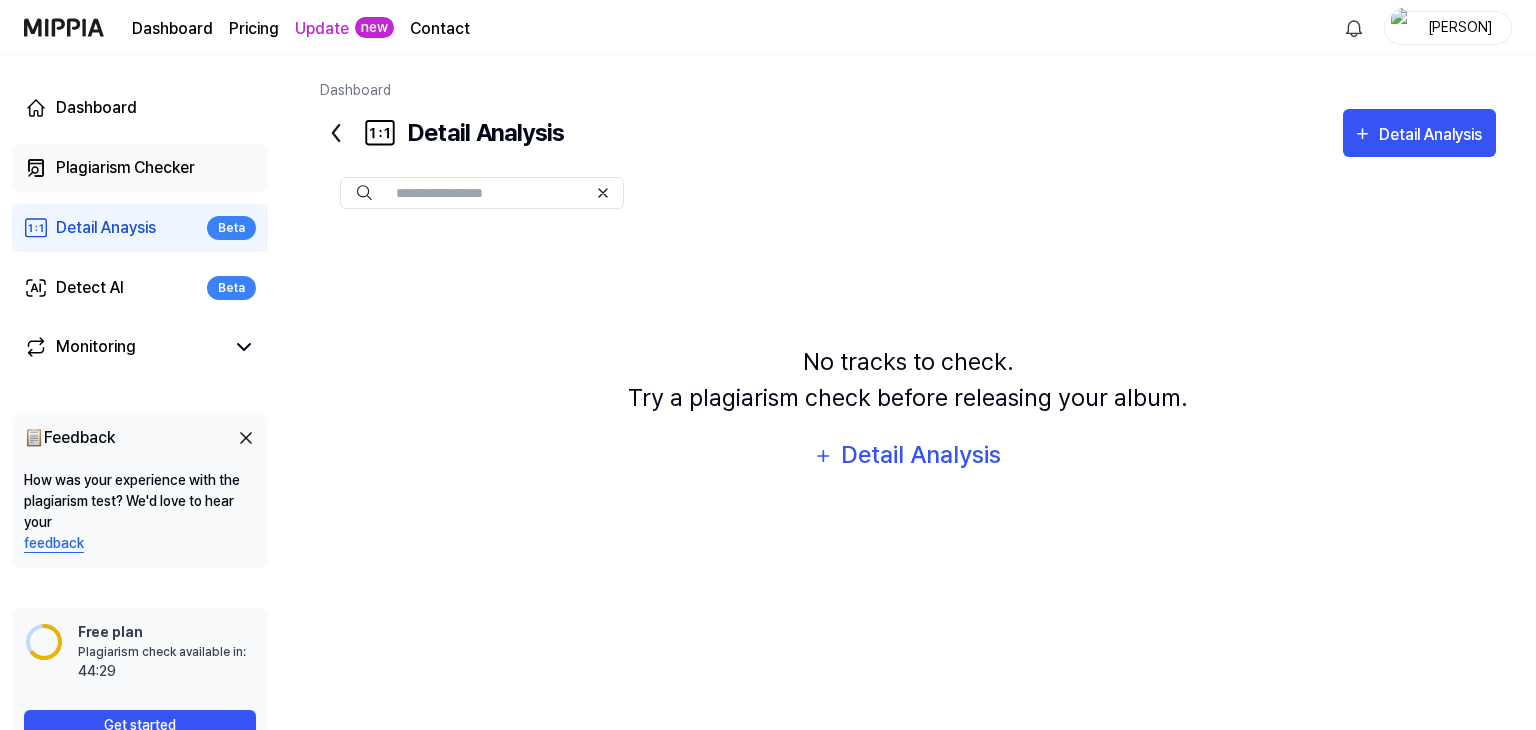 click on "Plagiarism Checker" at bounding box center [125, 168] 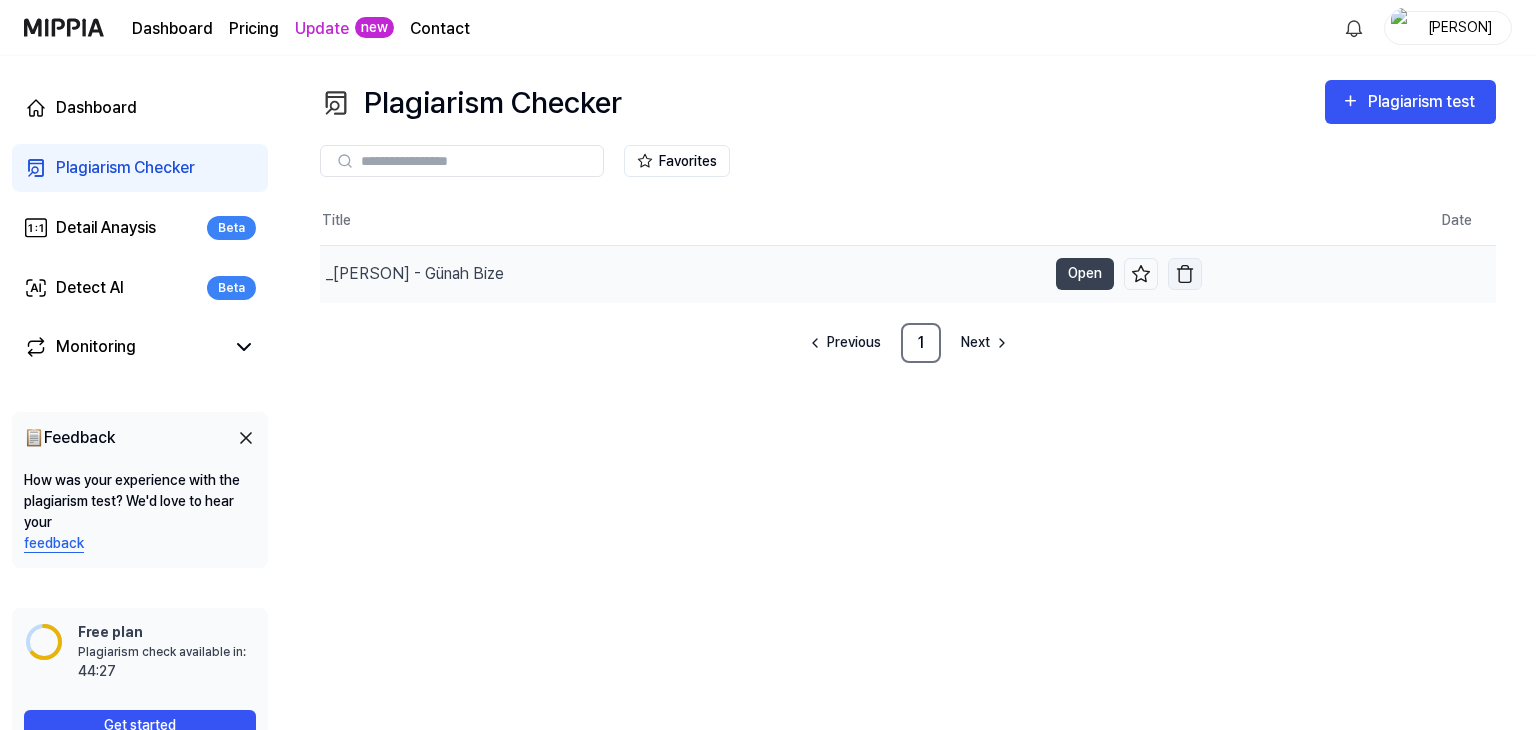 click at bounding box center [1185, 274] 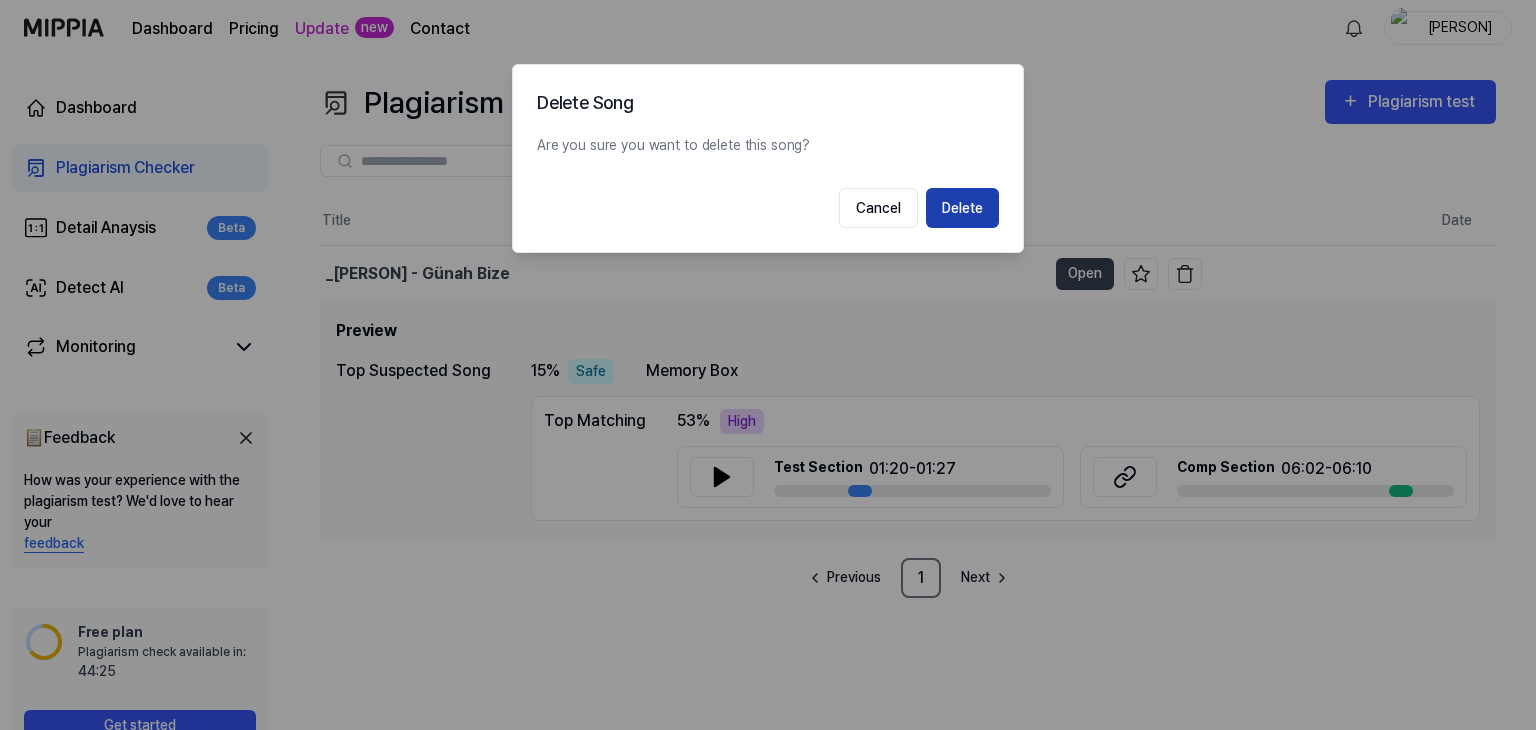 click on "Delete" at bounding box center (962, 208) 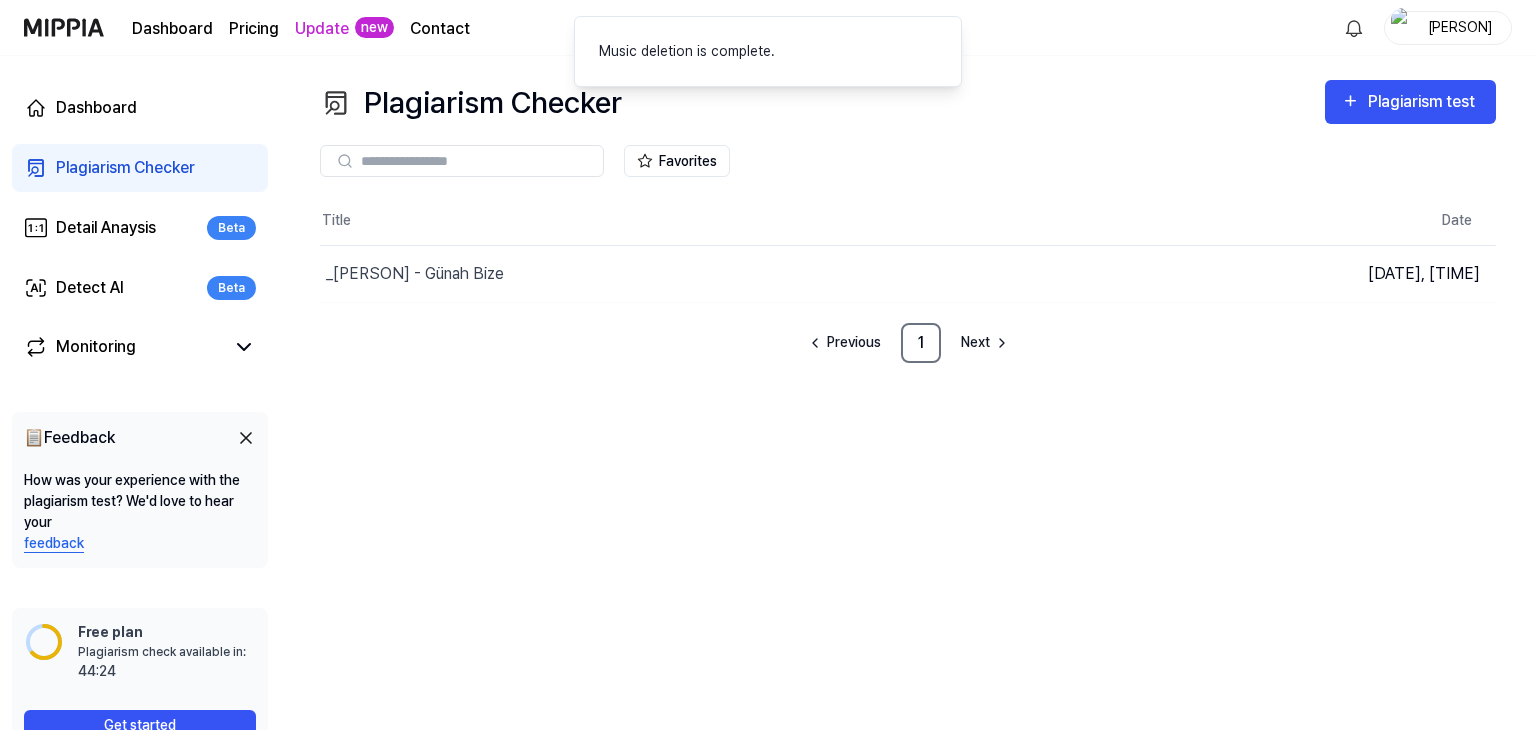 click on "Title" at bounding box center (761, 221) 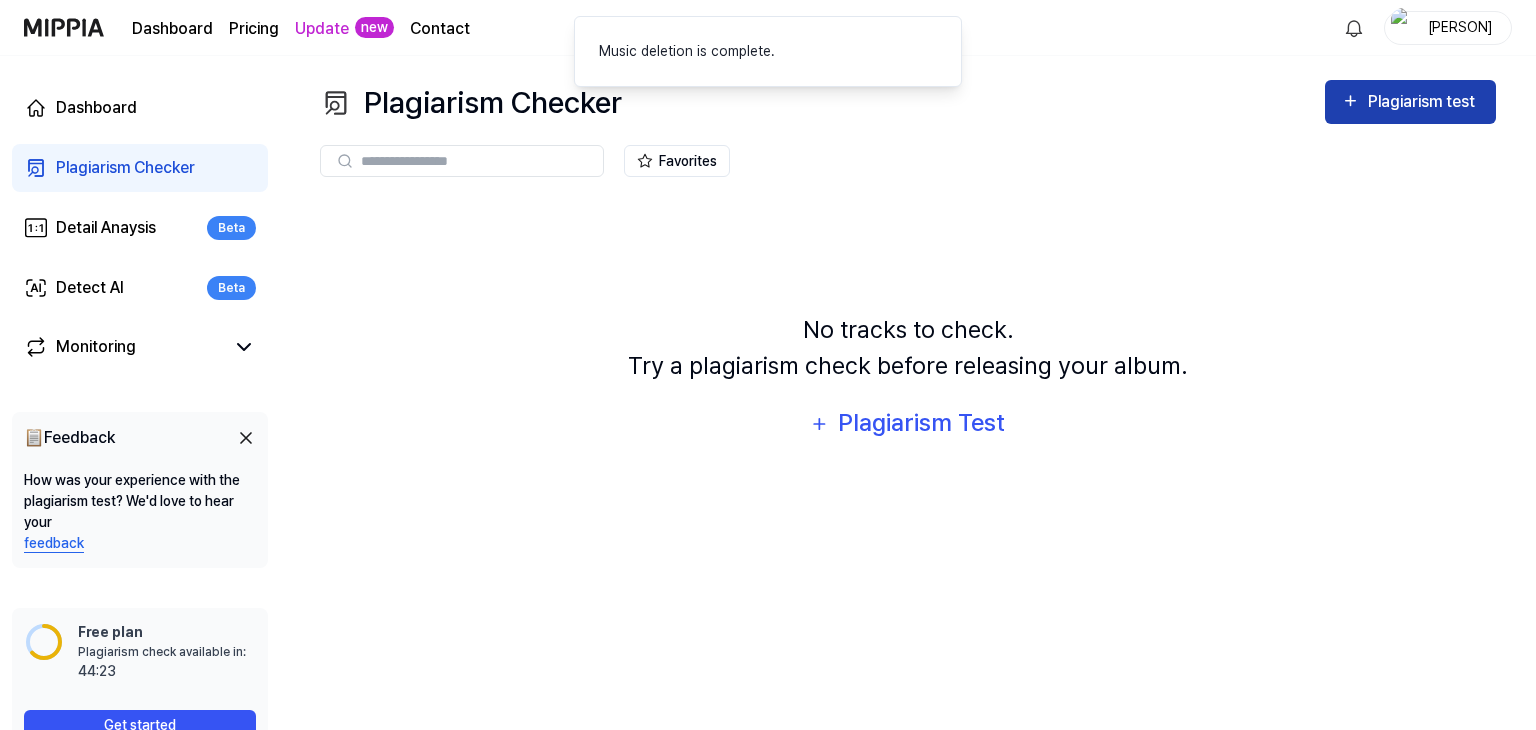 click on "Plagiarism test" at bounding box center [1410, 102] 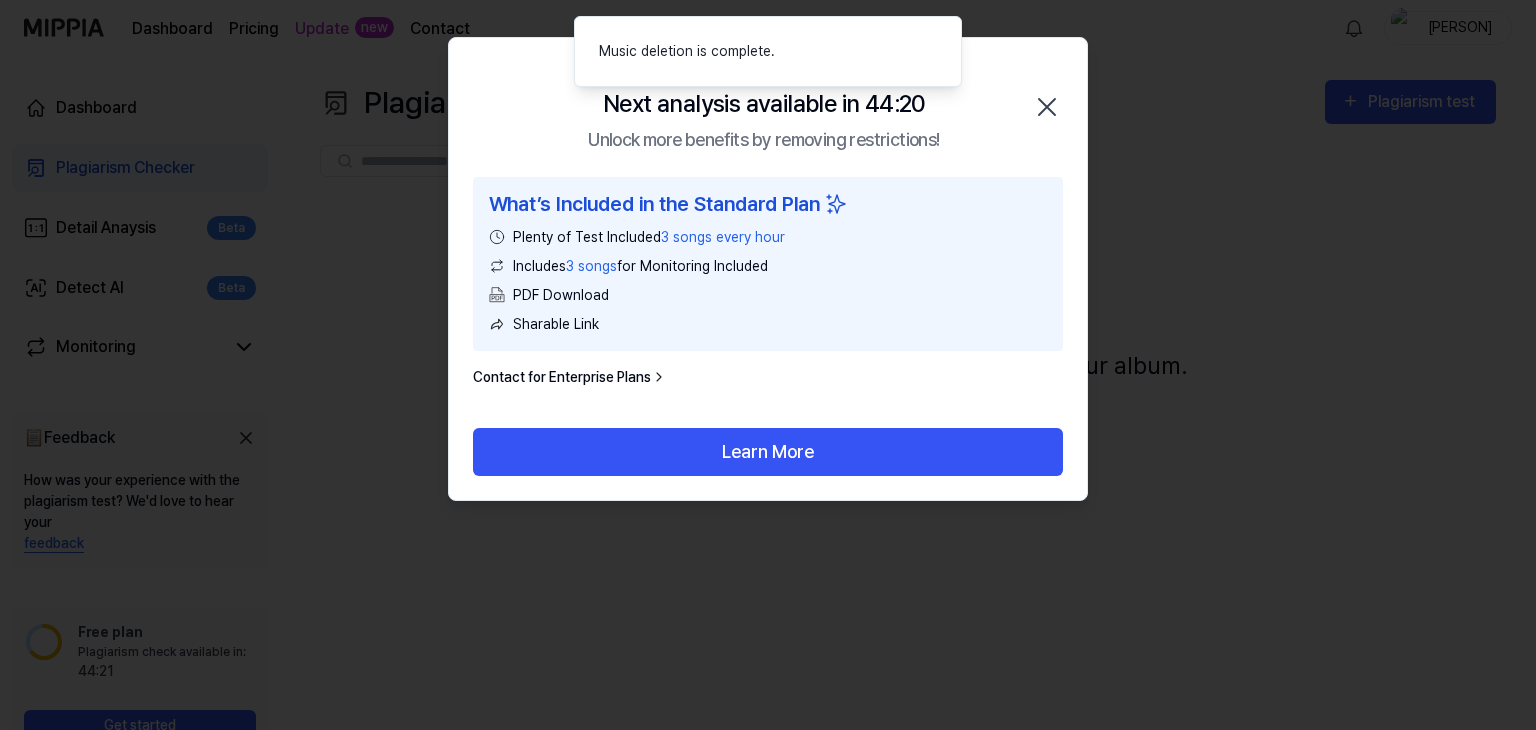 click 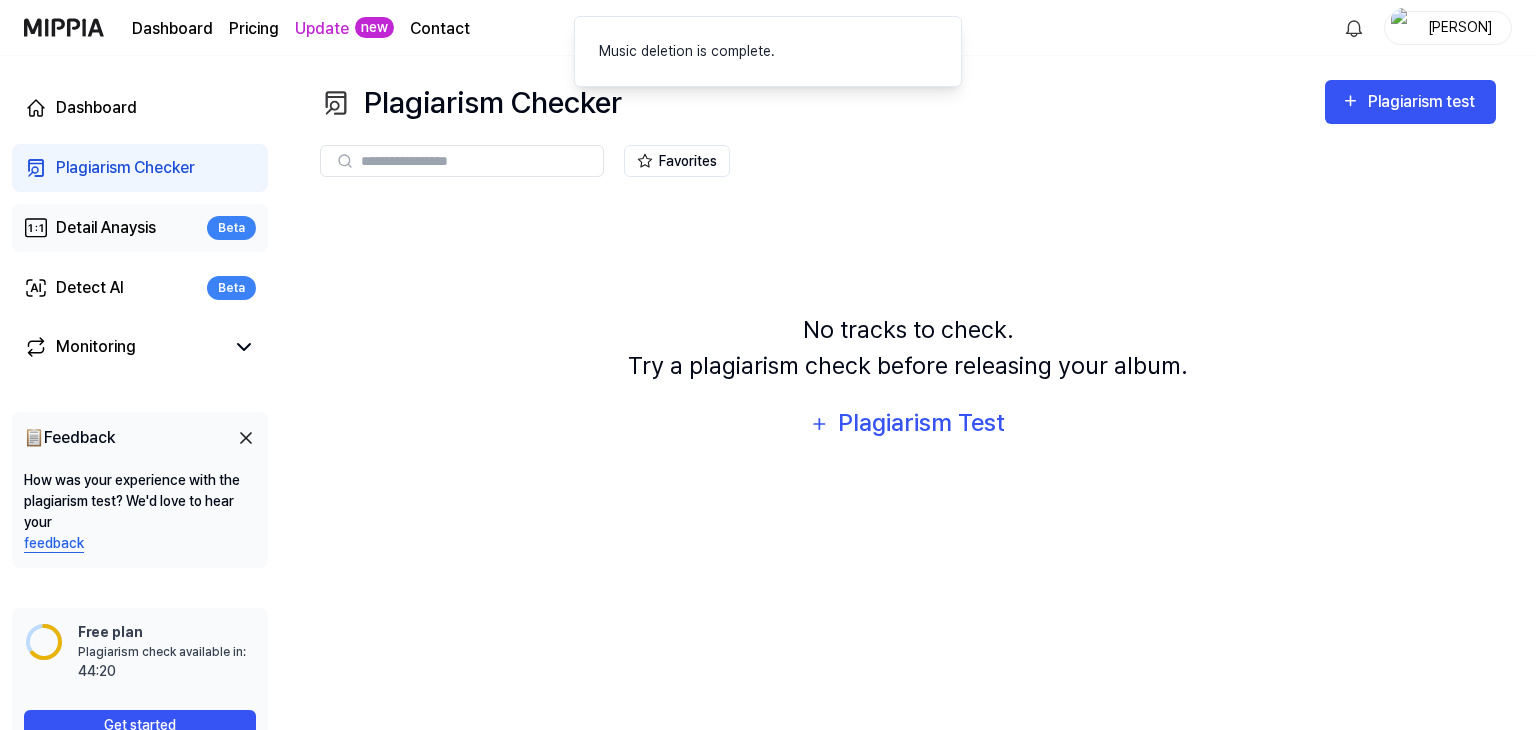 click on "Detail Anaysis Beta" at bounding box center [140, 228] 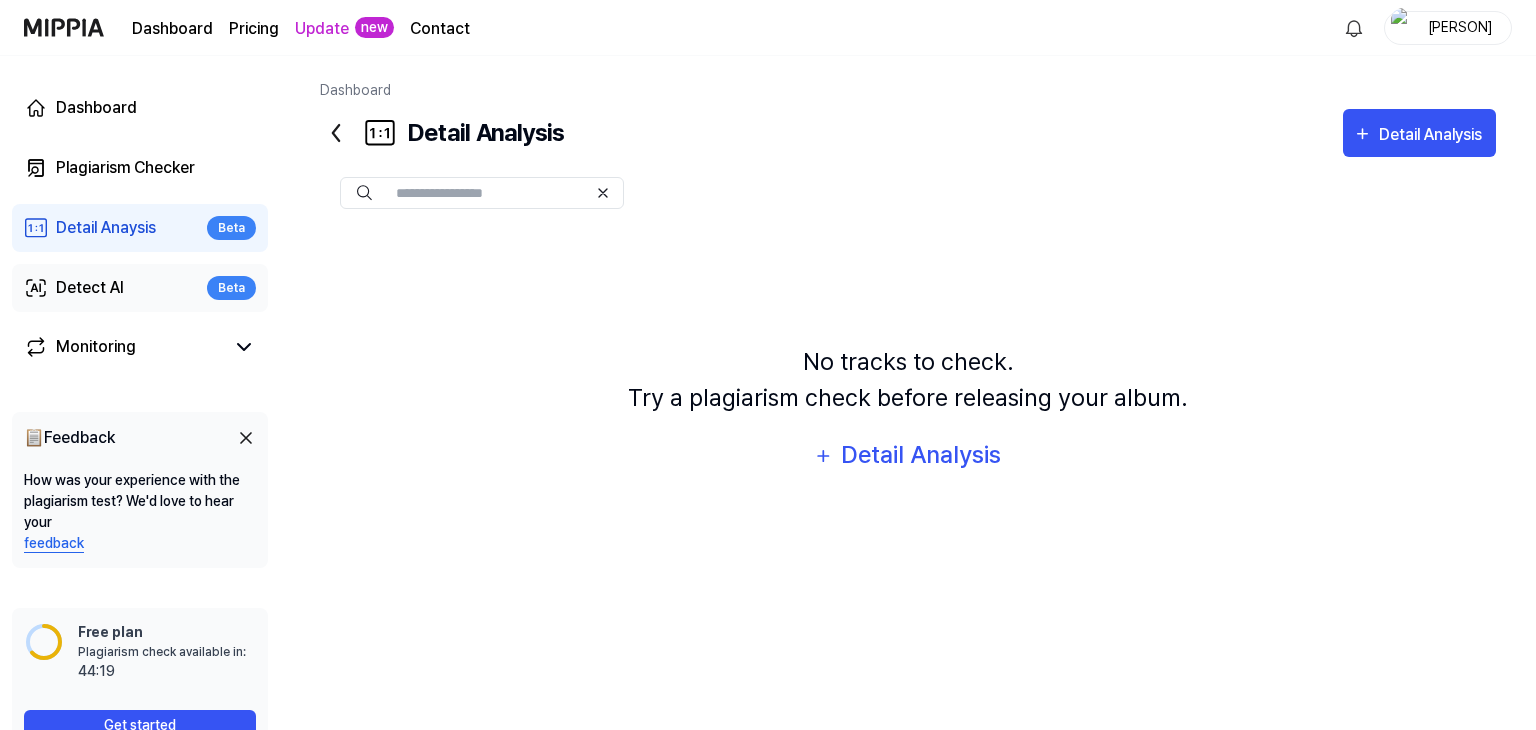 click on "Detect AI" at bounding box center (90, 288) 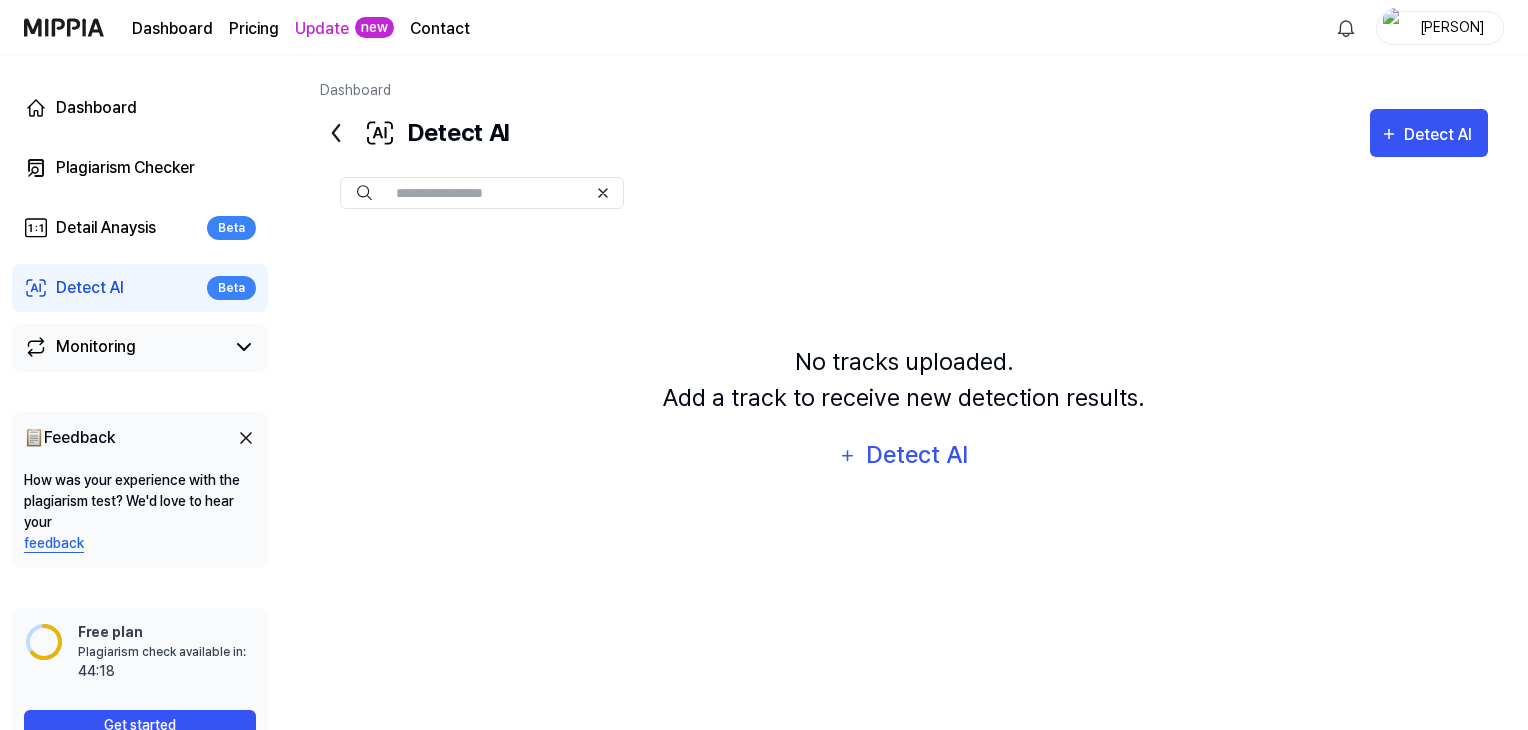 drag, startPoint x: 123, startPoint y: 365, endPoint x: 220, endPoint y: 340, distance: 100.16985 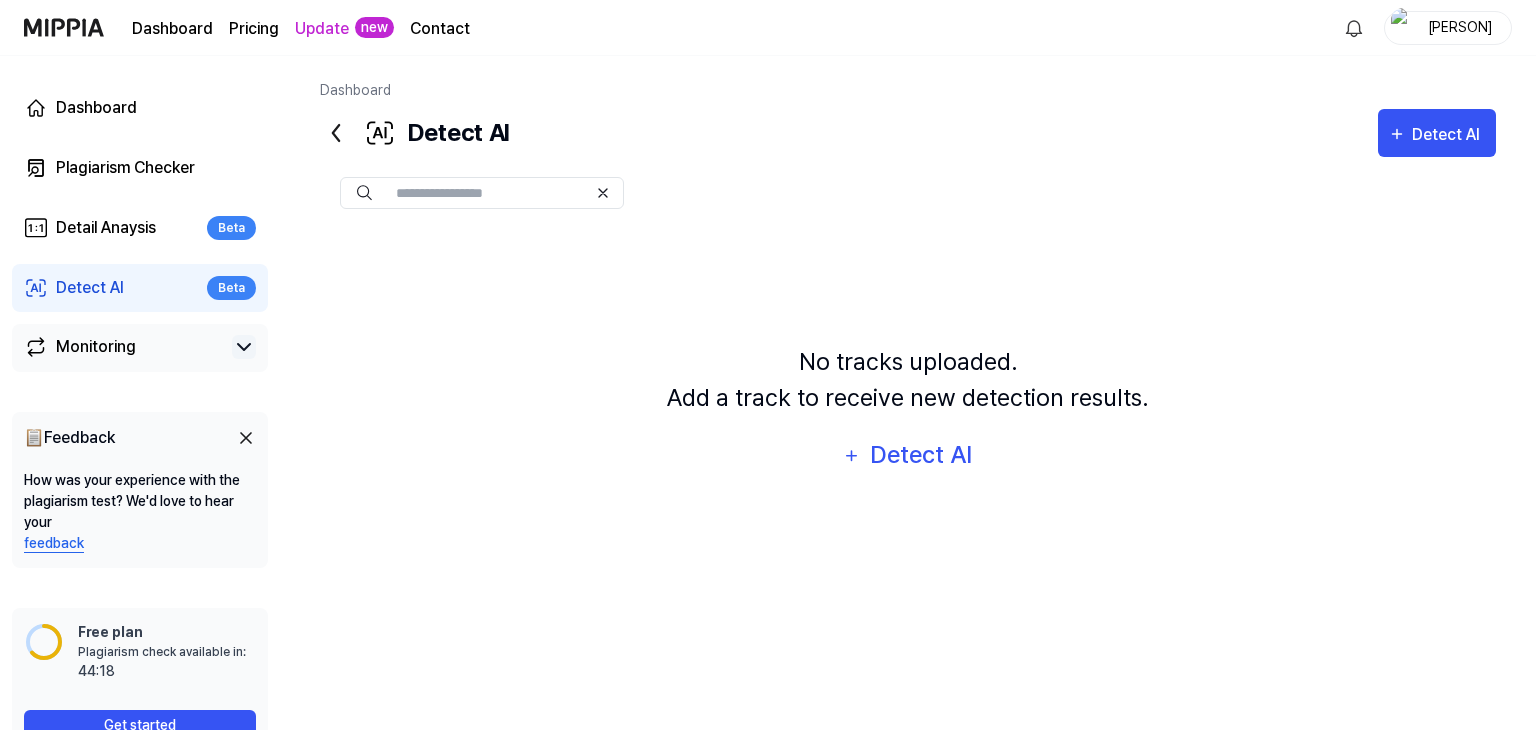 click 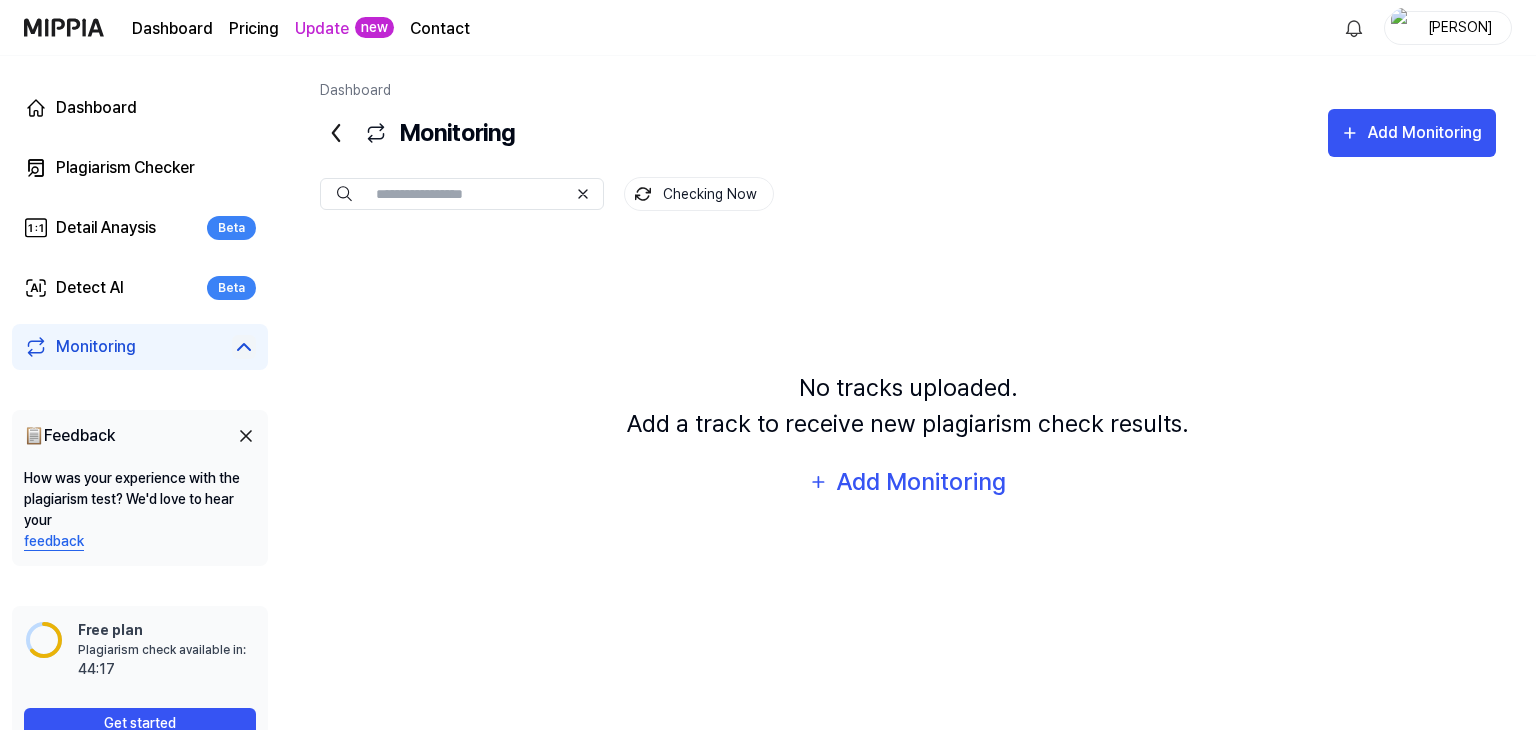 click 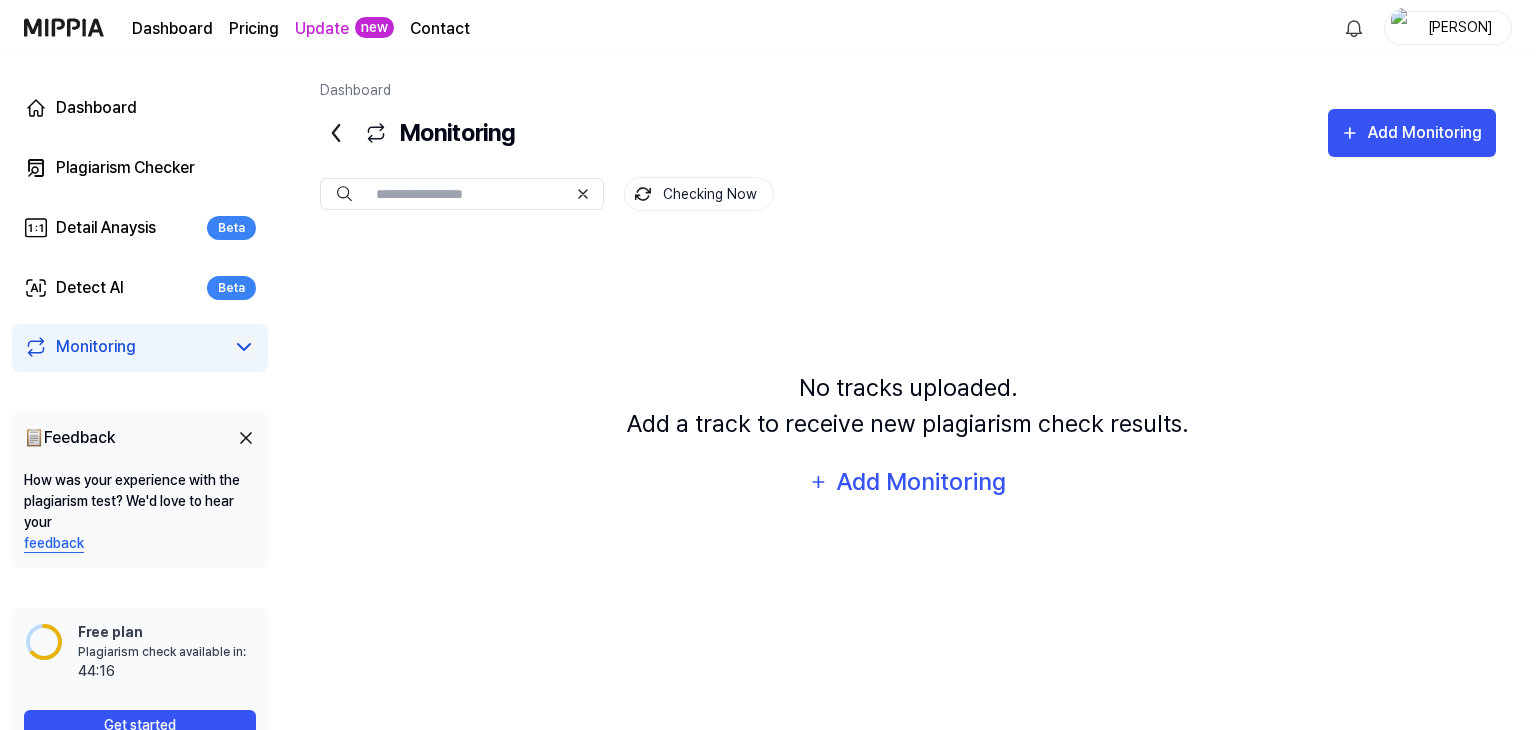 click 